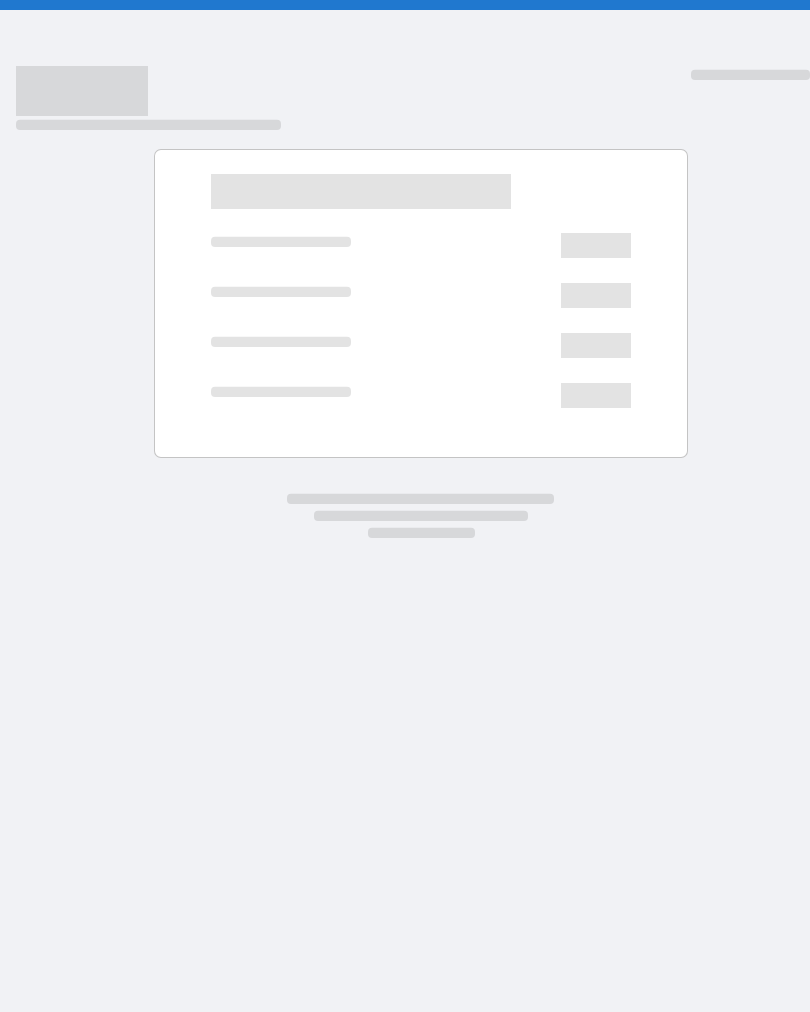 scroll, scrollTop: 0, scrollLeft: 0, axis: both 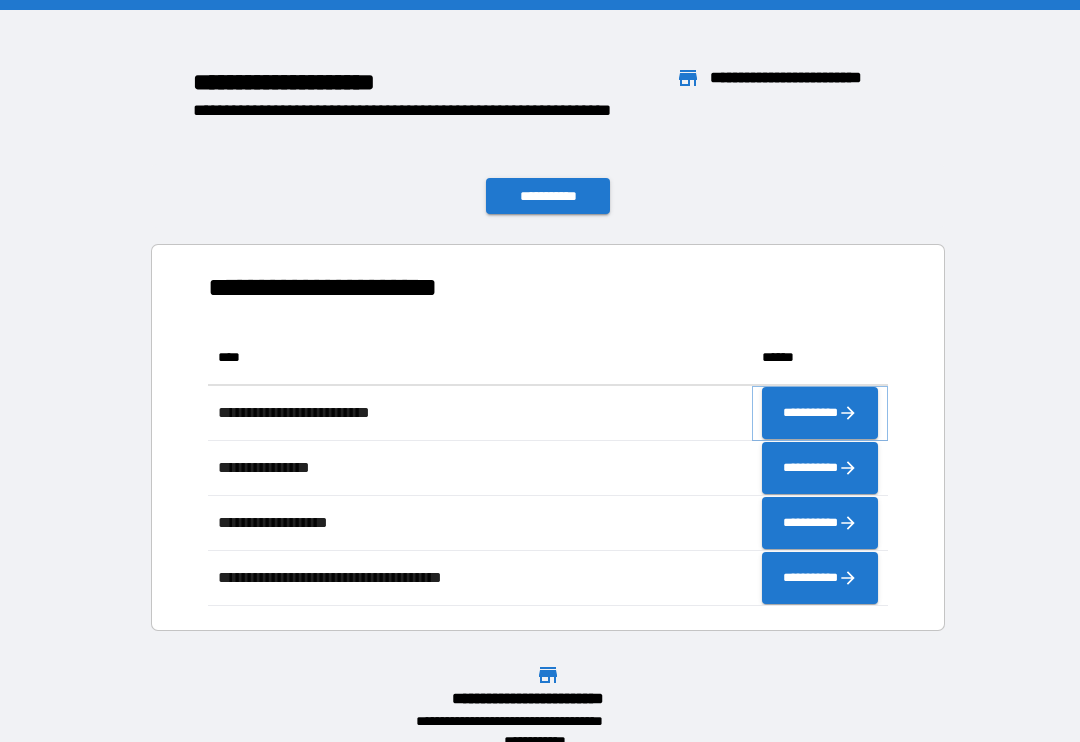 click on "**********" at bounding box center (820, 413) 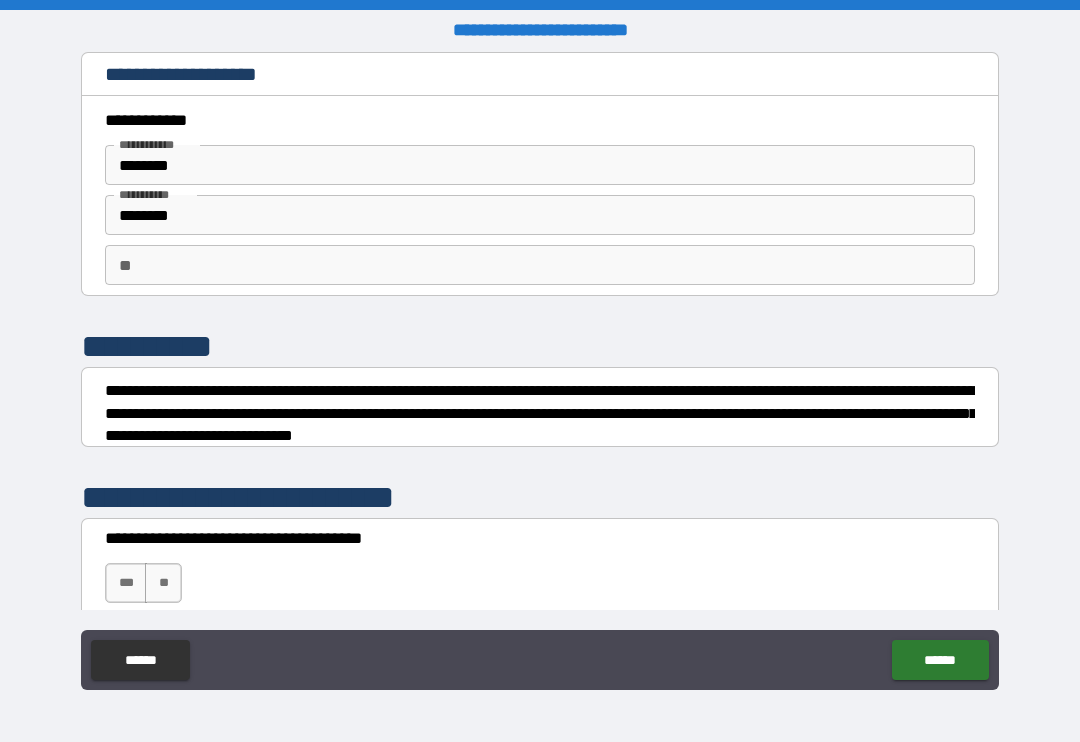 click on "**" at bounding box center (540, 265) 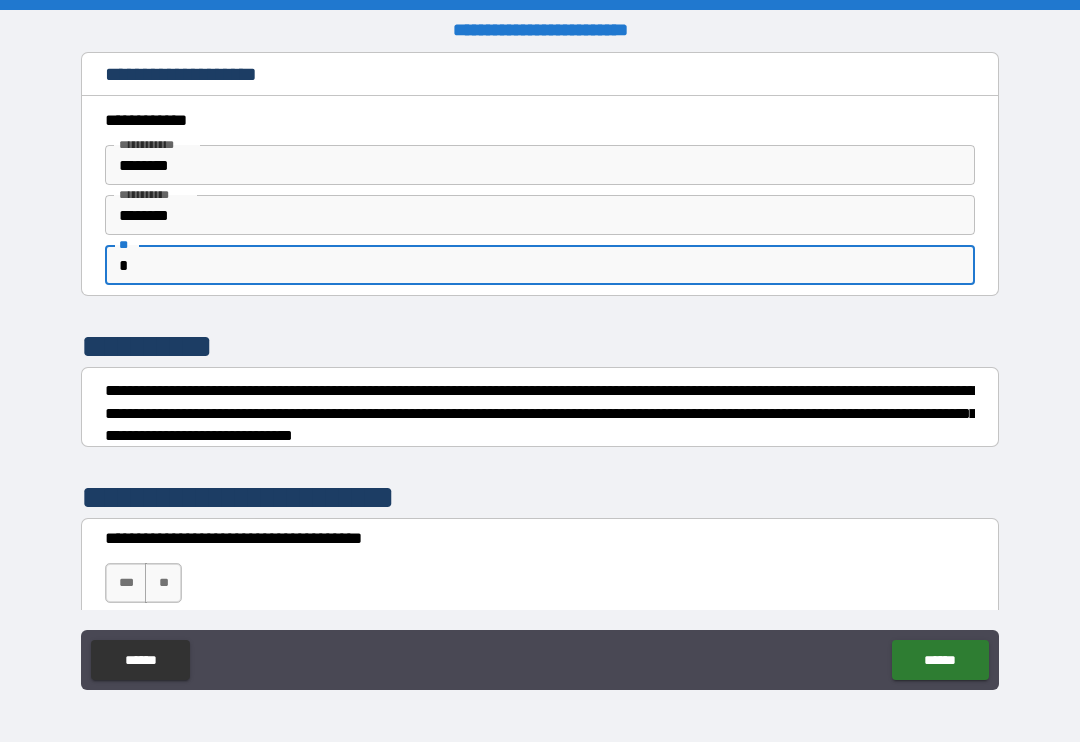 type on "*" 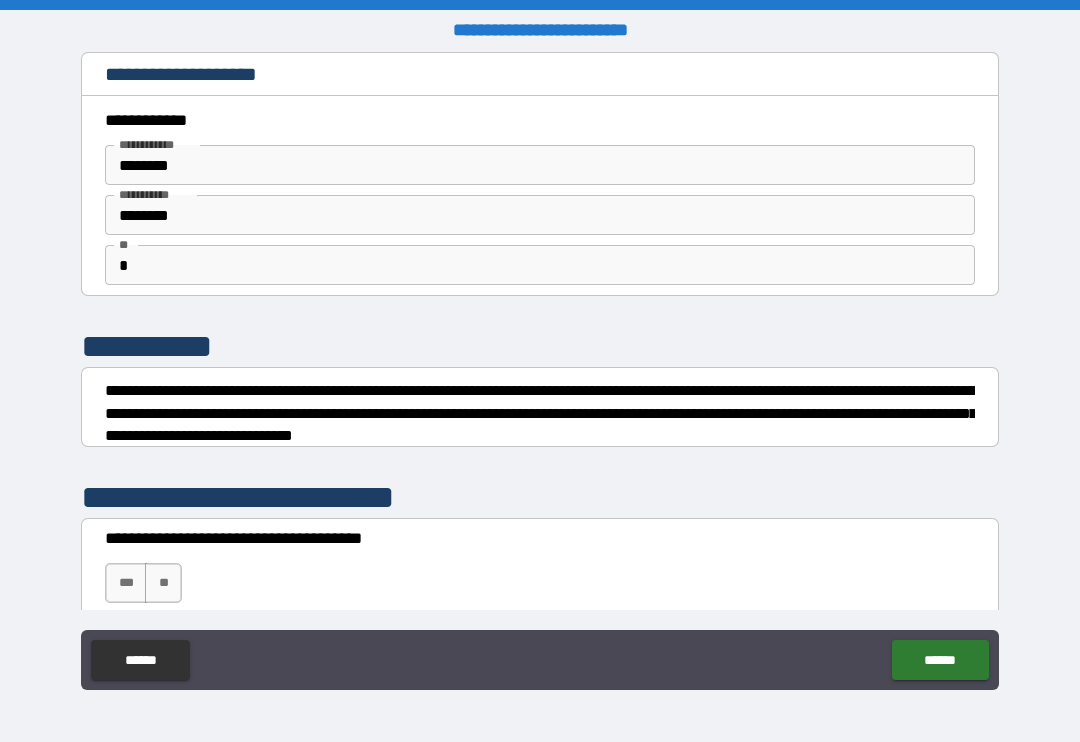 click on "**" at bounding box center (163, 583) 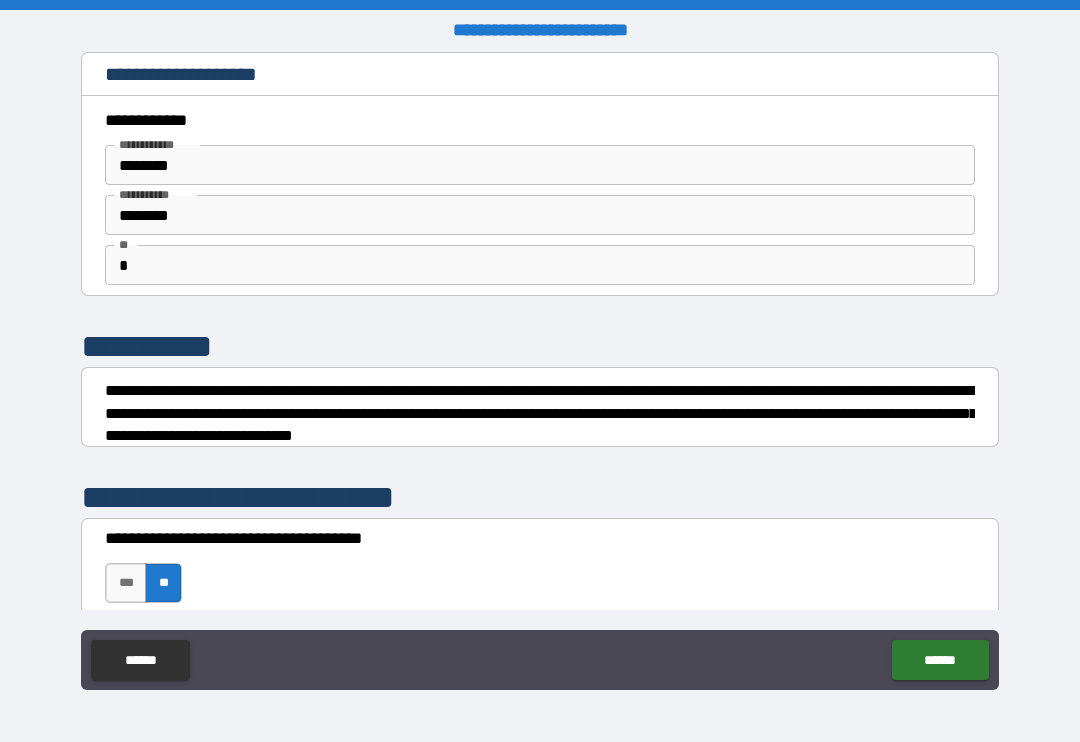 click on "******" at bounding box center (940, 660) 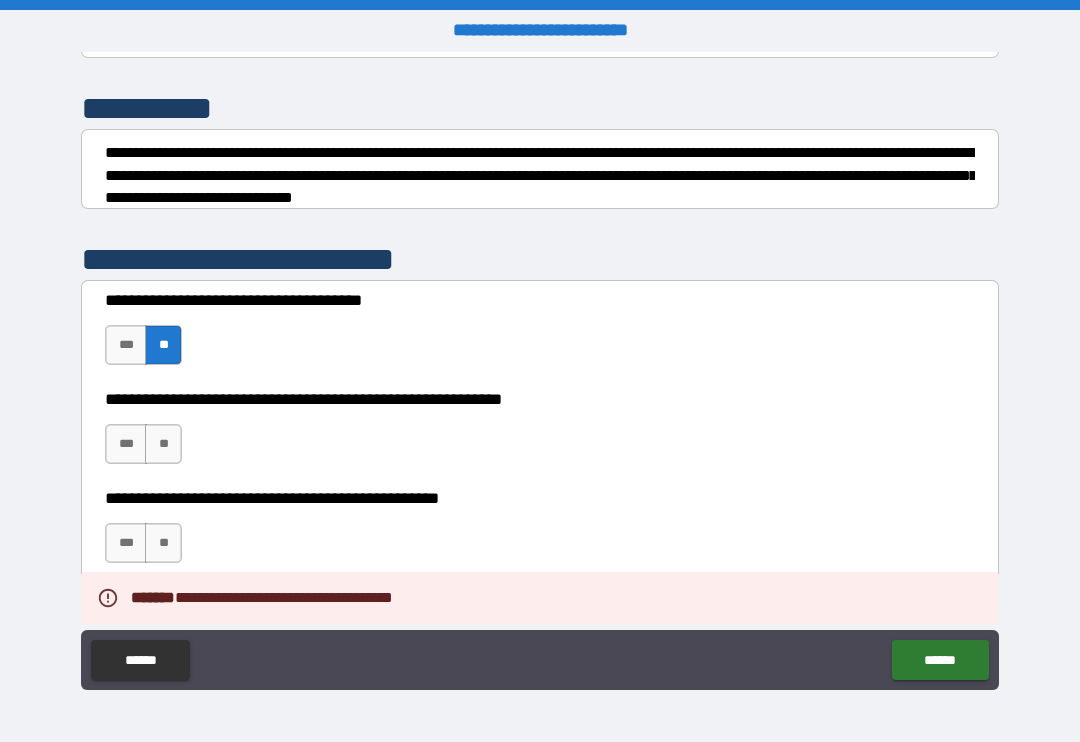 scroll, scrollTop: 239, scrollLeft: 0, axis: vertical 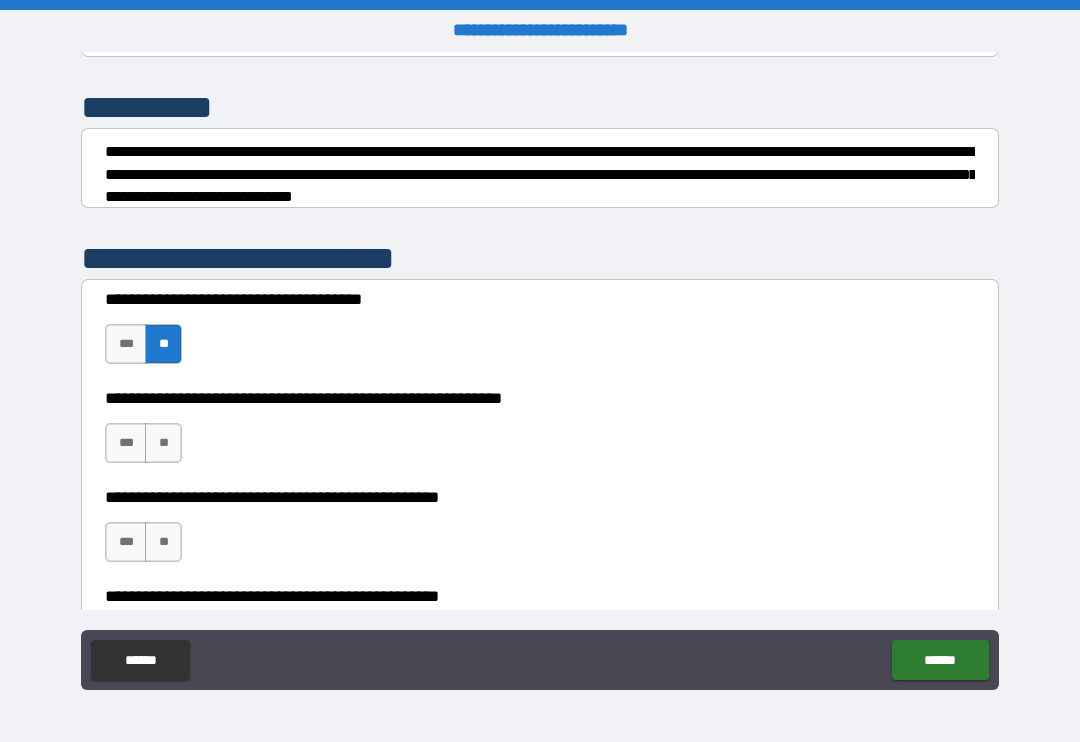 click on "***" at bounding box center (126, 443) 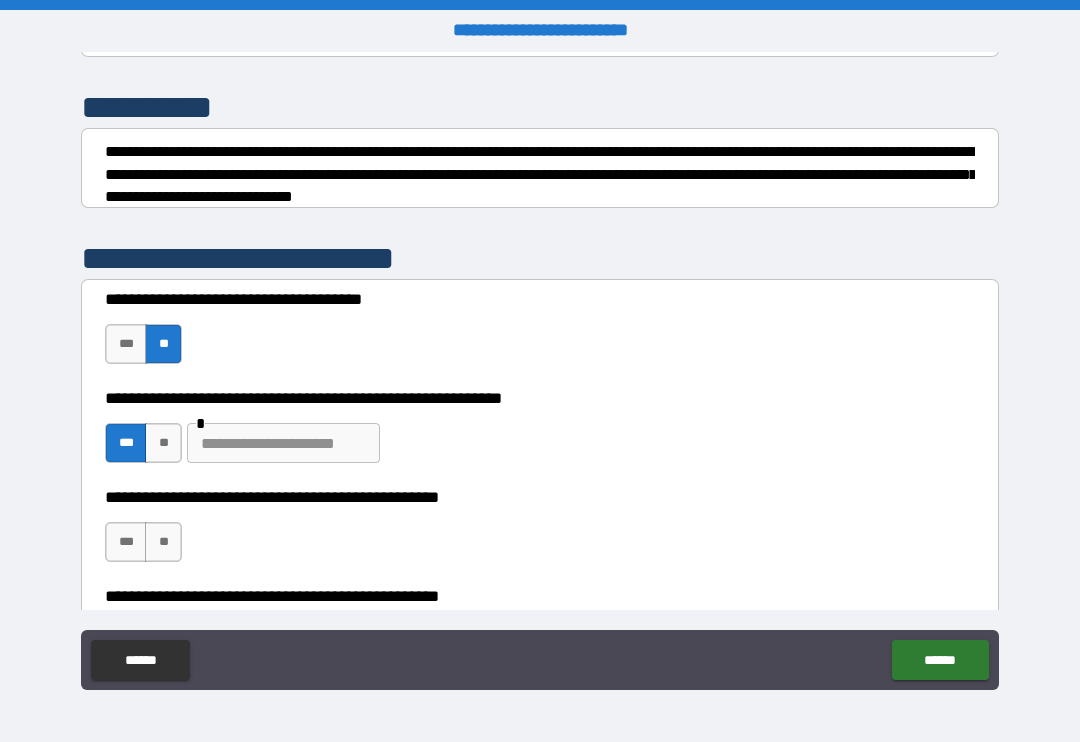 click at bounding box center (283, 443) 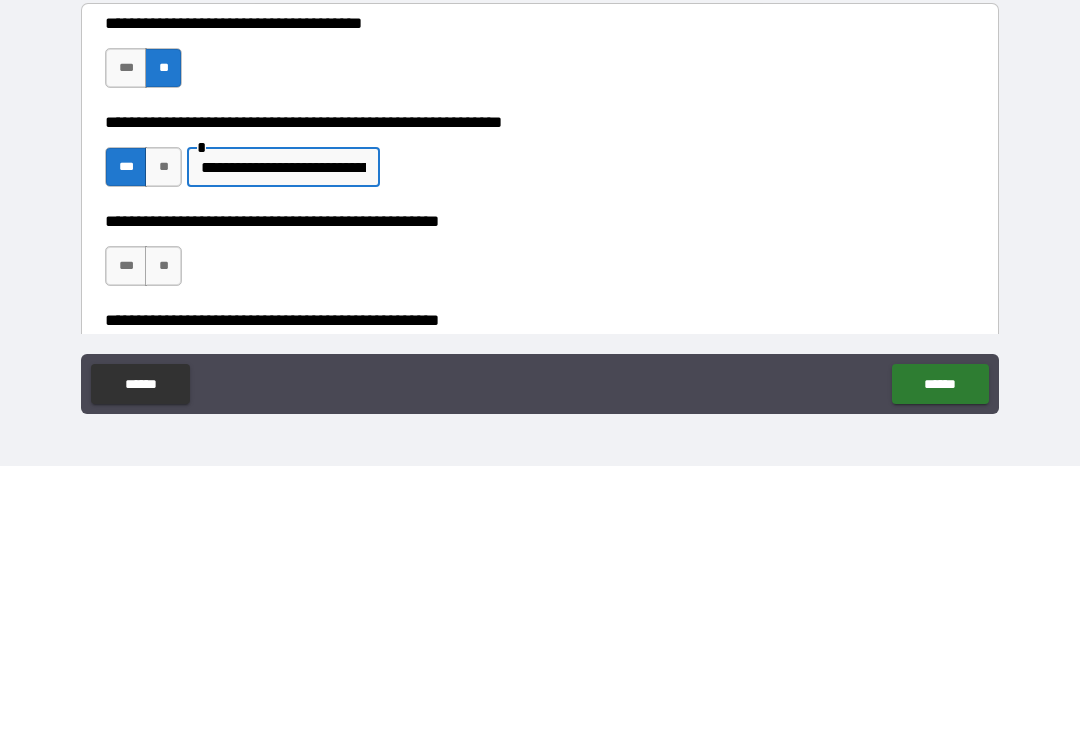 type on "**********" 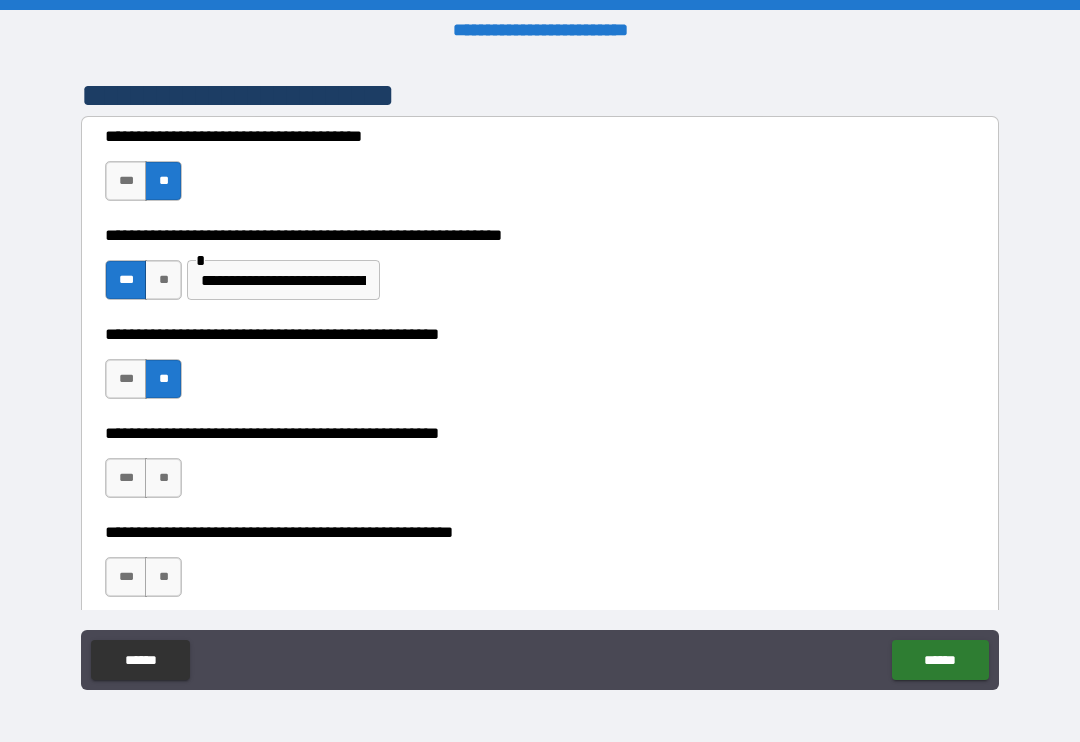scroll, scrollTop: 409, scrollLeft: 0, axis: vertical 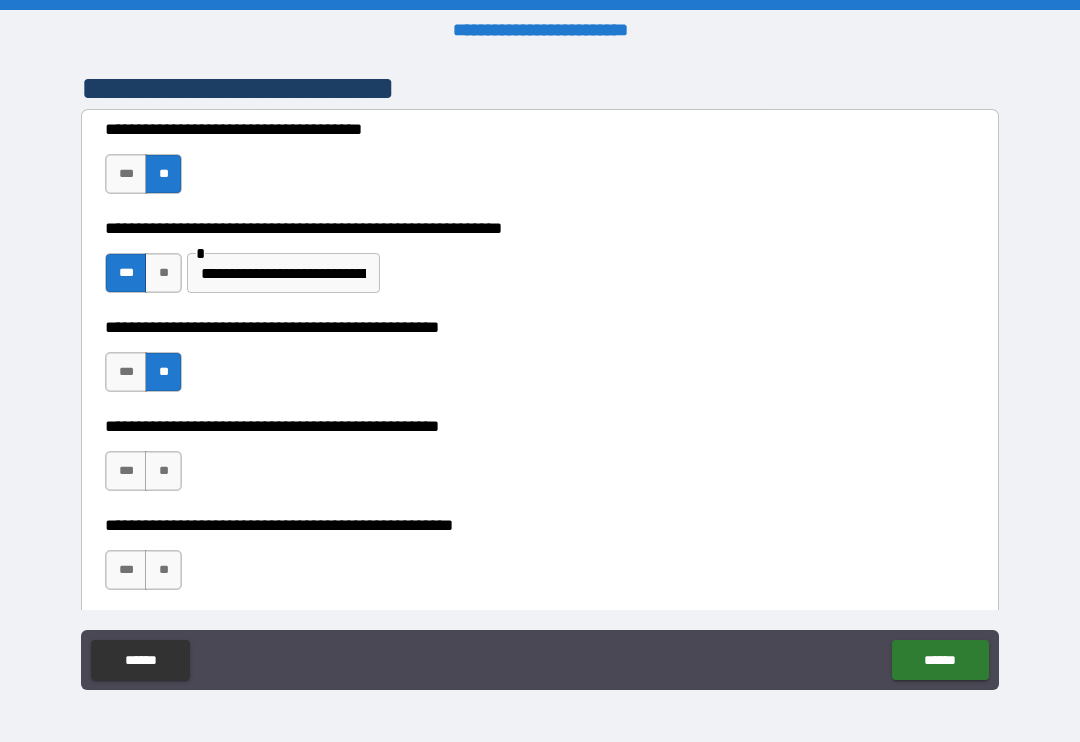 click on "***" at bounding box center (126, 471) 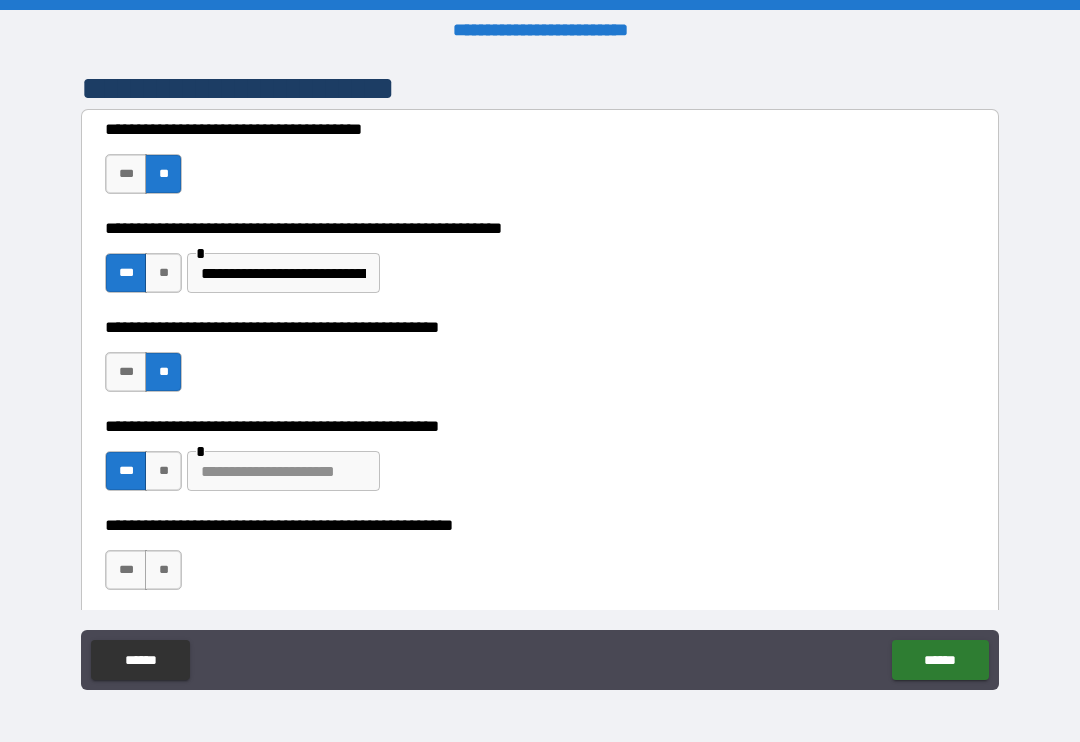 click at bounding box center (283, 471) 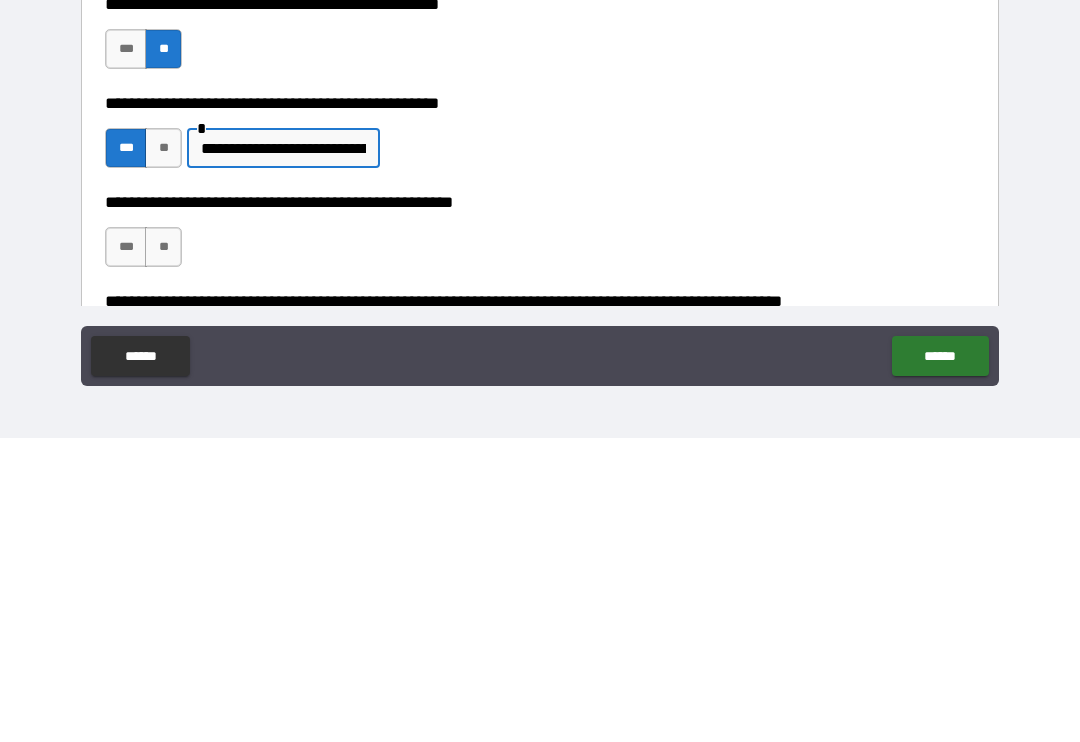 scroll, scrollTop: 436, scrollLeft: 0, axis: vertical 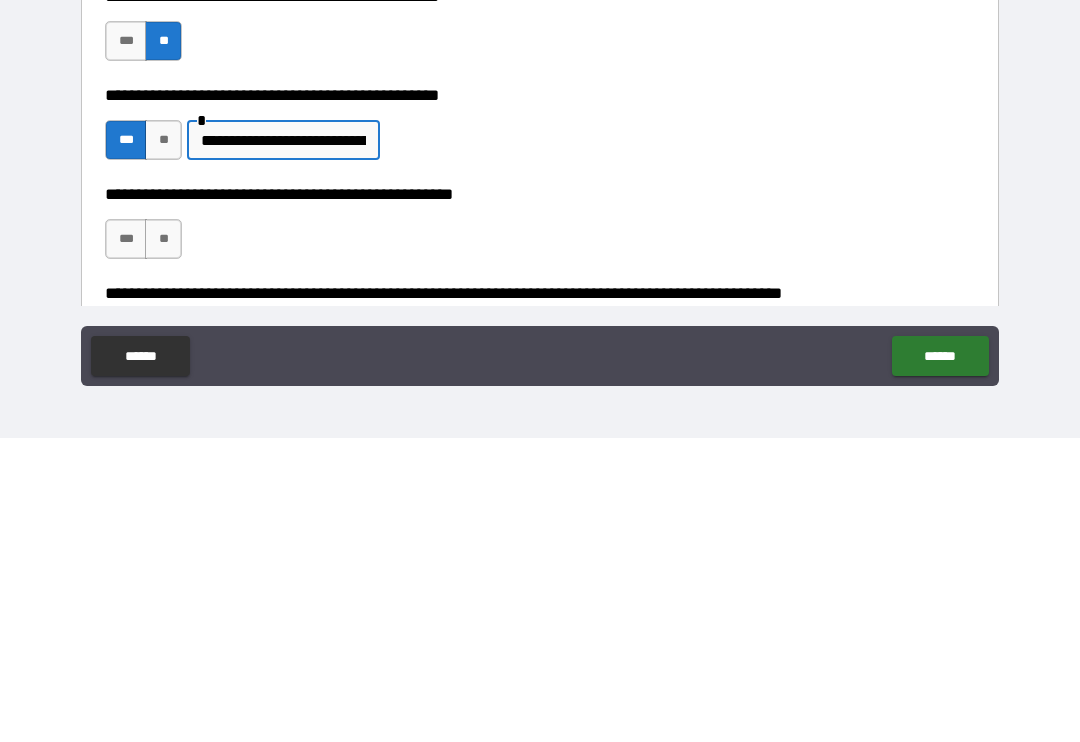 type on "**********" 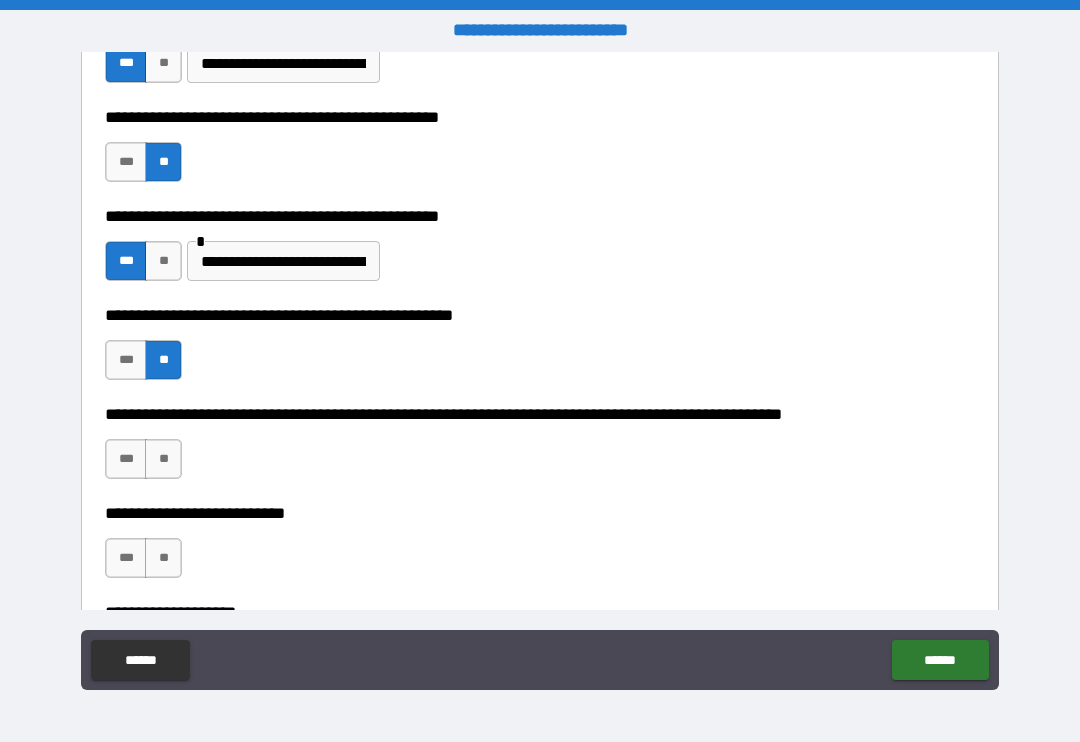 scroll, scrollTop: 621, scrollLeft: 0, axis: vertical 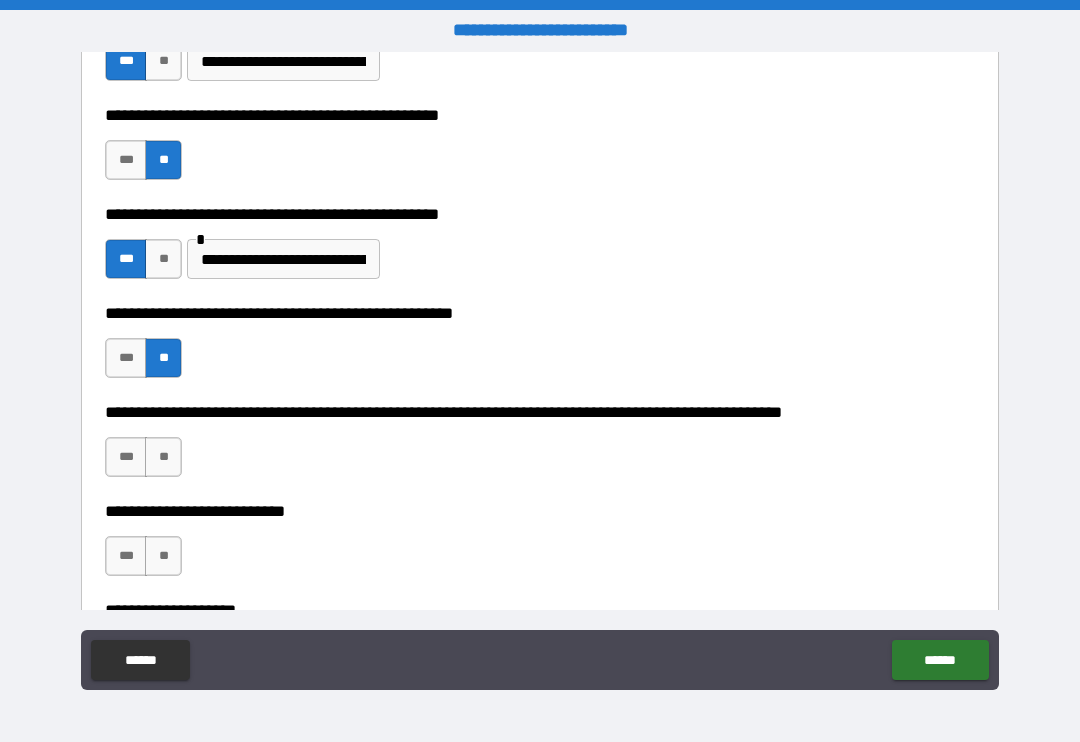 click on "**" at bounding box center [163, 457] 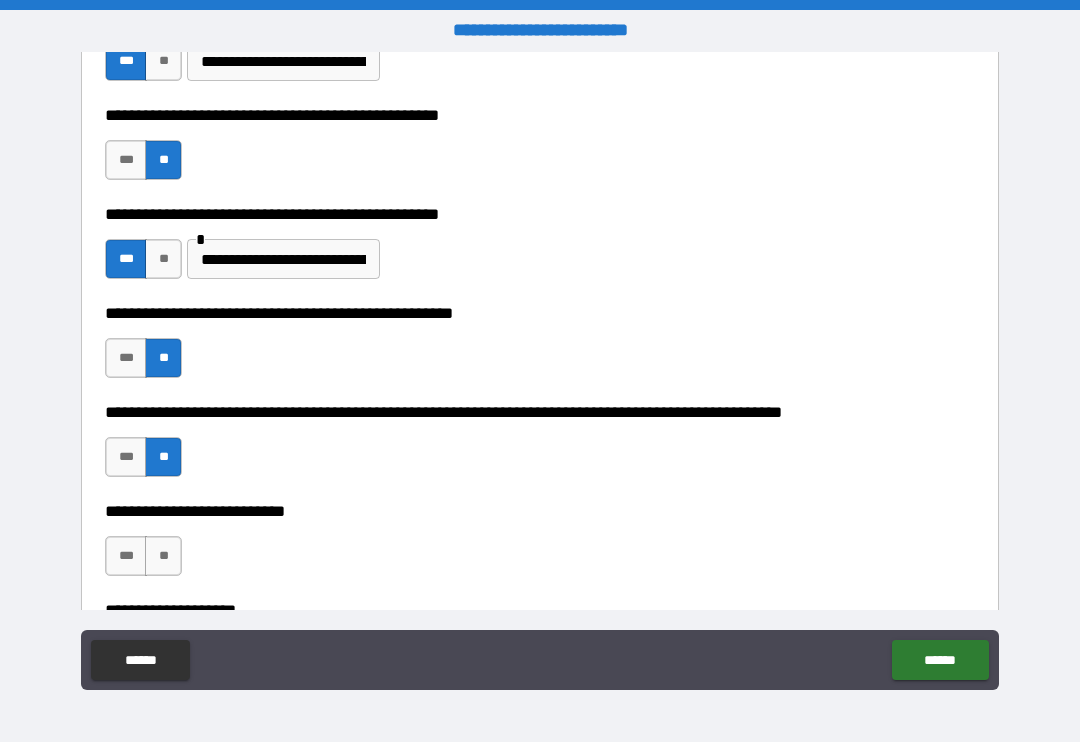 click on "**" at bounding box center (163, 556) 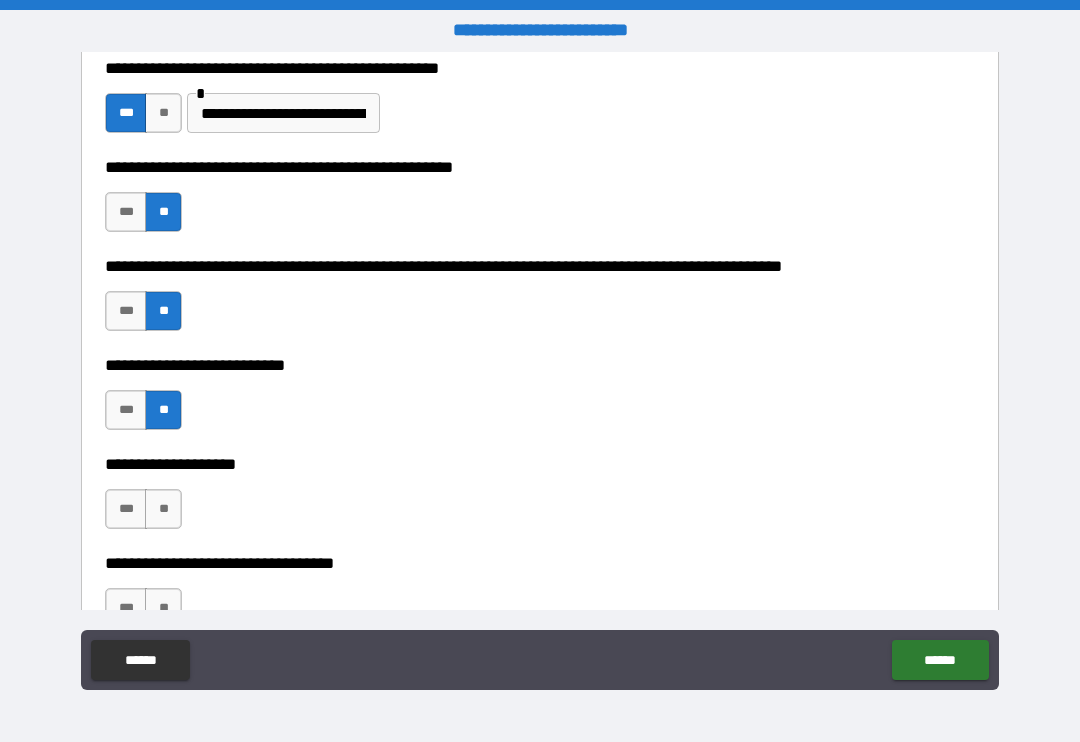 scroll, scrollTop: 774, scrollLeft: 0, axis: vertical 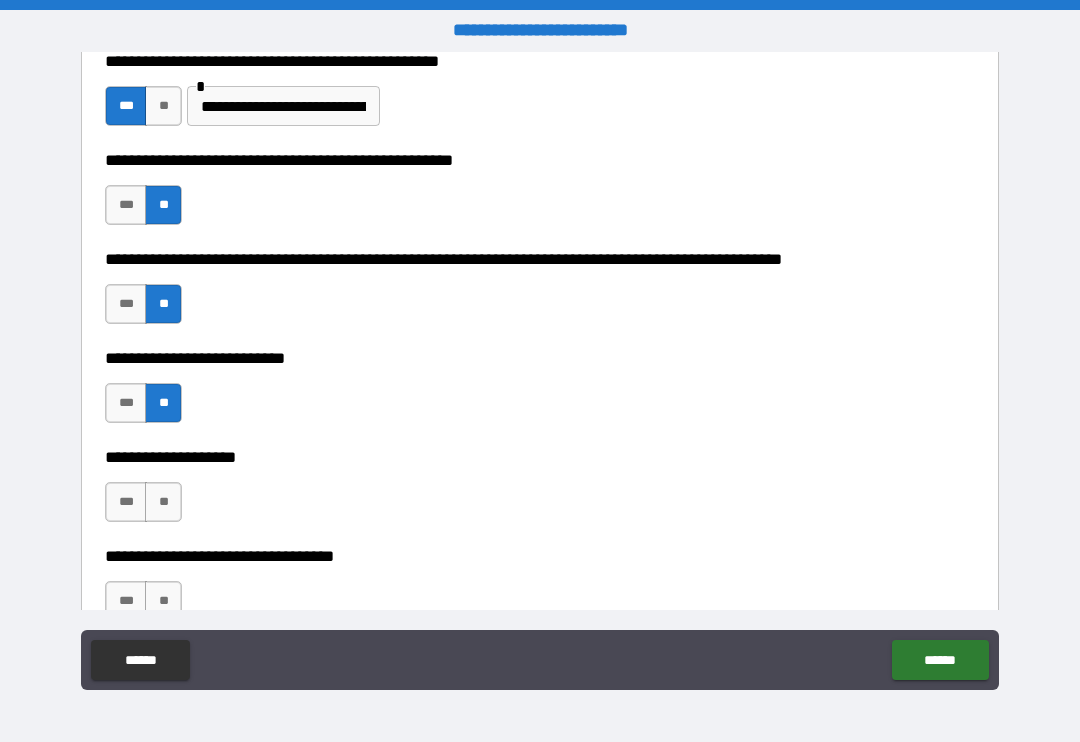 click on "***" at bounding box center (126, 502) 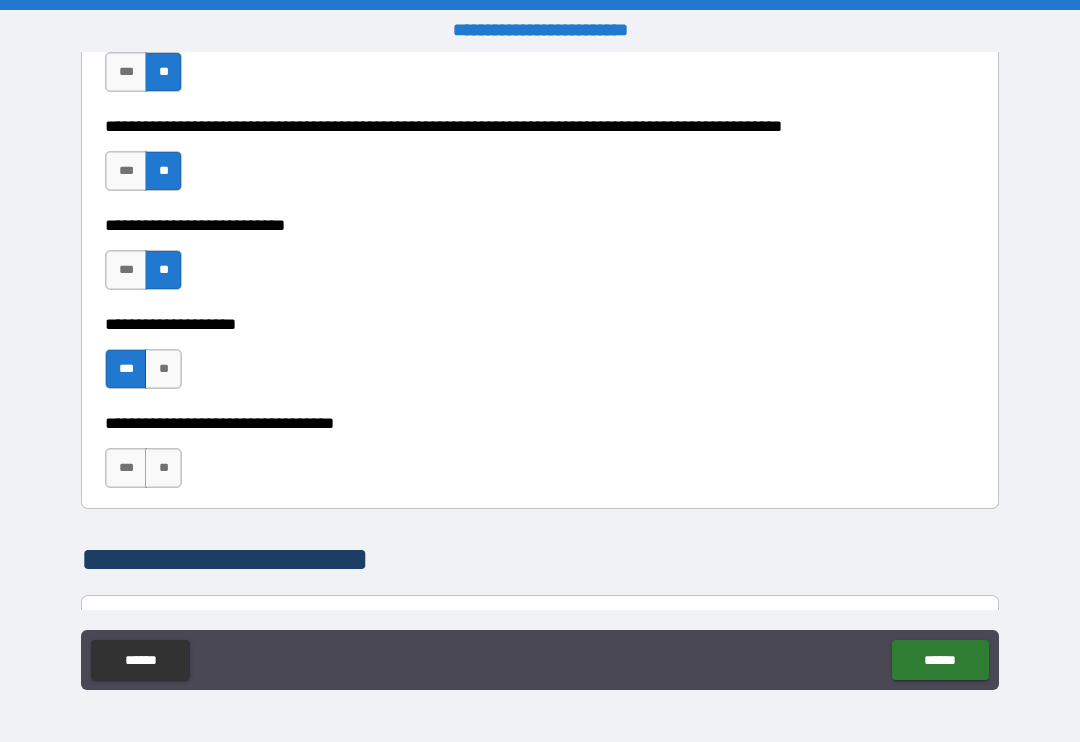 scroll, scrollTop: 908, scrollLeft: 0, axis: vertical 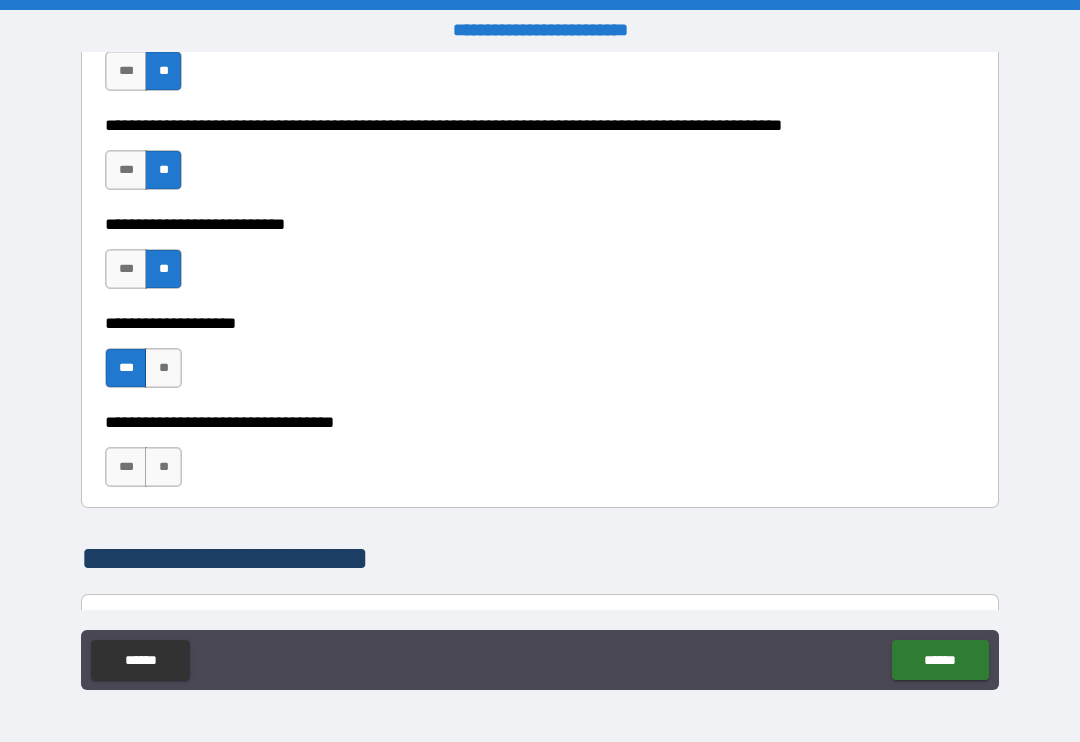 click on "**" at bounding box center [163, 467] 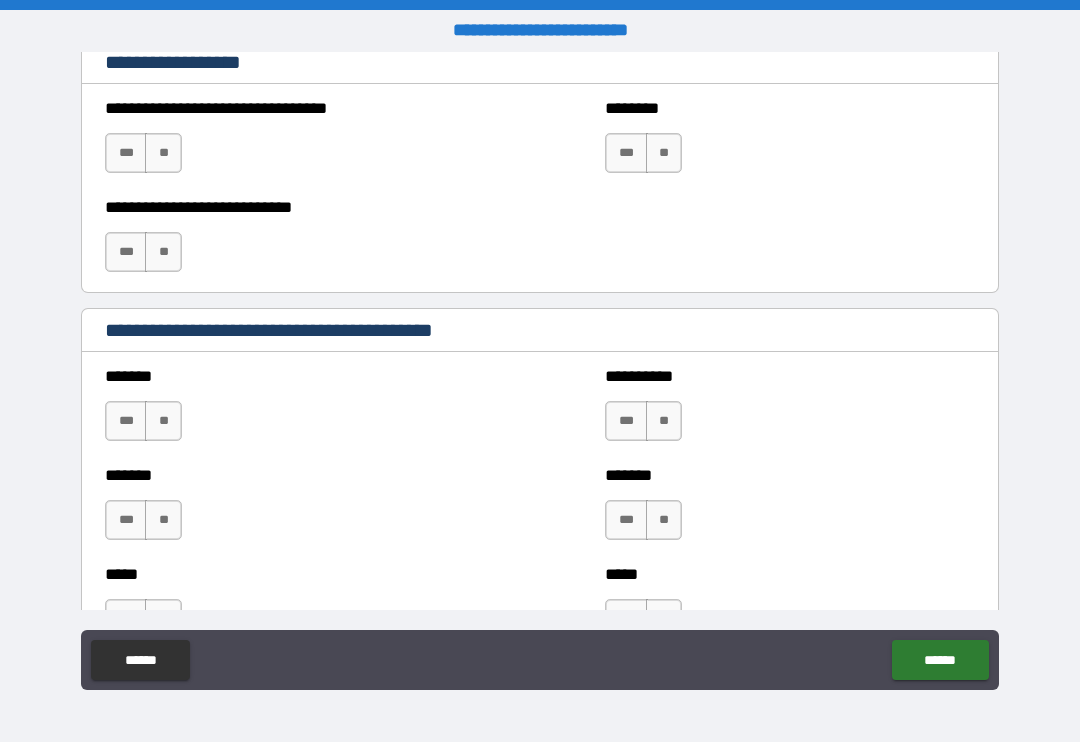 scroll, scrollTop: 1463, scrollLeft: 0, axis: vertical 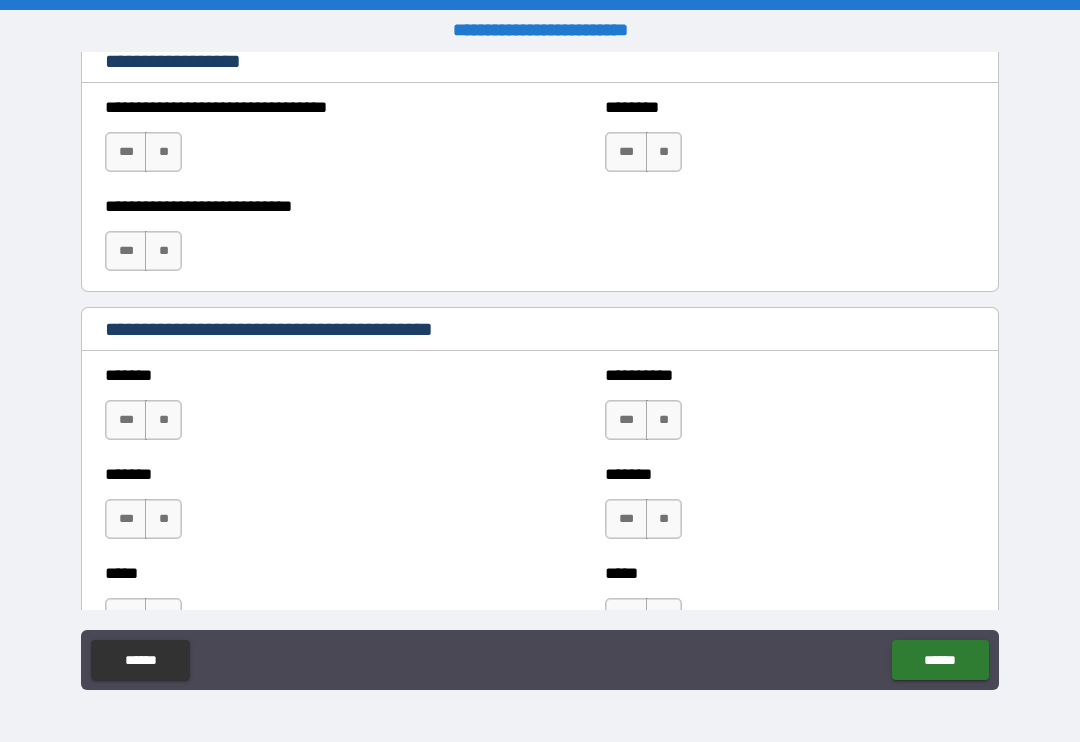 click on "**" at bounding box center (163, 420) 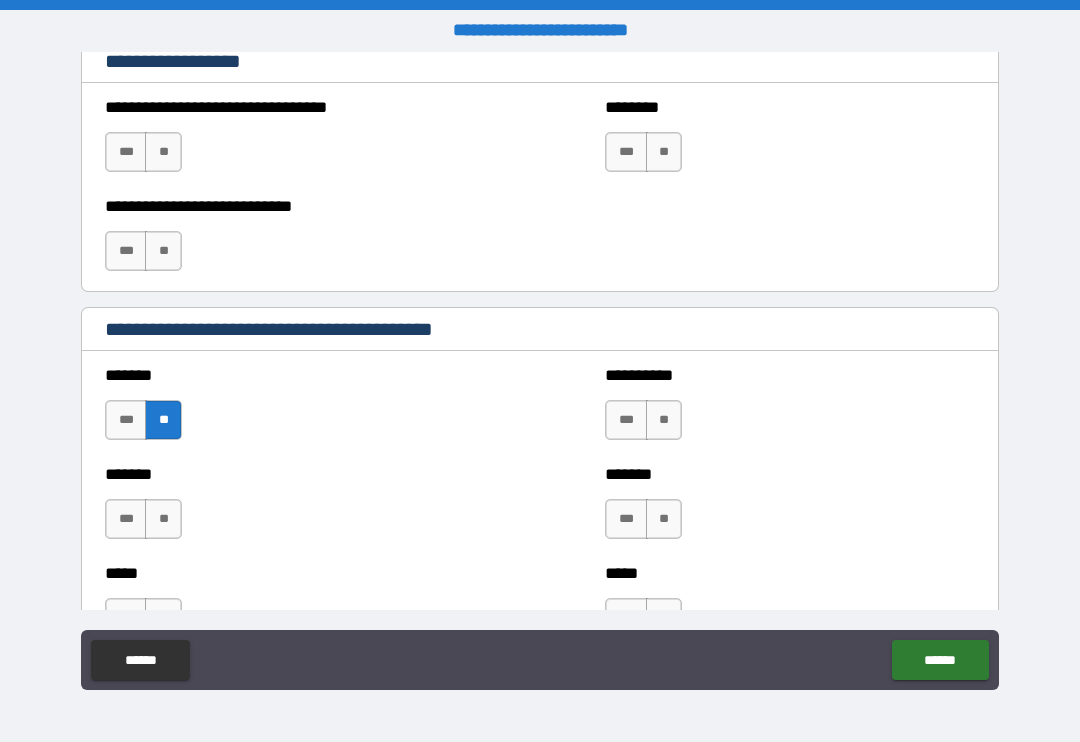 click on "**" at bounding box center [163, 519] 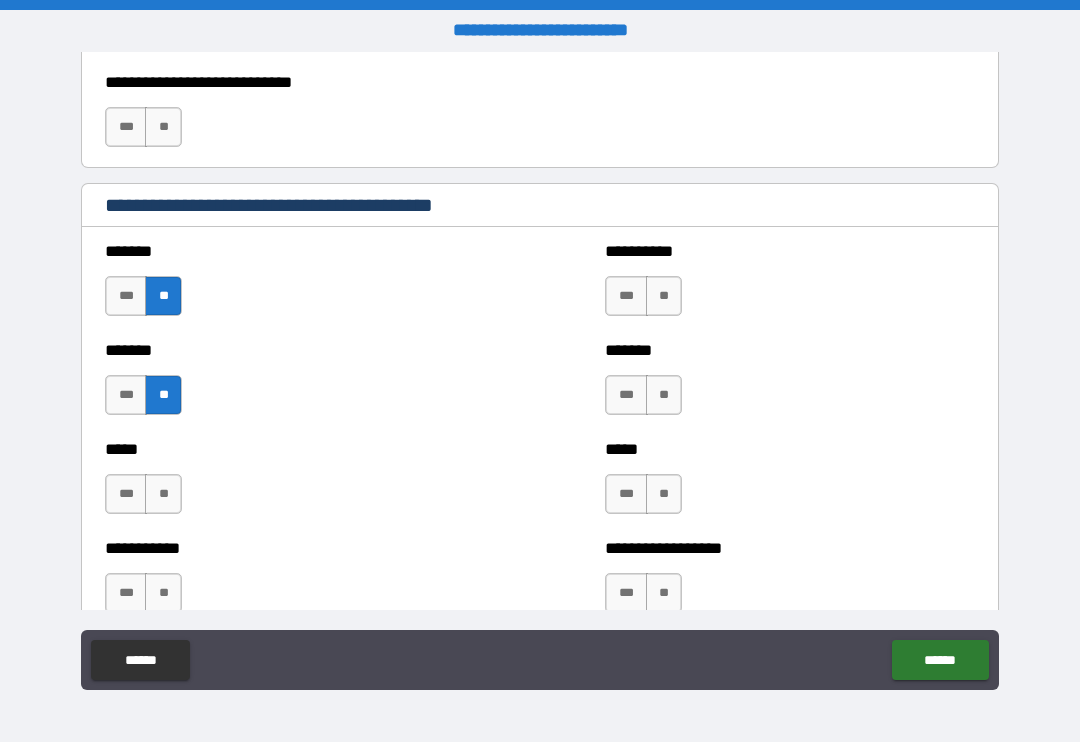 scroll, scrollTop: 1591, scrollLeft: 0, axis: vertical 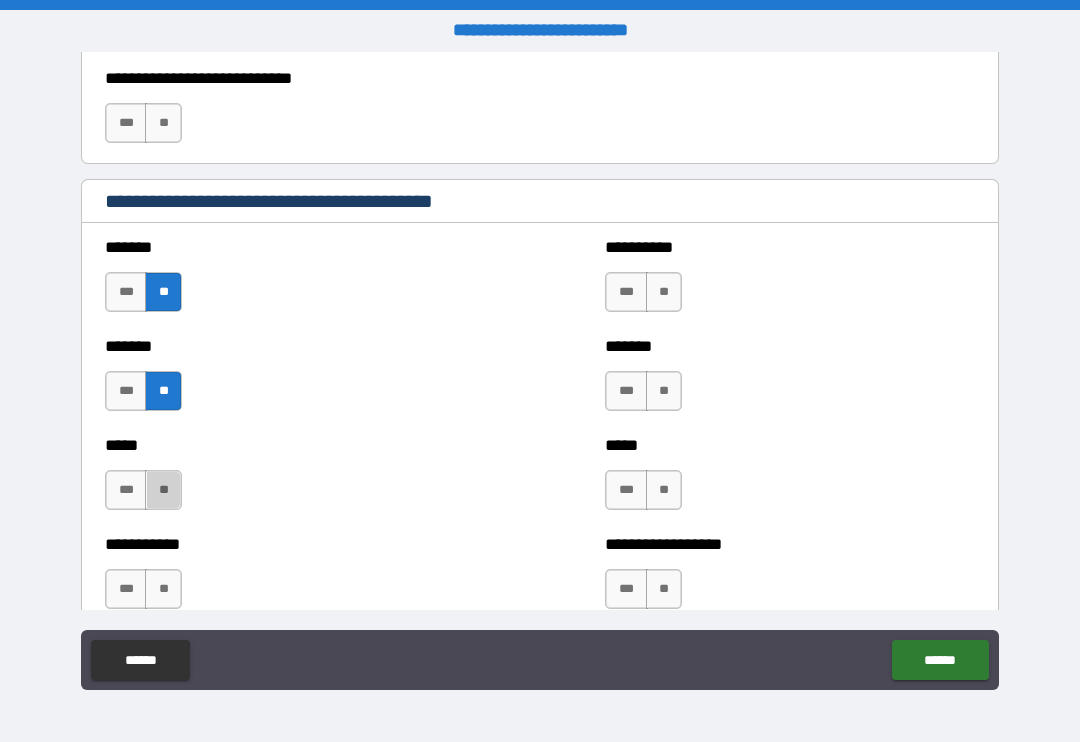 click on "**" at bounding box center (163, 490) 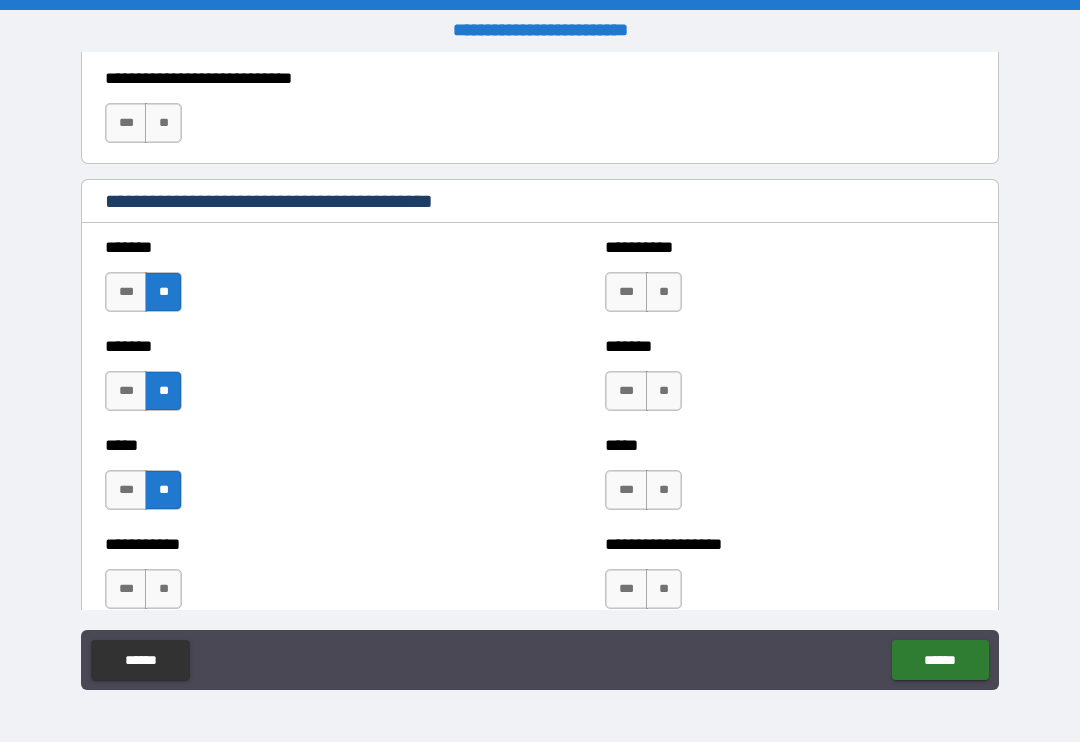 click on "**" at bounding box center (163, 589) 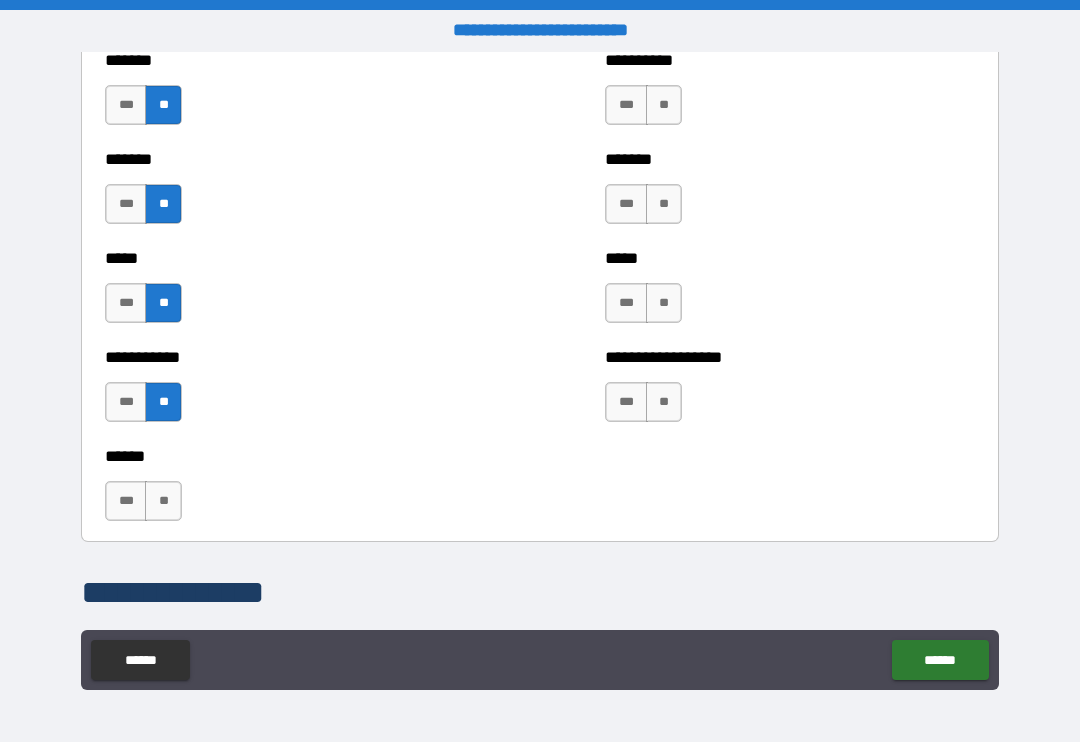 scroll, scrollTop: 1779, scrollLeft: 0, axis: vertical 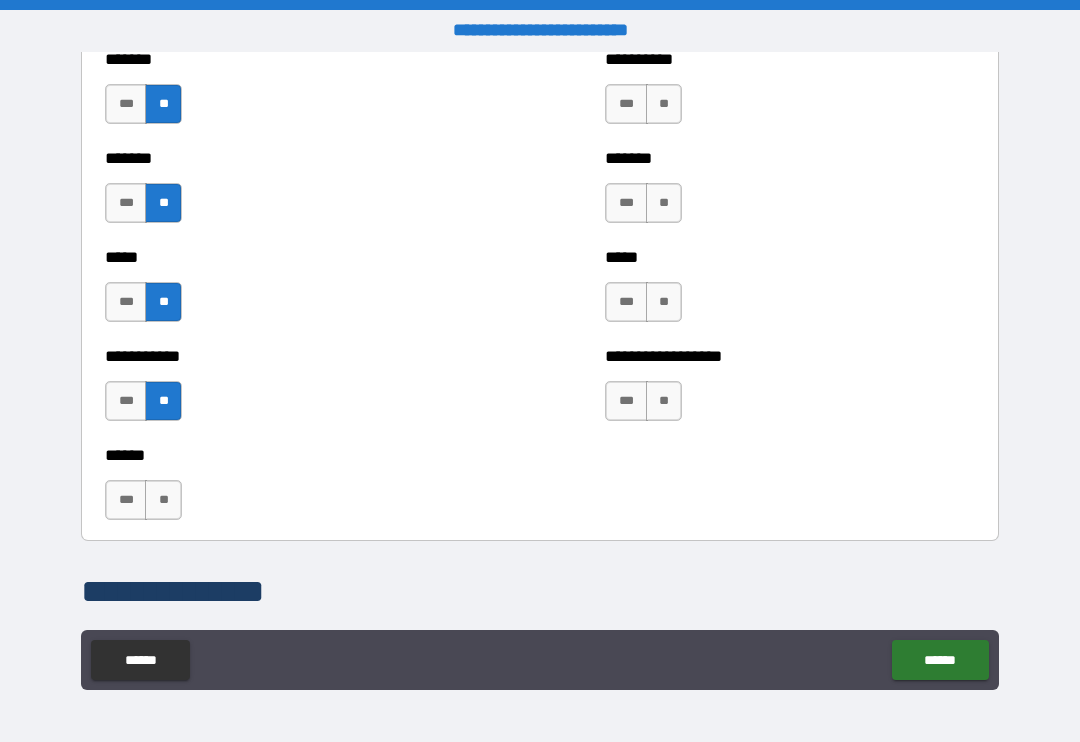 click on "**" at bounding box center [163, 500] 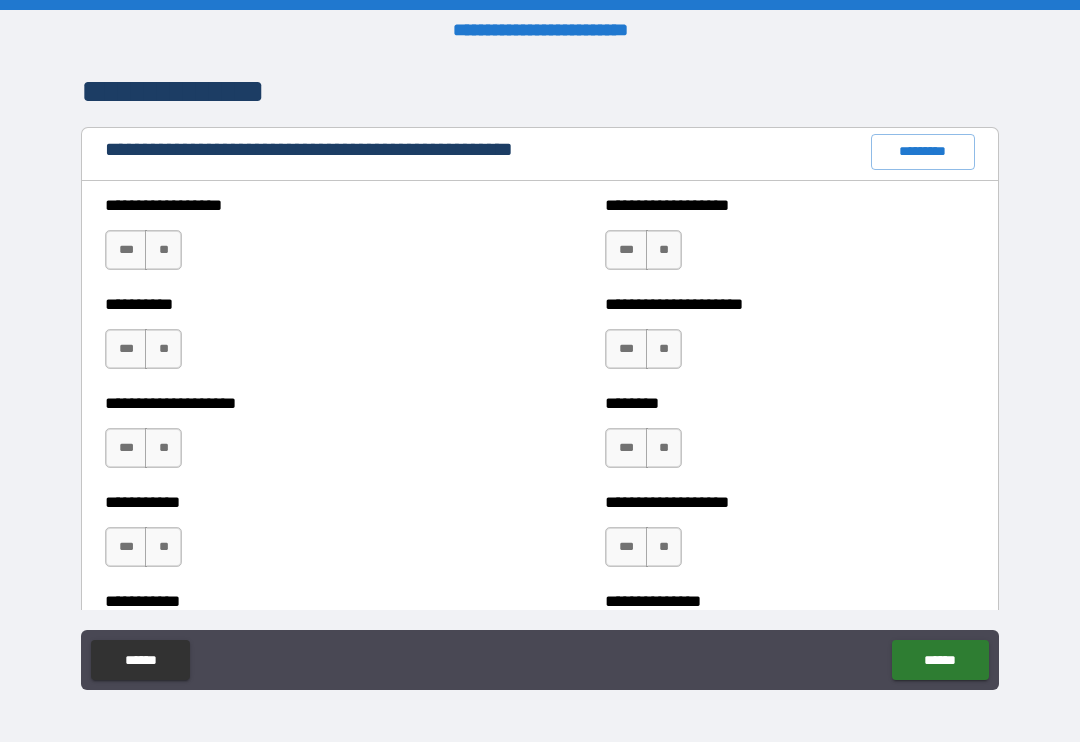 scroll, scrollTop: 2281, scrollLeft: 0, axis: vertical 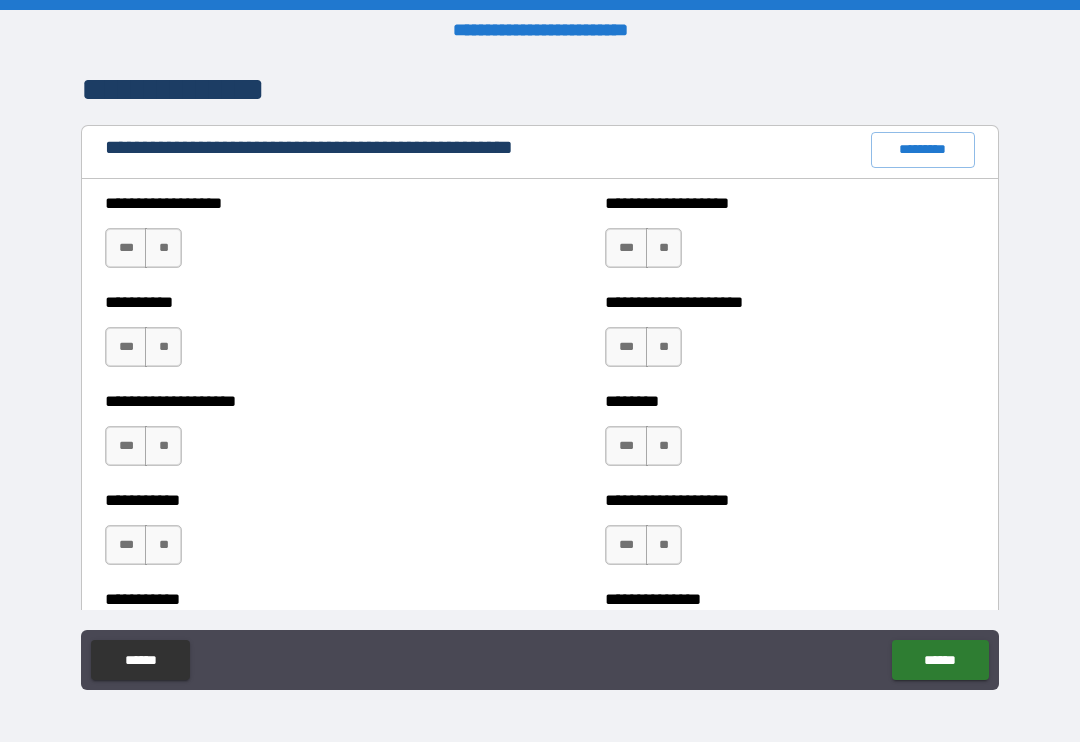 click on "**" at bounding box center [163, 248] 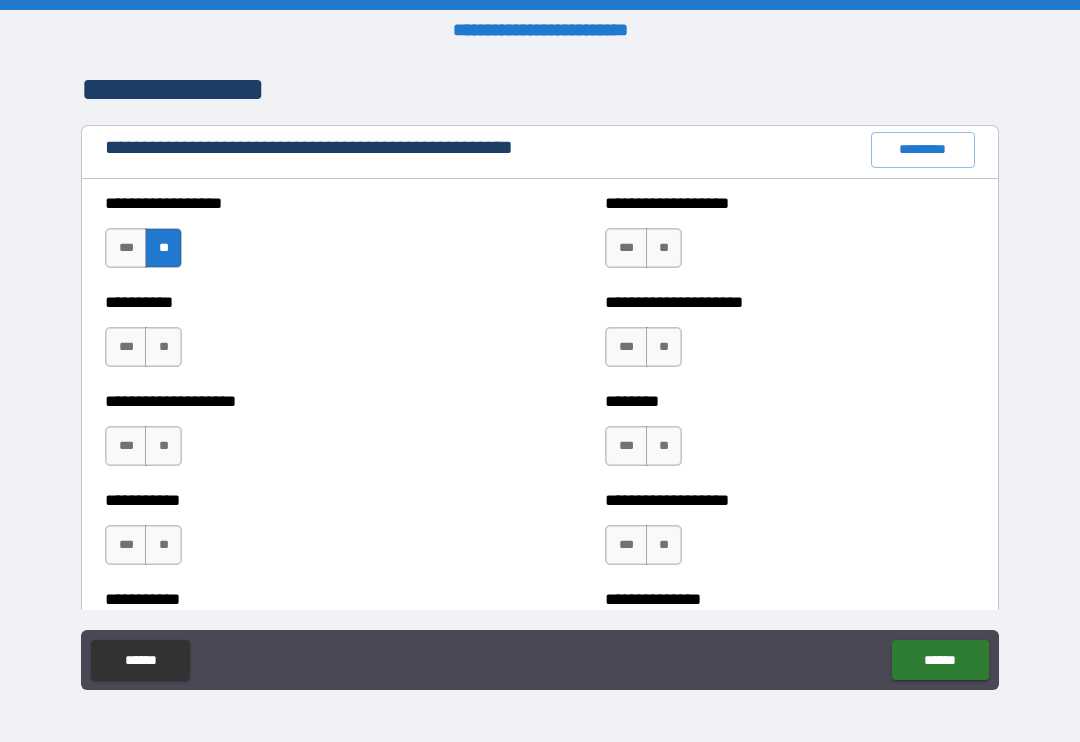 click on "**" at bounding box center (163, 347) 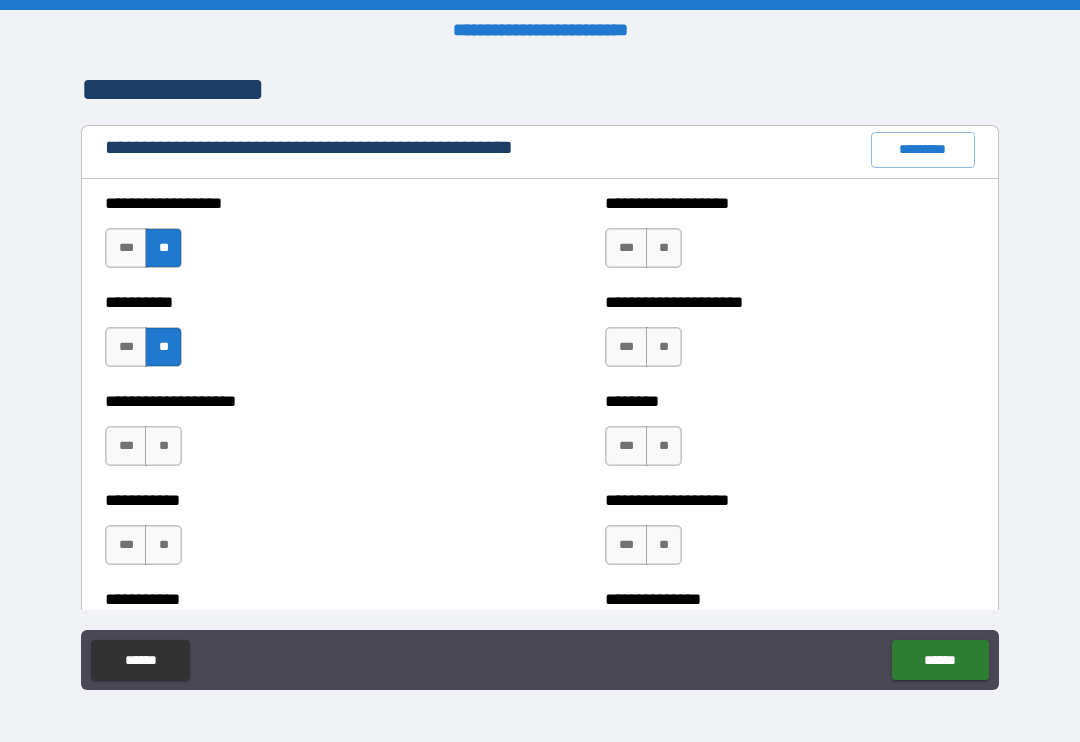 click on "**" at bounding box center (163, 446) 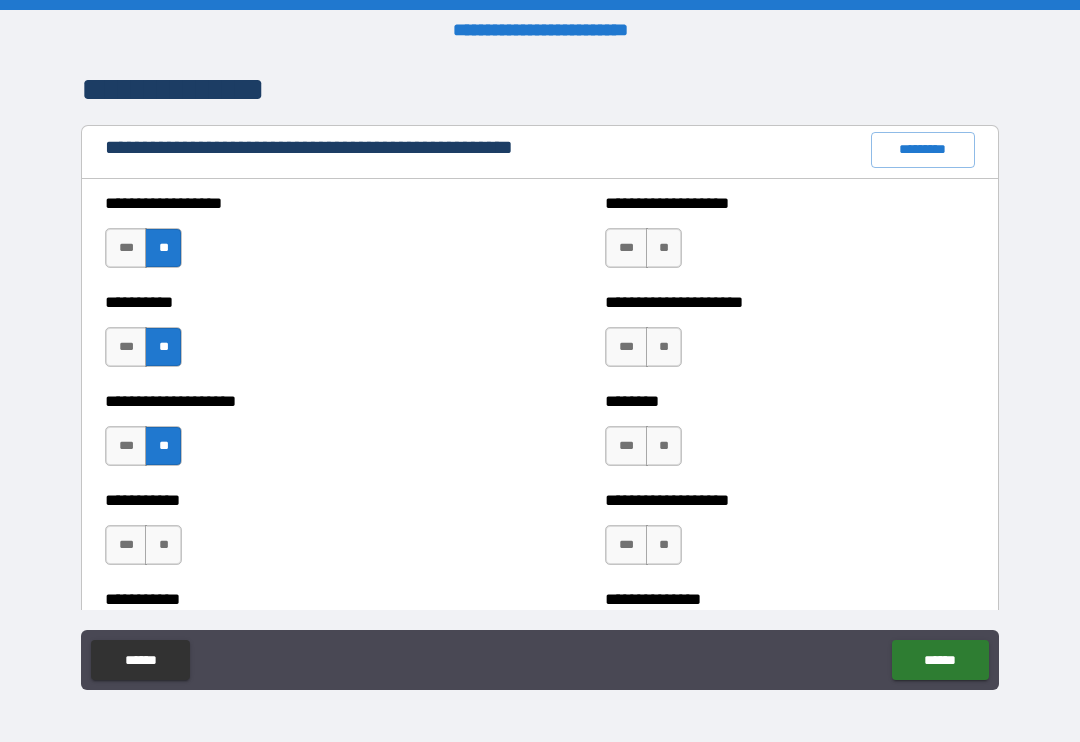 click on "**" at bounding box center [163, 545] 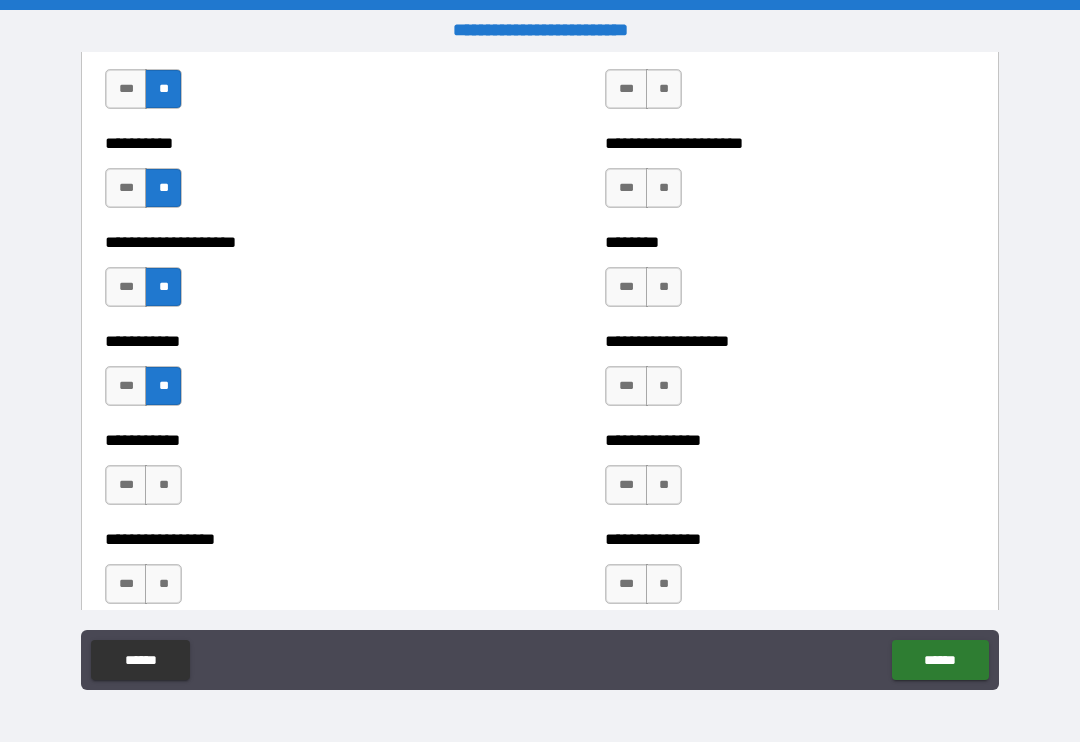 scroll, scrollTop: 2442, scrollLeft: 0, axis: vertical 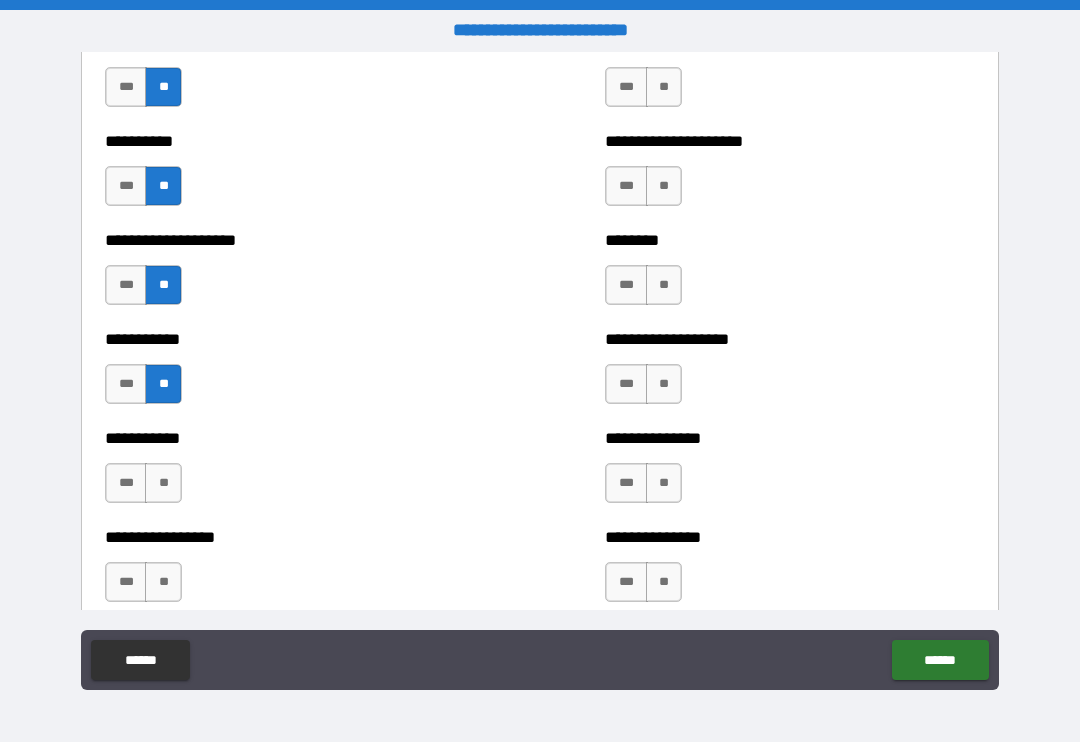 click on "**" at bounding box center (163, 483) 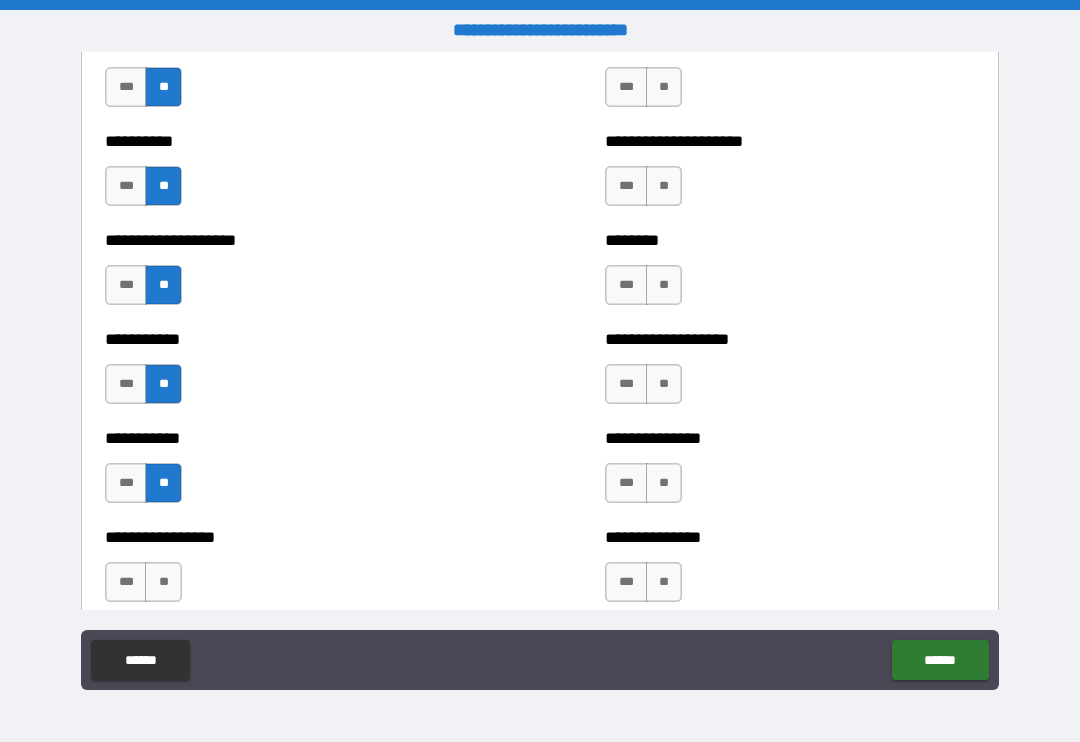 click on "**" at bounding box center (163, 582) 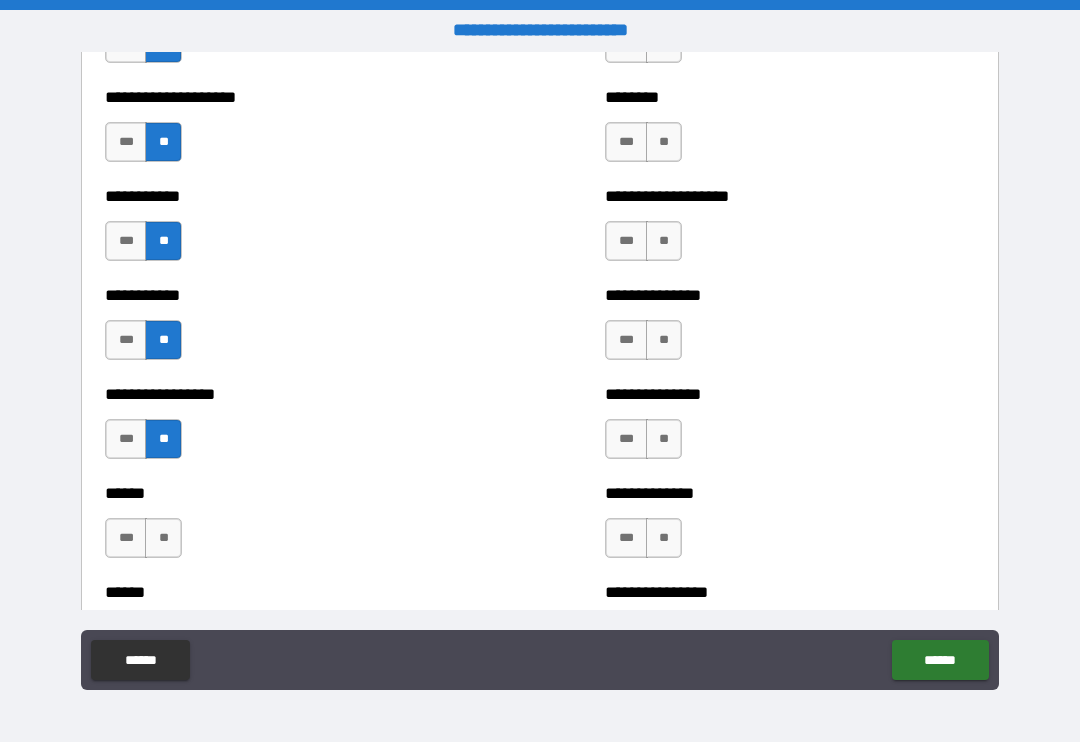scroll, scrollTop: 2586, scrollLeft: 0, axis: vertical 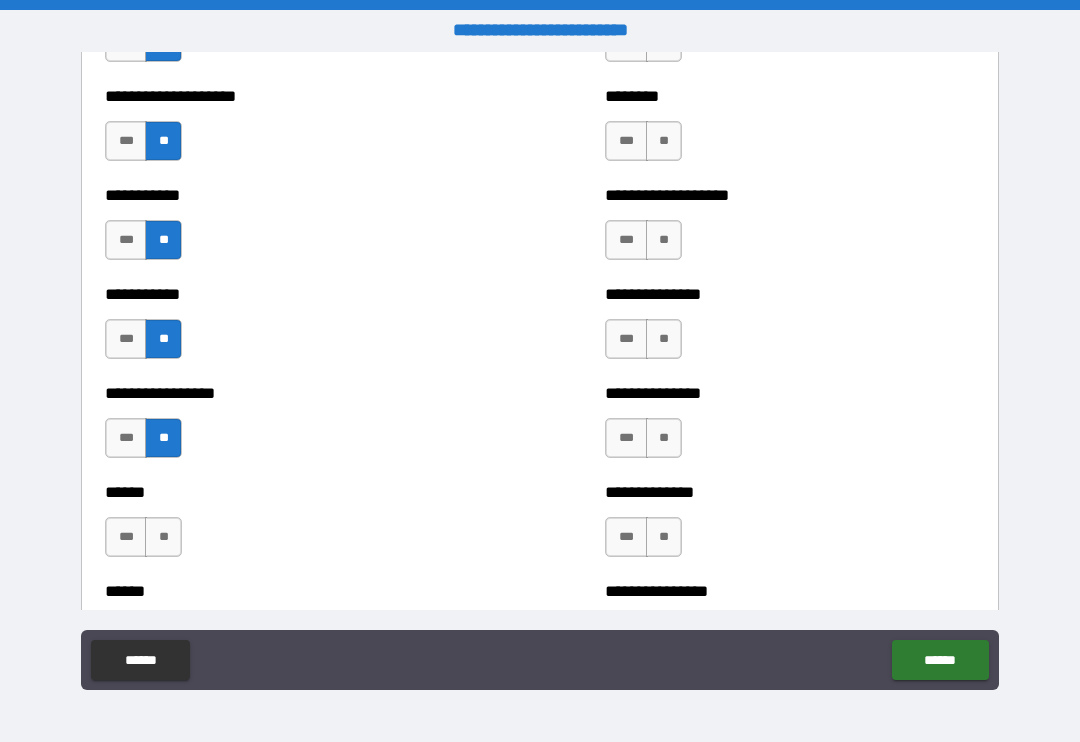 click on "**" at bounding box center [163, 537] 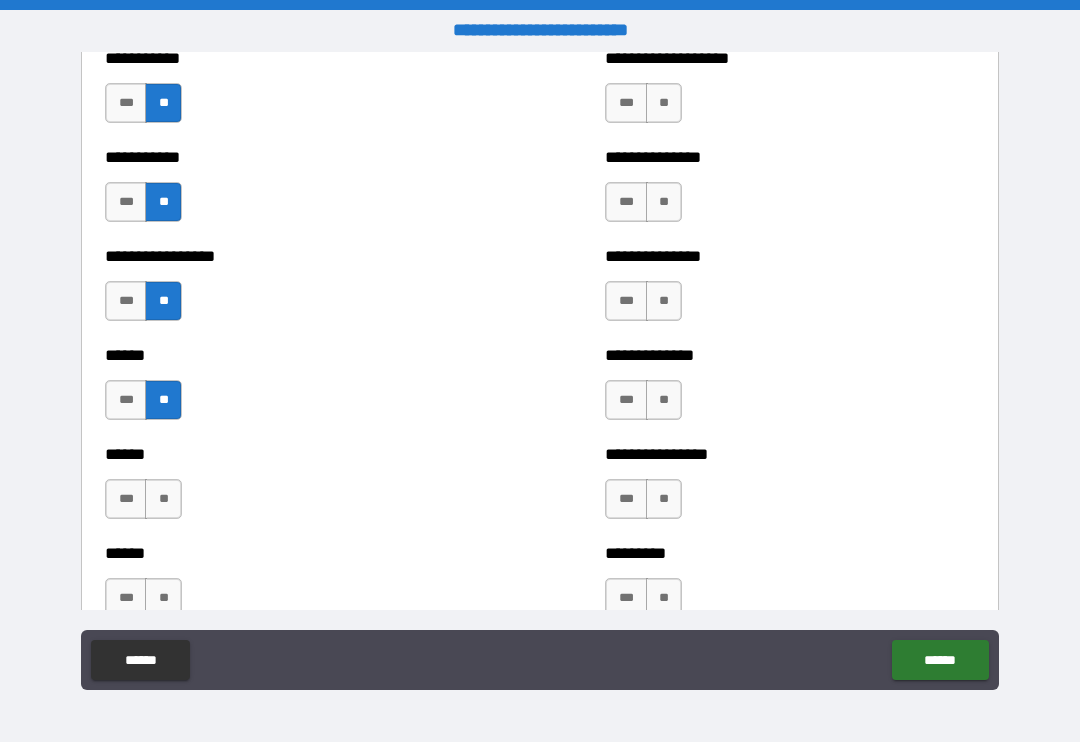 scroll, scrollTop: 2727, scrollLeft: 0, axis: vertical 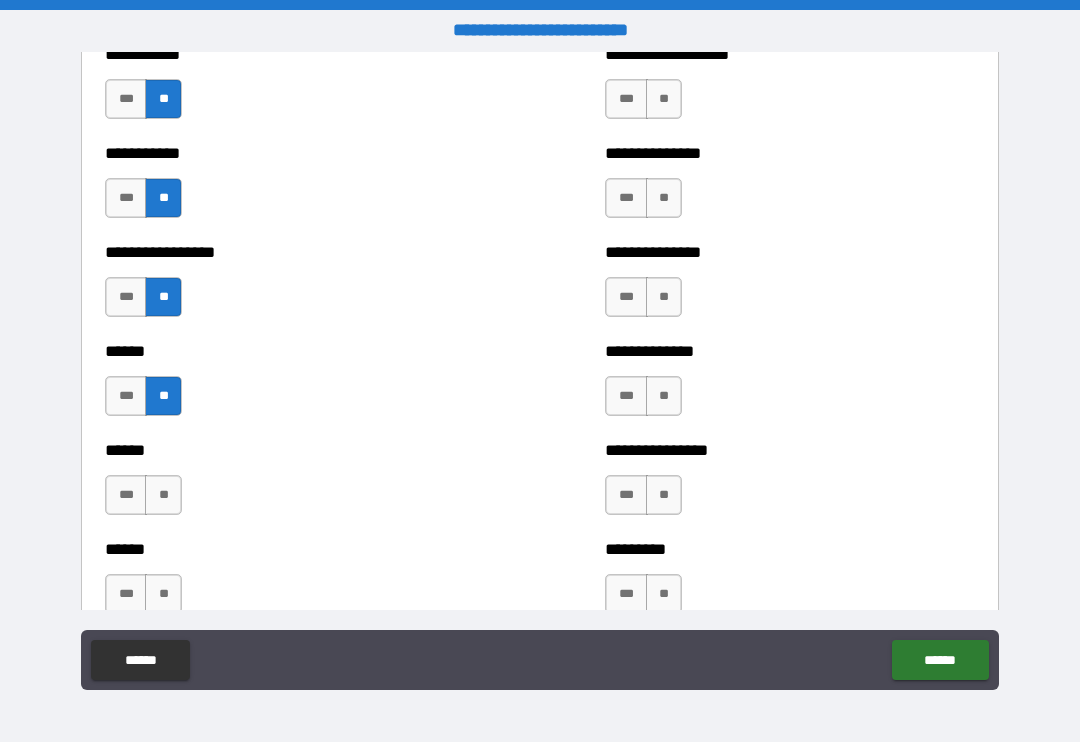 click on "**" at bounding box center (163, 495) 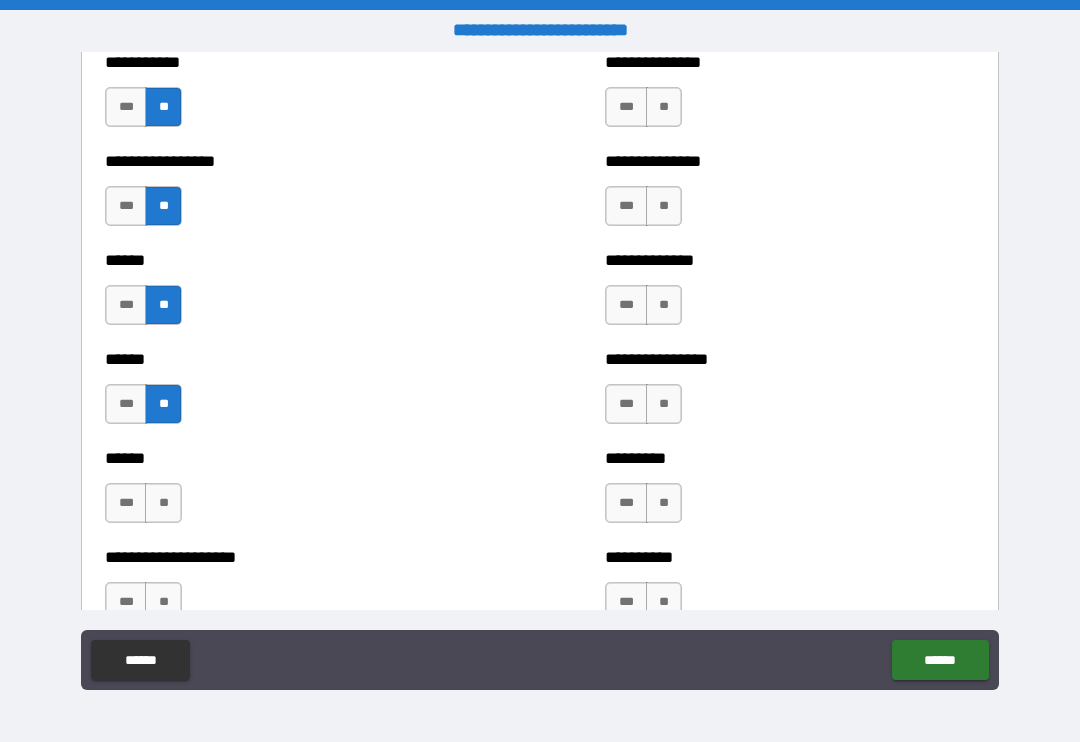 scroll, scrollTop: 2829, scrollLeft: 0, axis: vertical 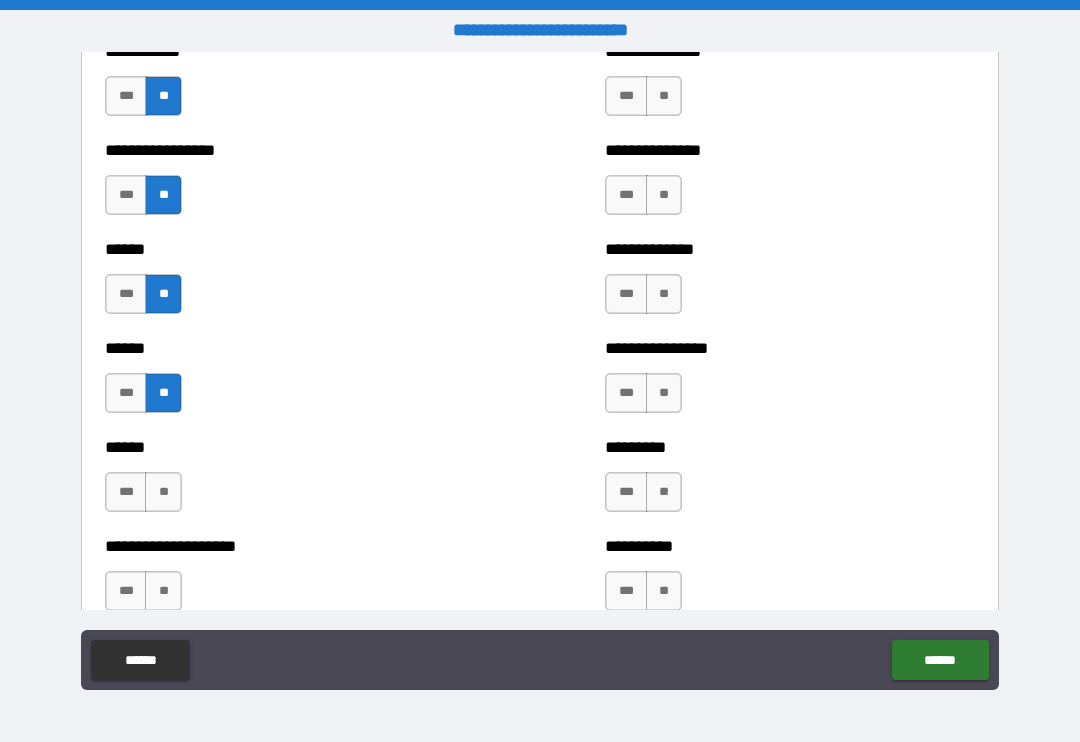 click on "**" at bounding box center [163, 492] 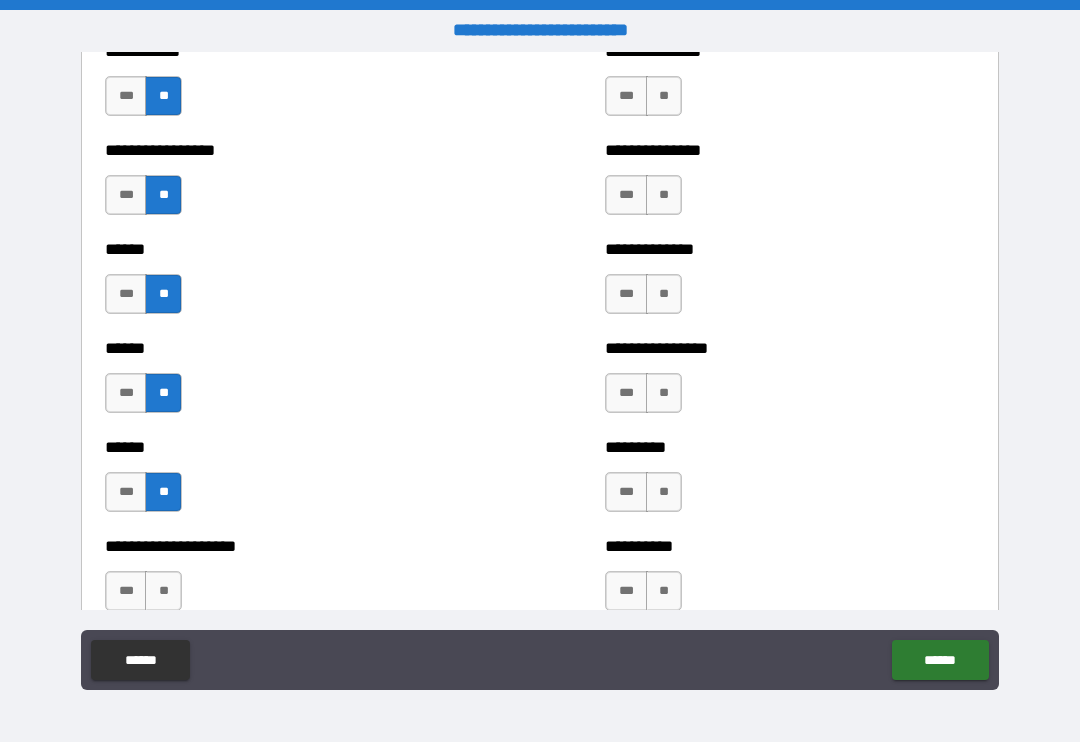 click on "**" at bounding box center [163, 591] 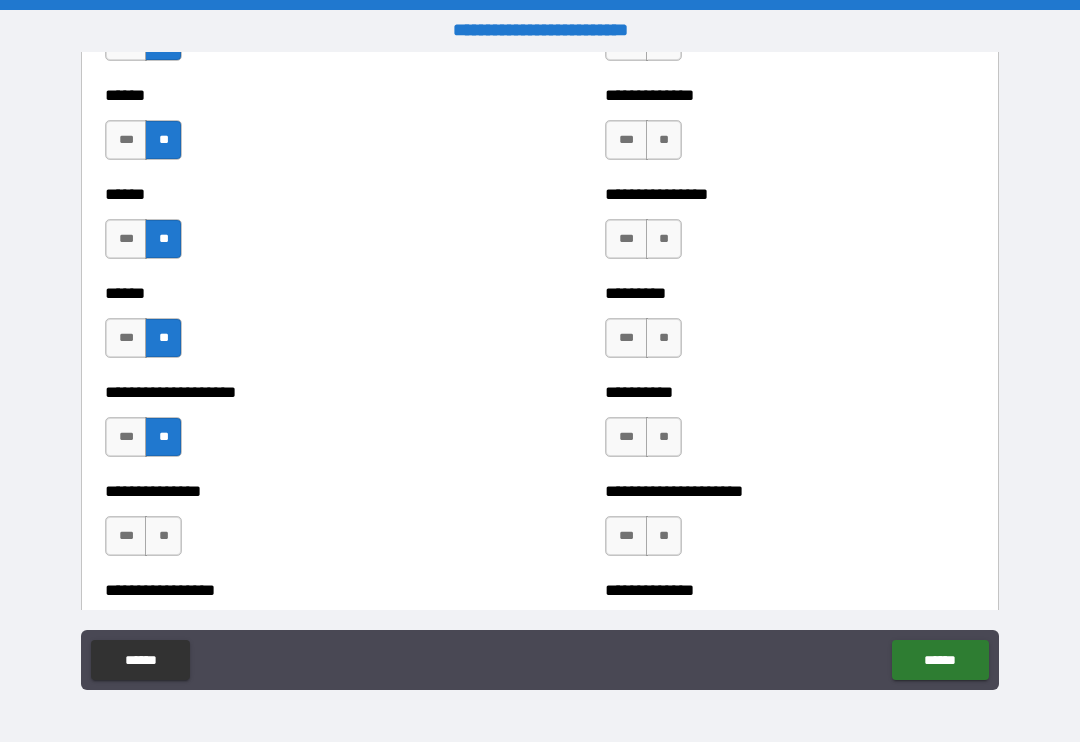 scroll, scrollTop: 2984, scrollLeft: 0, axis: vertical 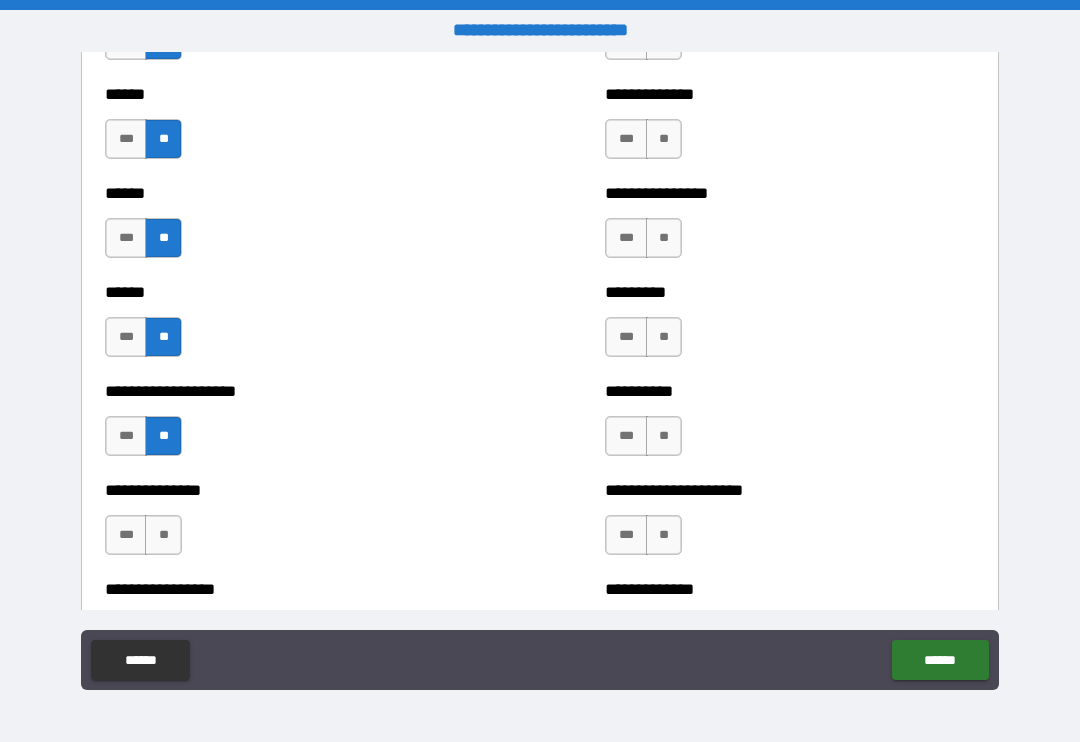 click on "**" at bounding box center (163, 535) 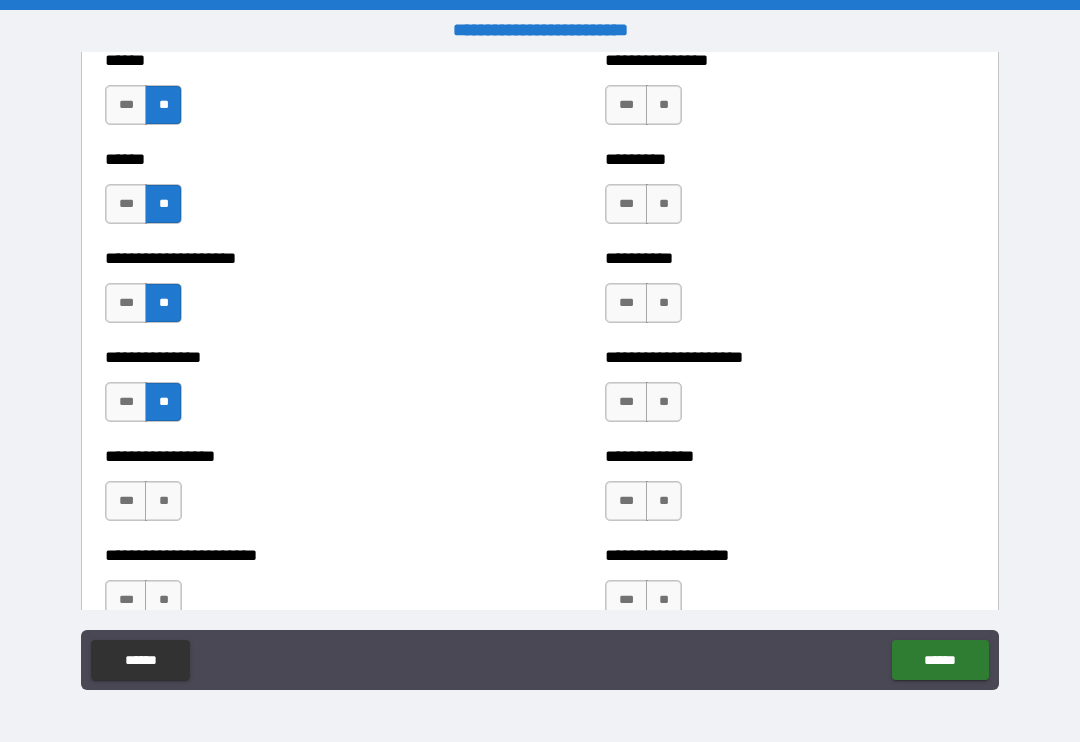 scroll, scrollTop: 3119, scrollLeft: 0, axis: vertical 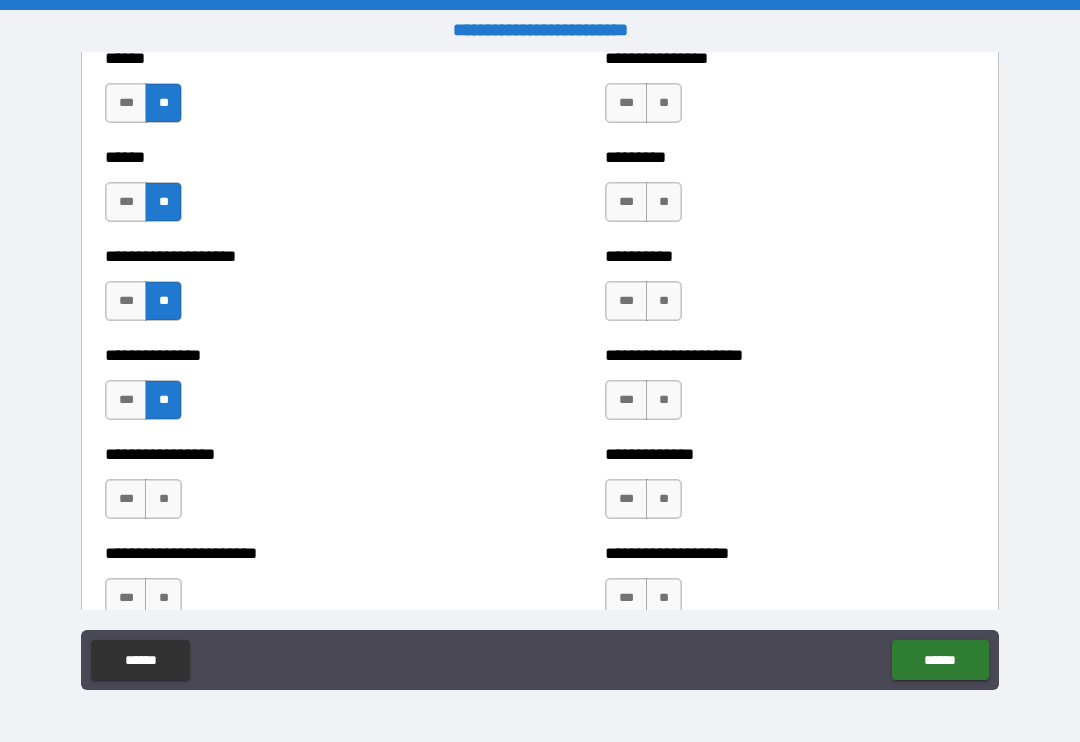 click on "**" at bounding box center [163, 499] 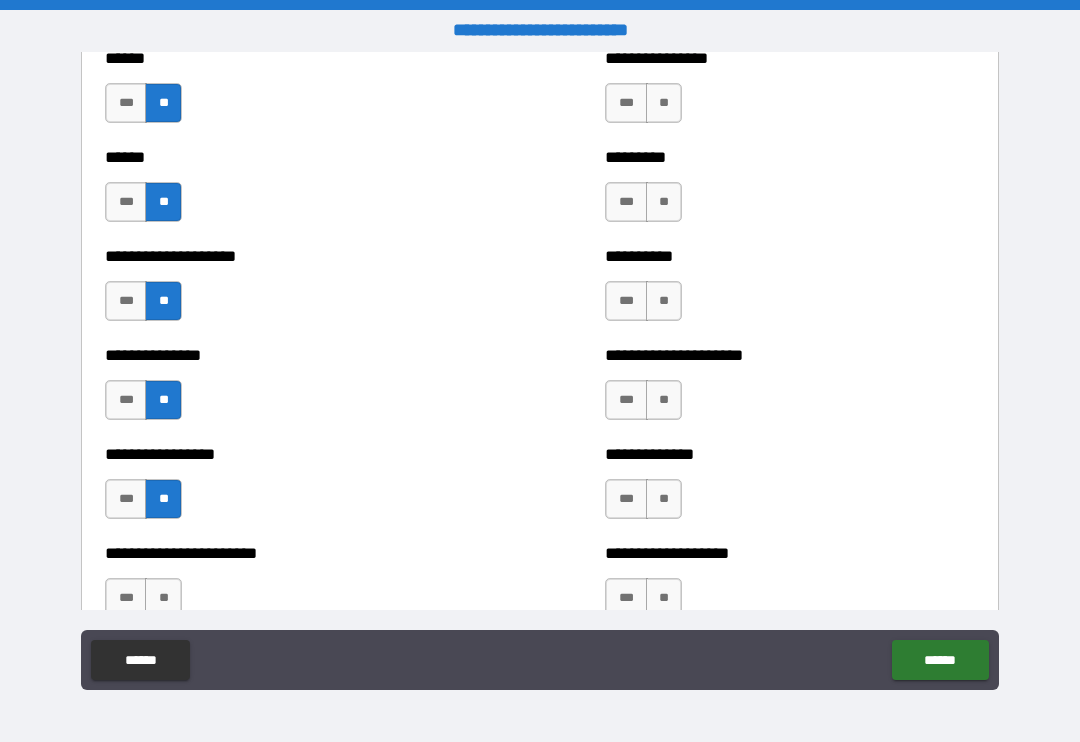 click on "**" at bounding box center [163, 598] 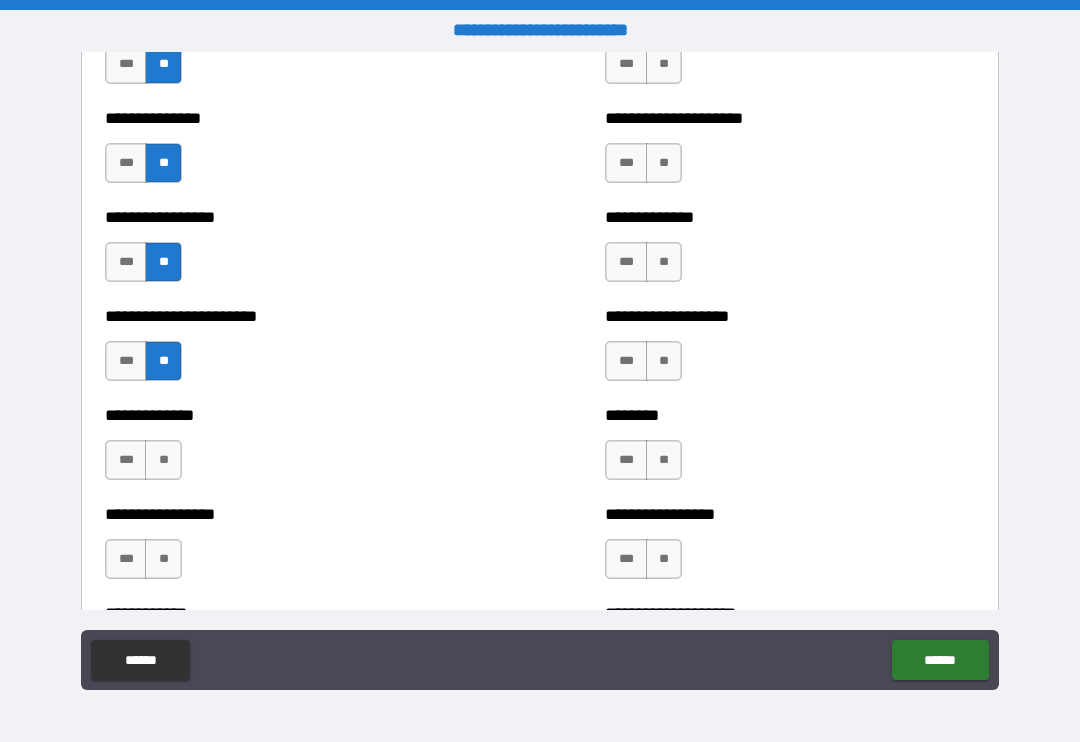 scroll, scrollTop: 3362, scrollLeft: 0, axis: vertical 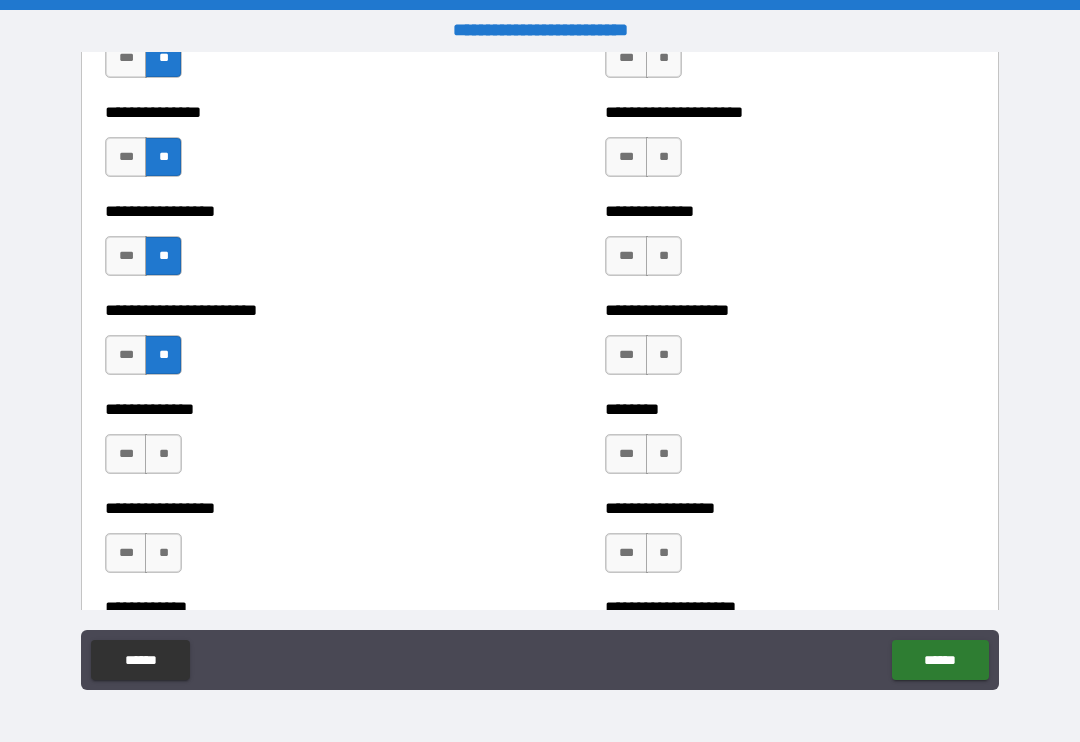 click on "**" at bounding box center (163, 454) 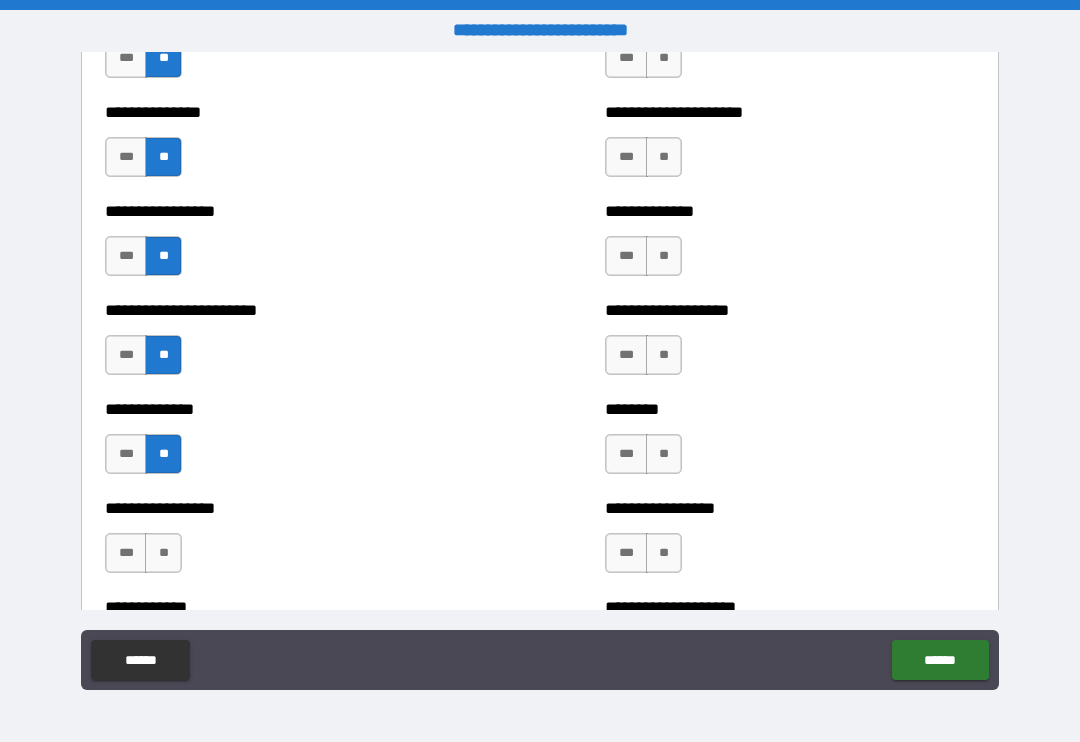 click on "**" at bounding box center (163, 553) 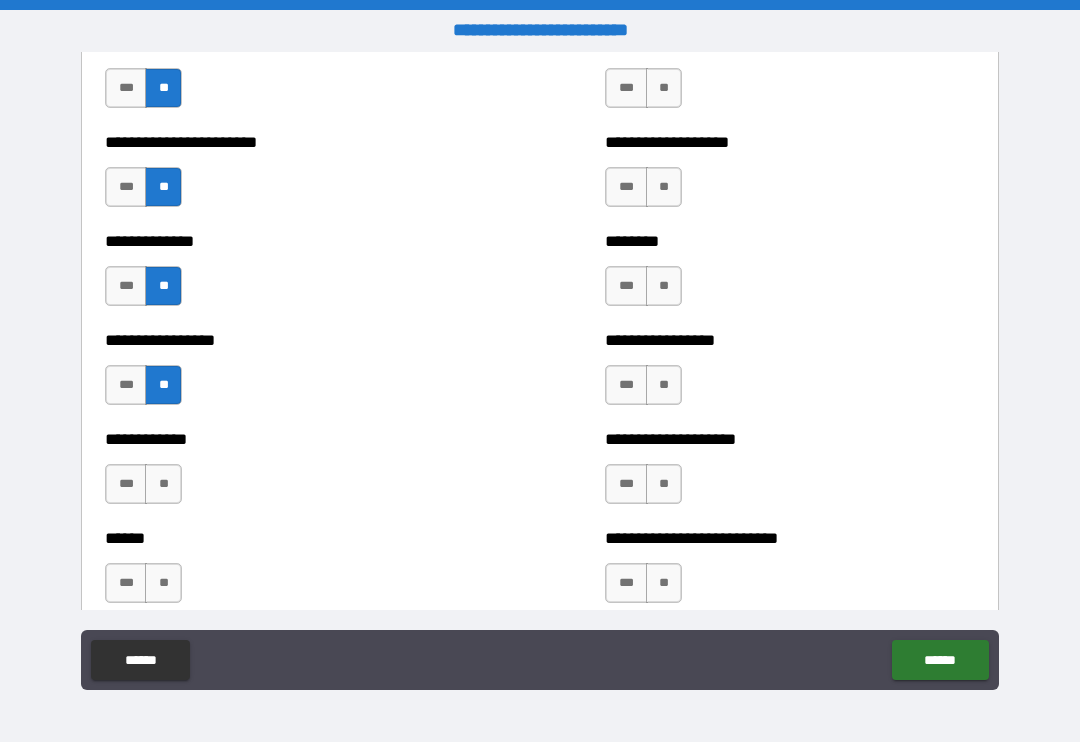 scroll, scrollTop: 3531, scrollLeft: 0, axis: vertical 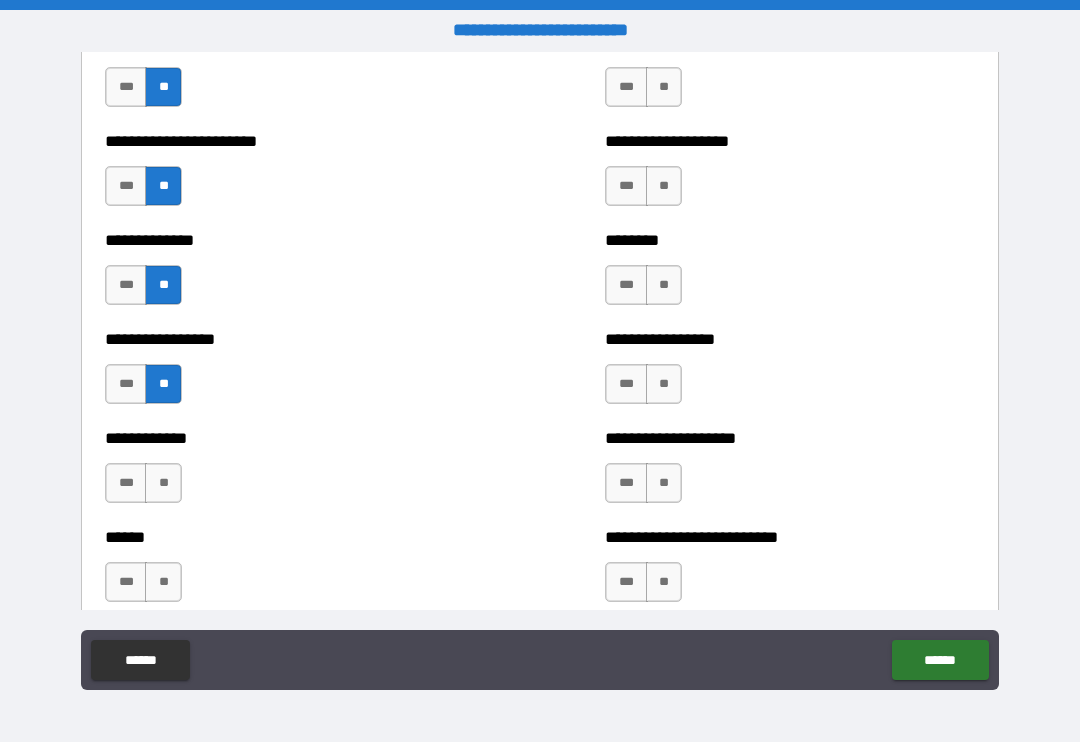 click on "**" at bounding box center [163, 483] 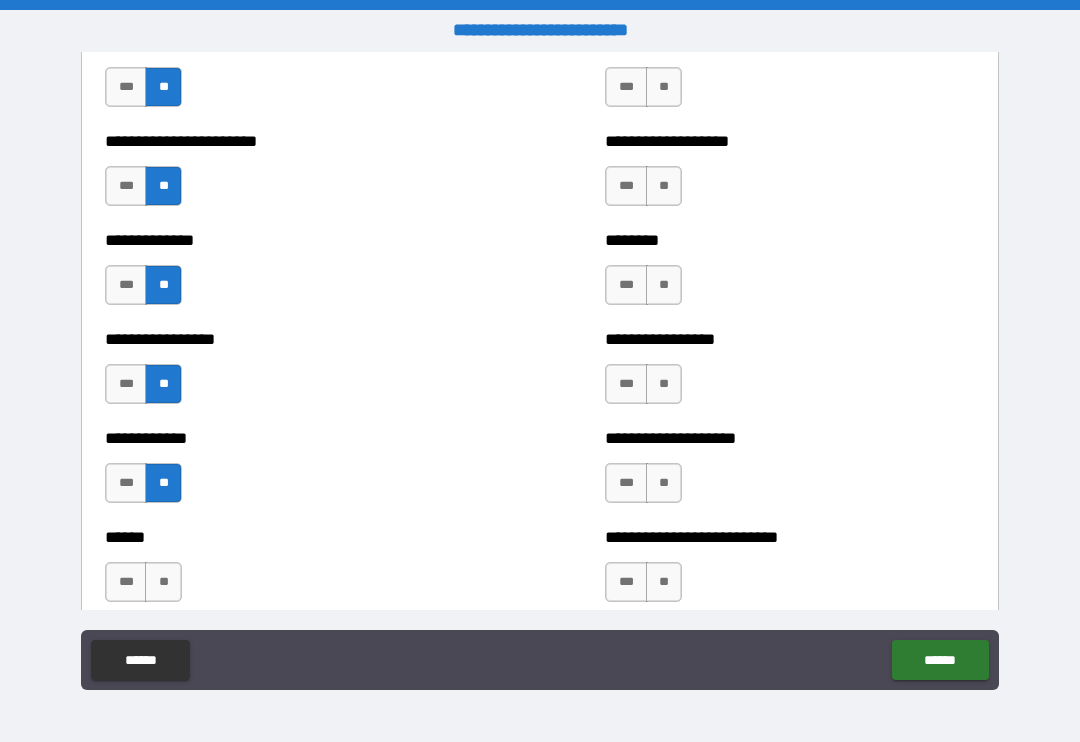 click on "**" at bounding box center (163, 582) 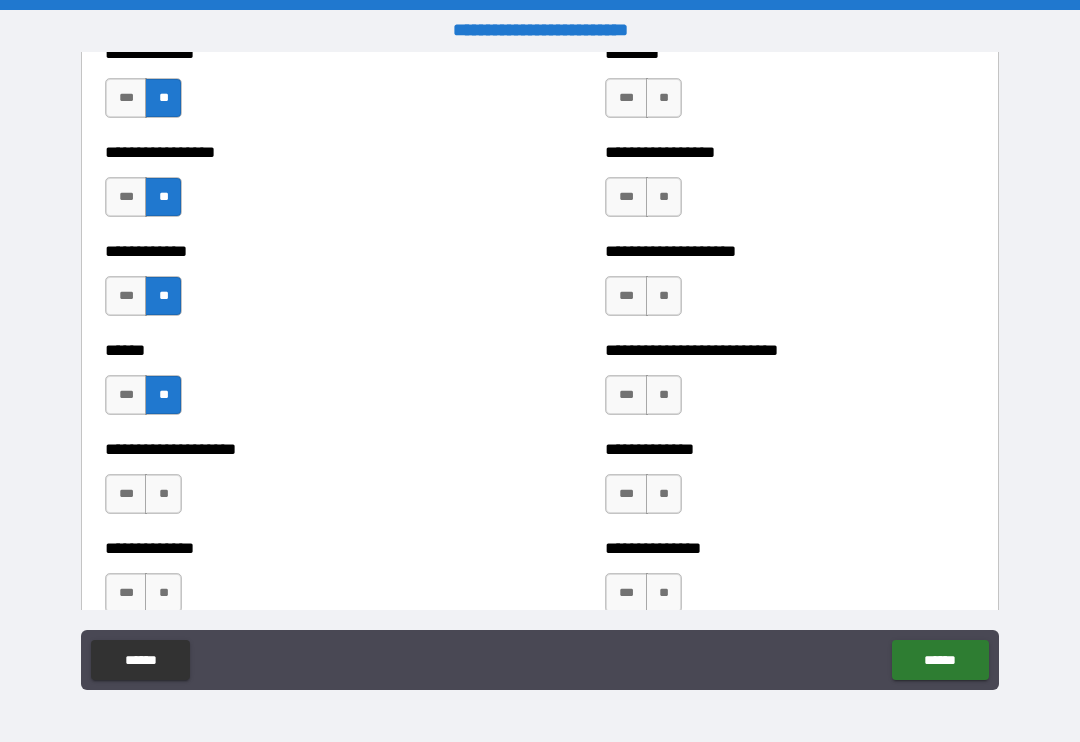 scroll, scrollTop: 3721, scrollLeft: 0, axis: vertical 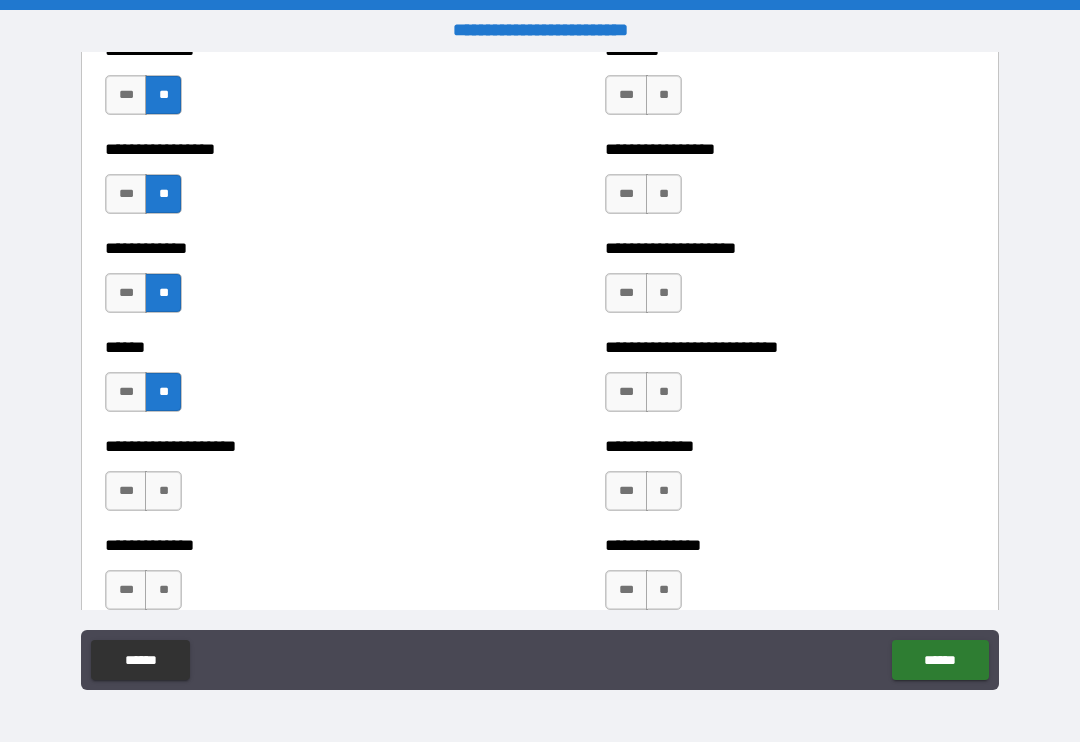 click on "**" at bounding box center (163, 491) 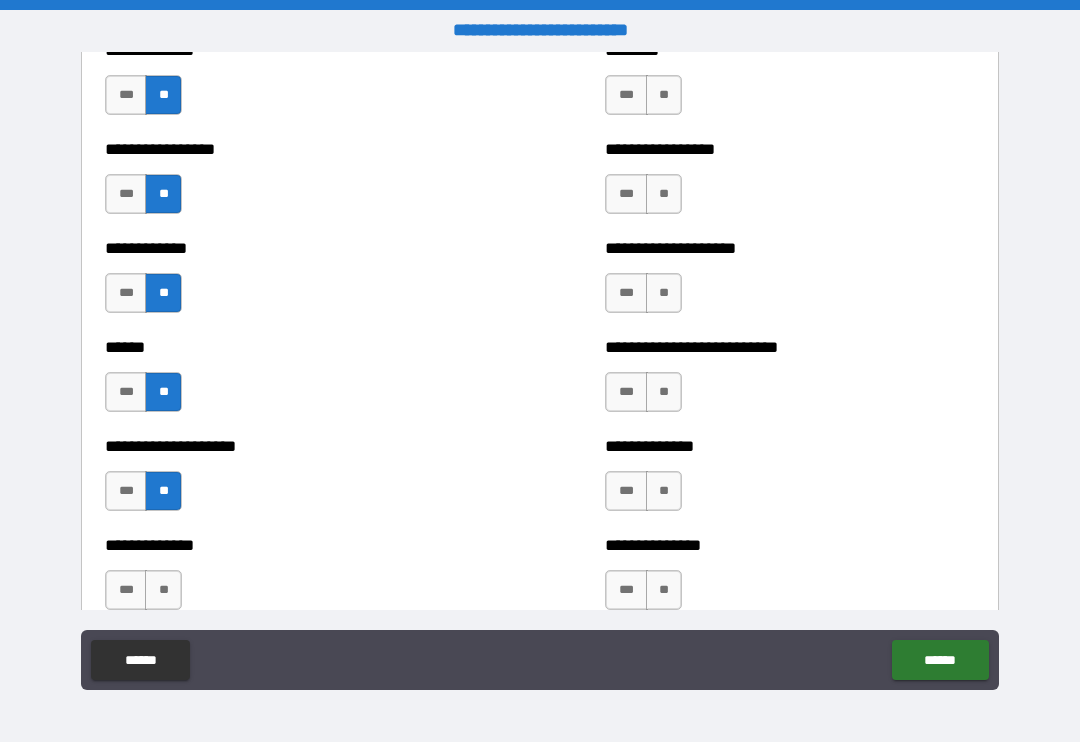 click on "**" at bounding box center [163, 590] 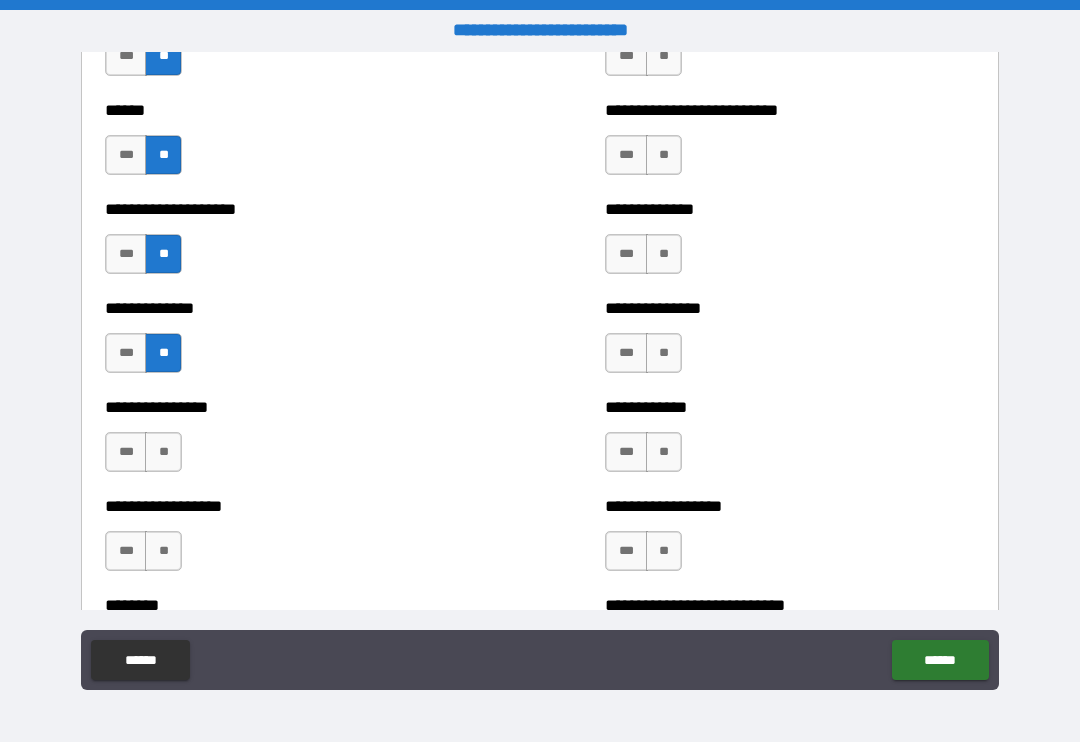 scroll, scrollTop: 3959, scrollLeft: 0, axis: vertical 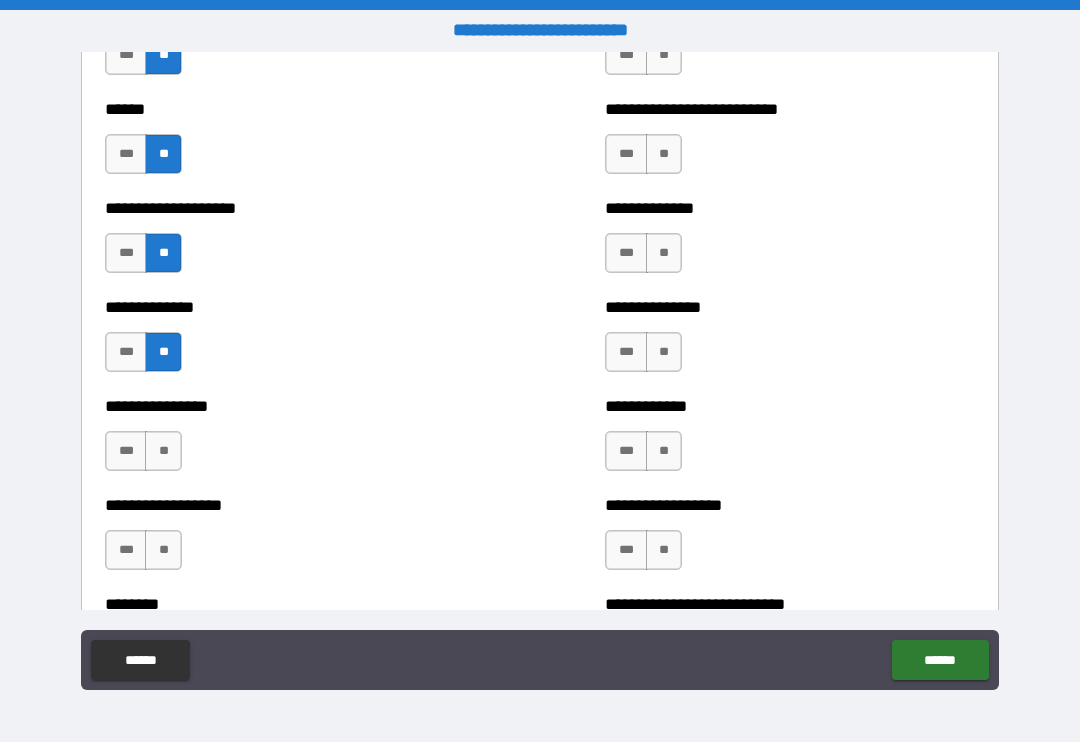 click on "**" at bounding box center (163, 451) 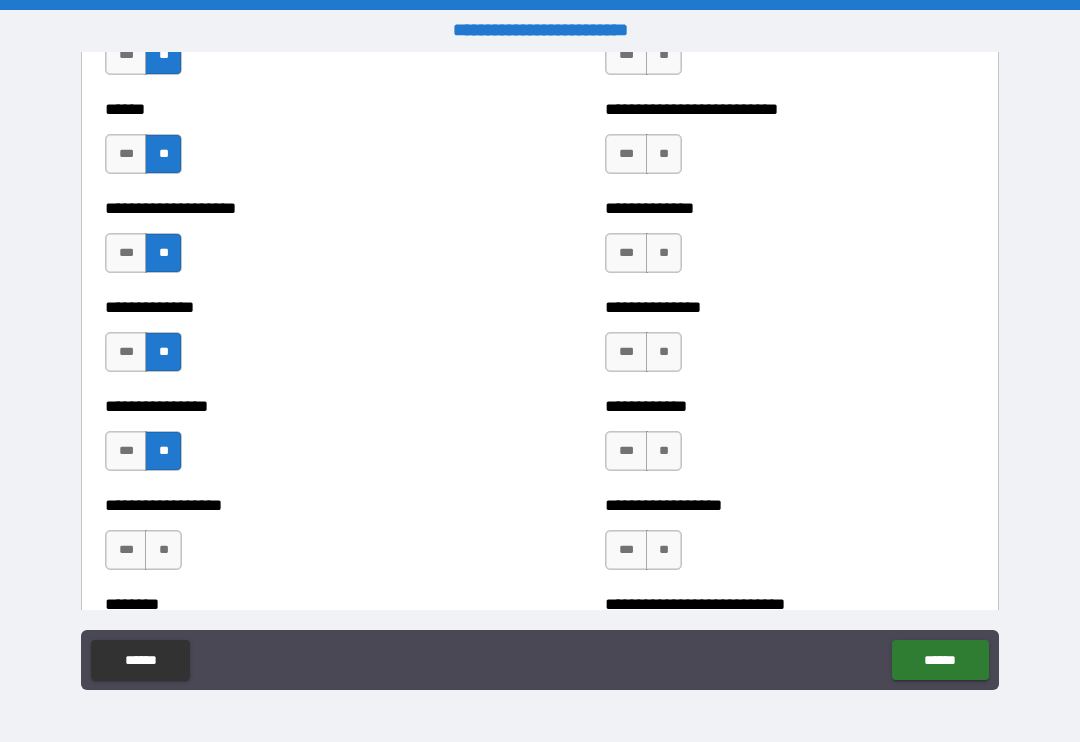 click on "**" at bounding box center [163, 550] 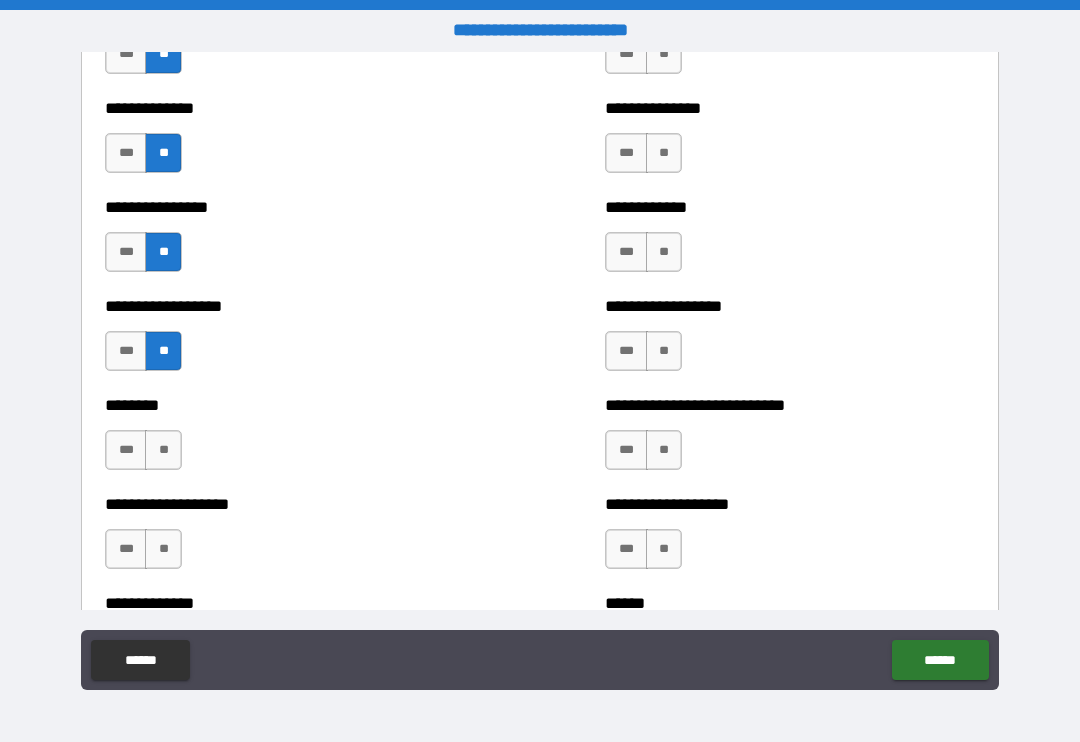 scroll, scrollTop: 4159, scrollLeft: 0, axis: vertical 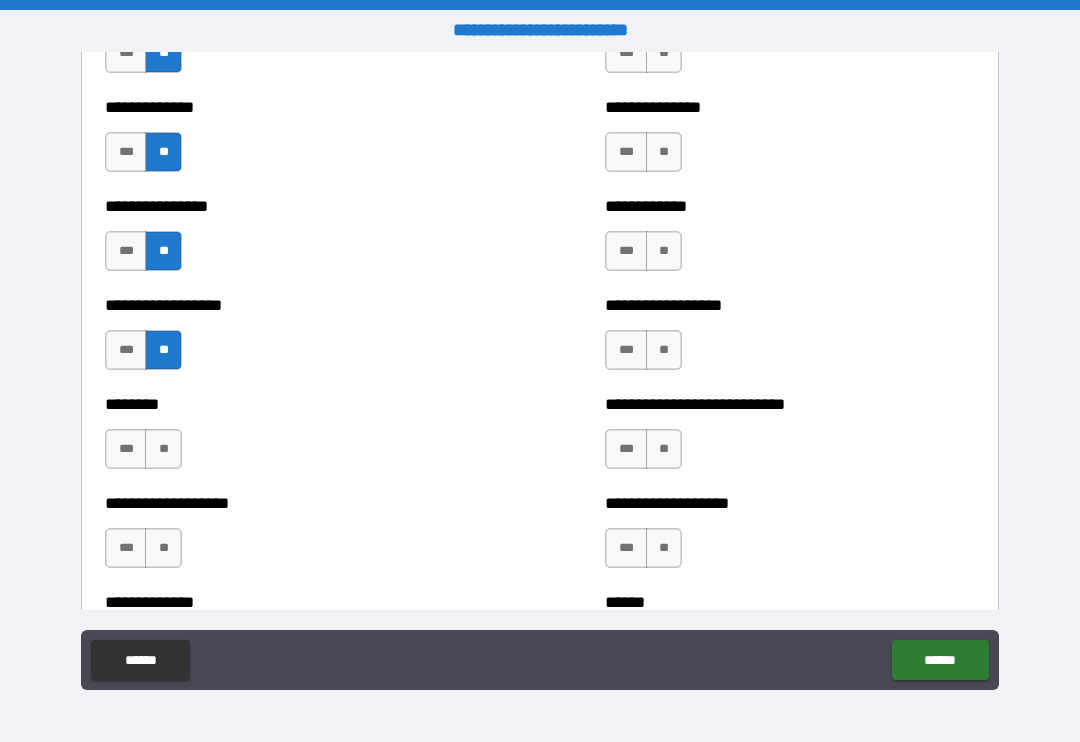 click on "**" at bounding box center (163, 449) 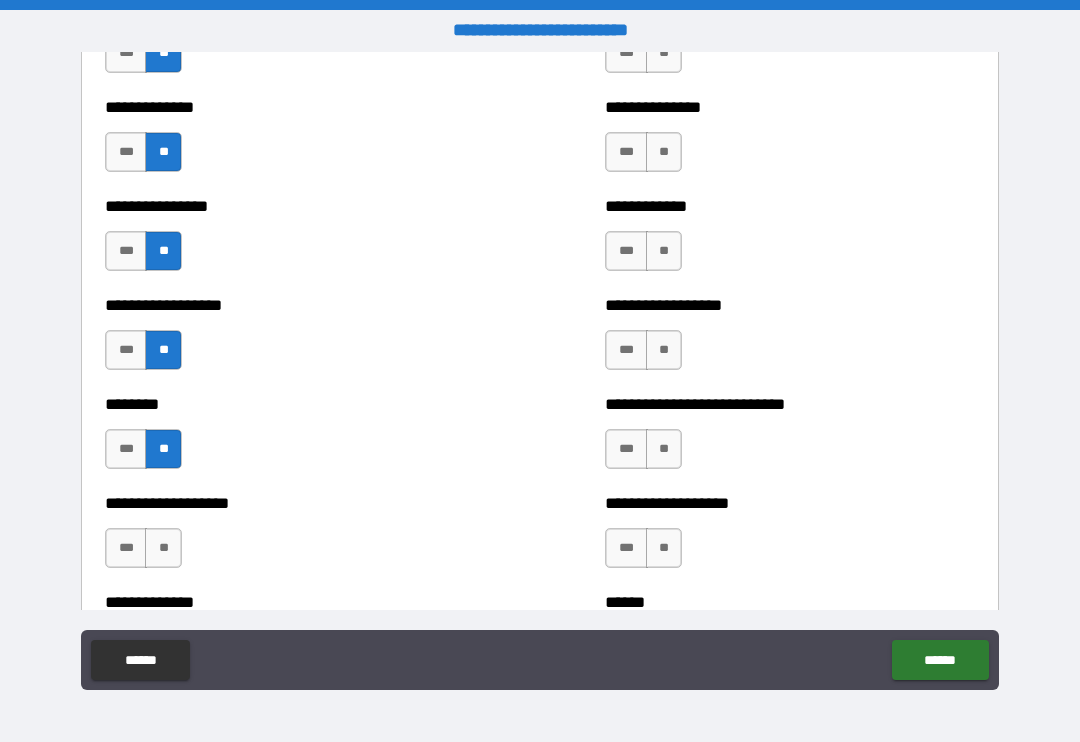 click on "**" at bounding box center [163, 548] 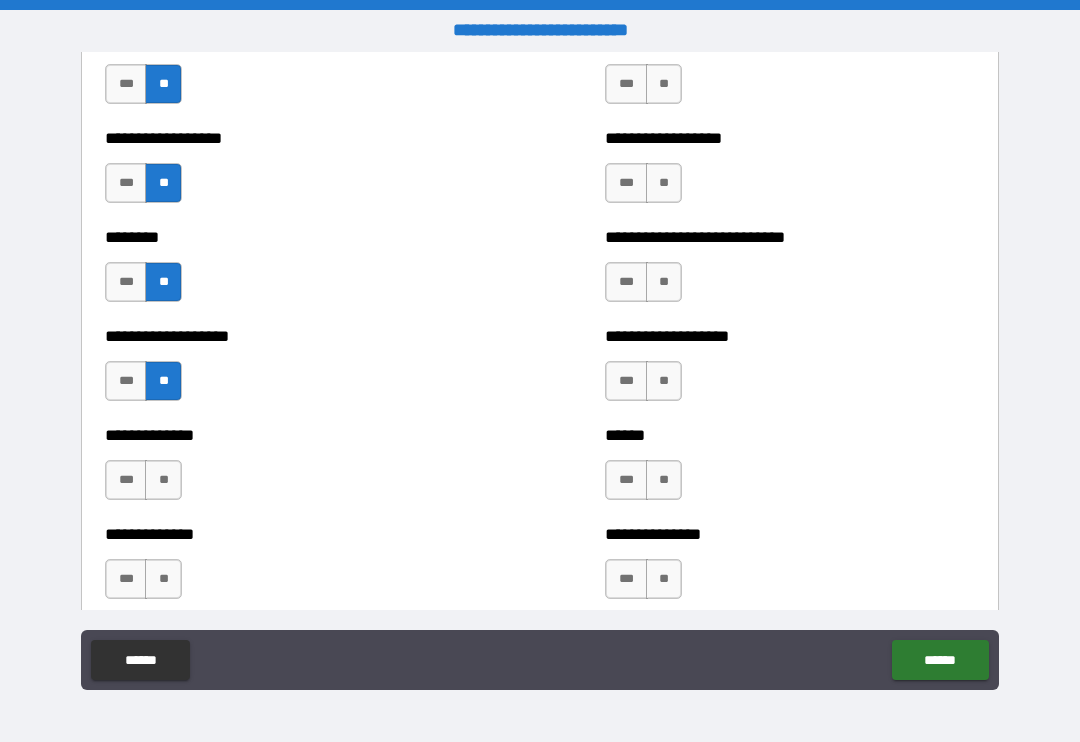 scroll, scrollTop: 4328, scrollLeft: 0, axis: vertical 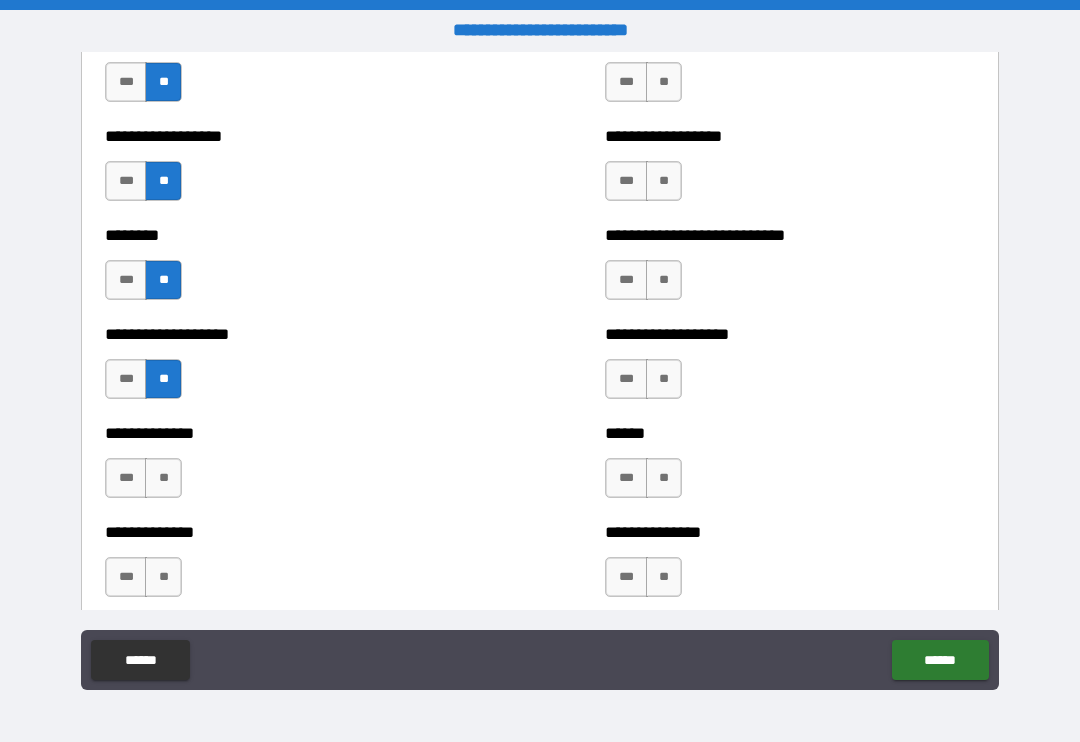 click on "**********" at bounding box center (290, 468) 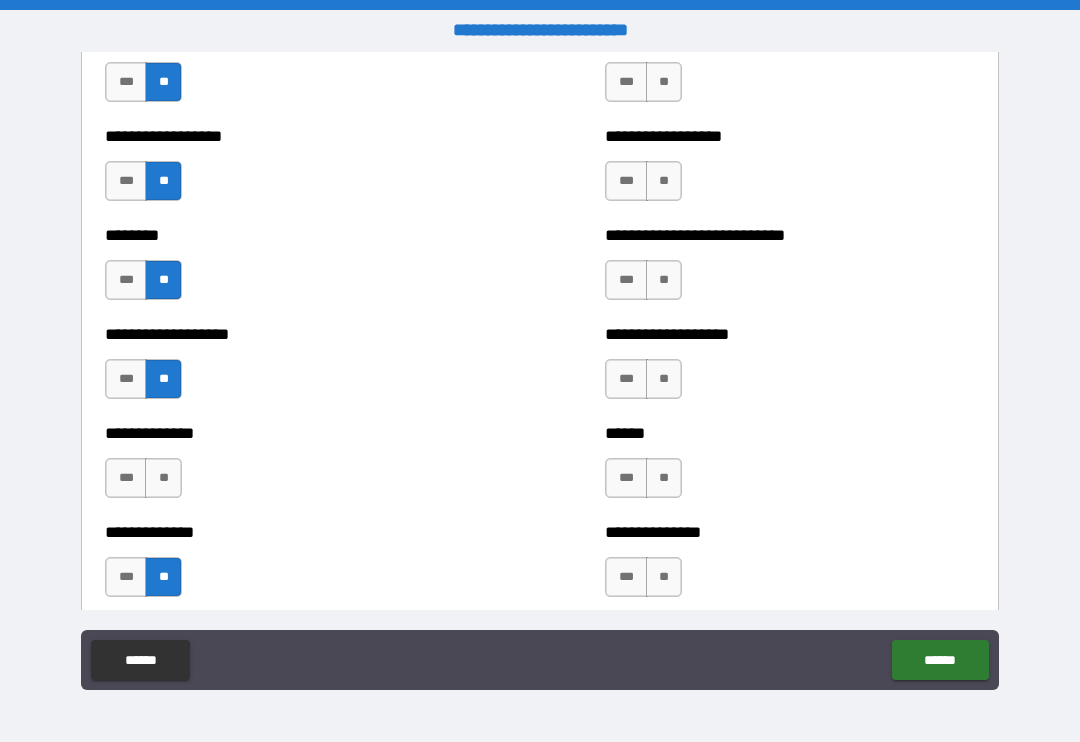 click on "**" at bounding box center [163, 478] 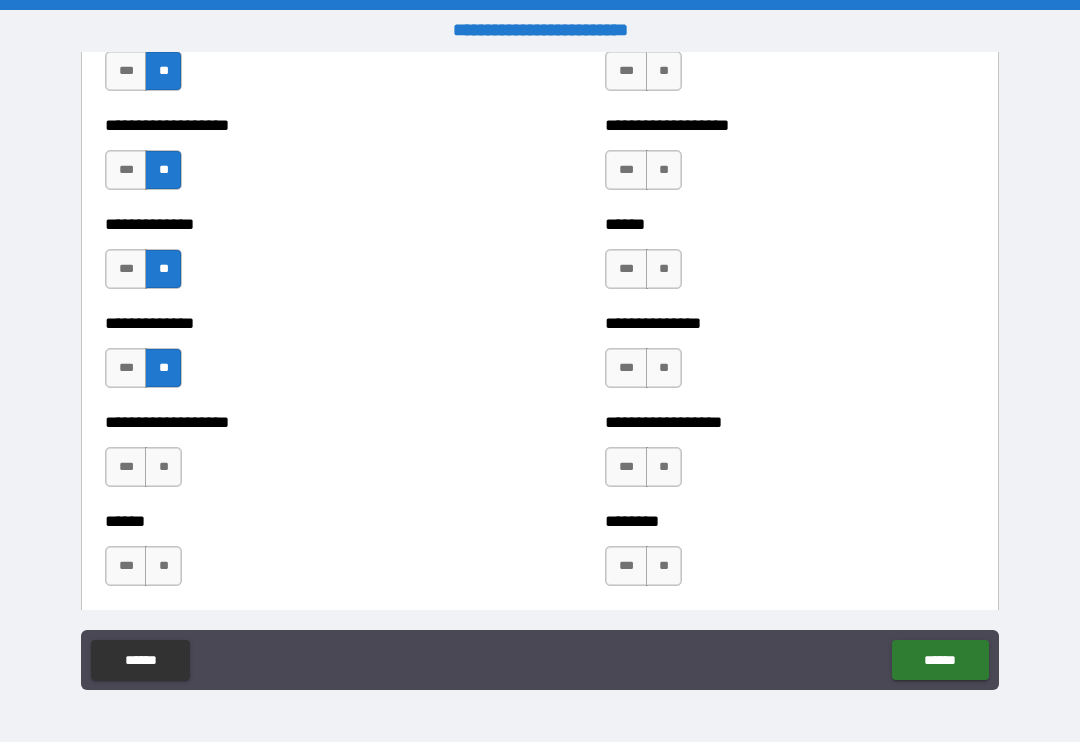 scroll, scrollTop: 4539, scrollLeft: 0, axis: vertical 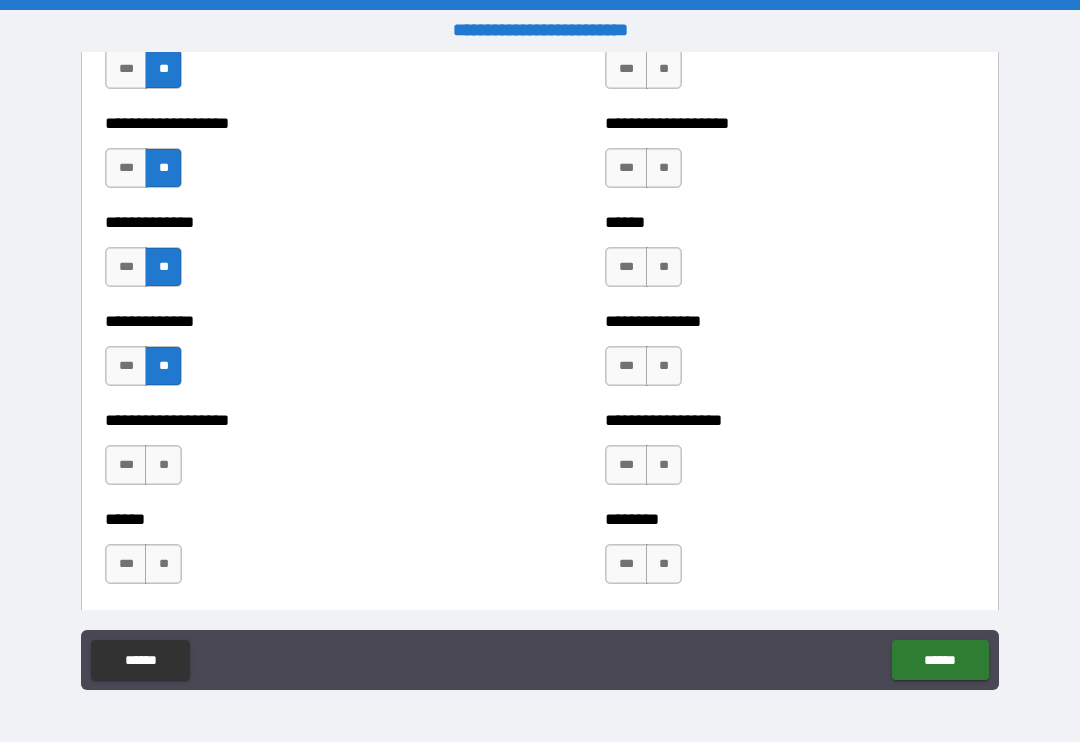click on "**" at bounding box center (163, 465) 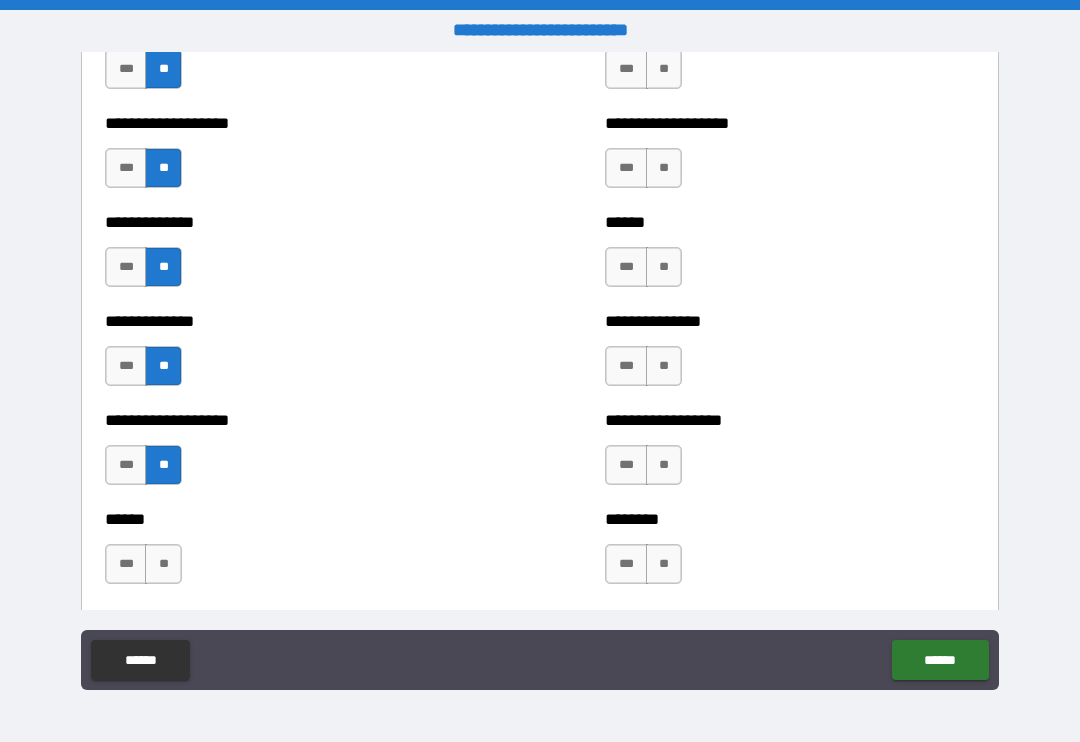 click on "**" at bounding box center [163, 564] 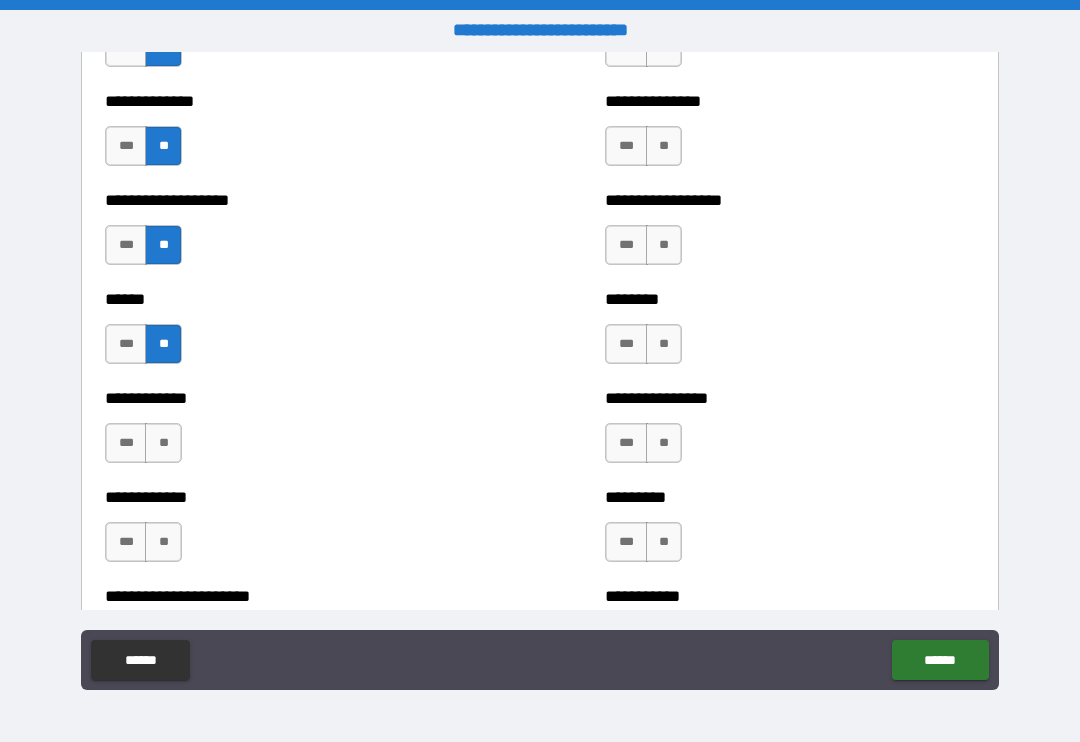 scroll, scrollTop: 4760, scrollLeft: 0, axis: vertical 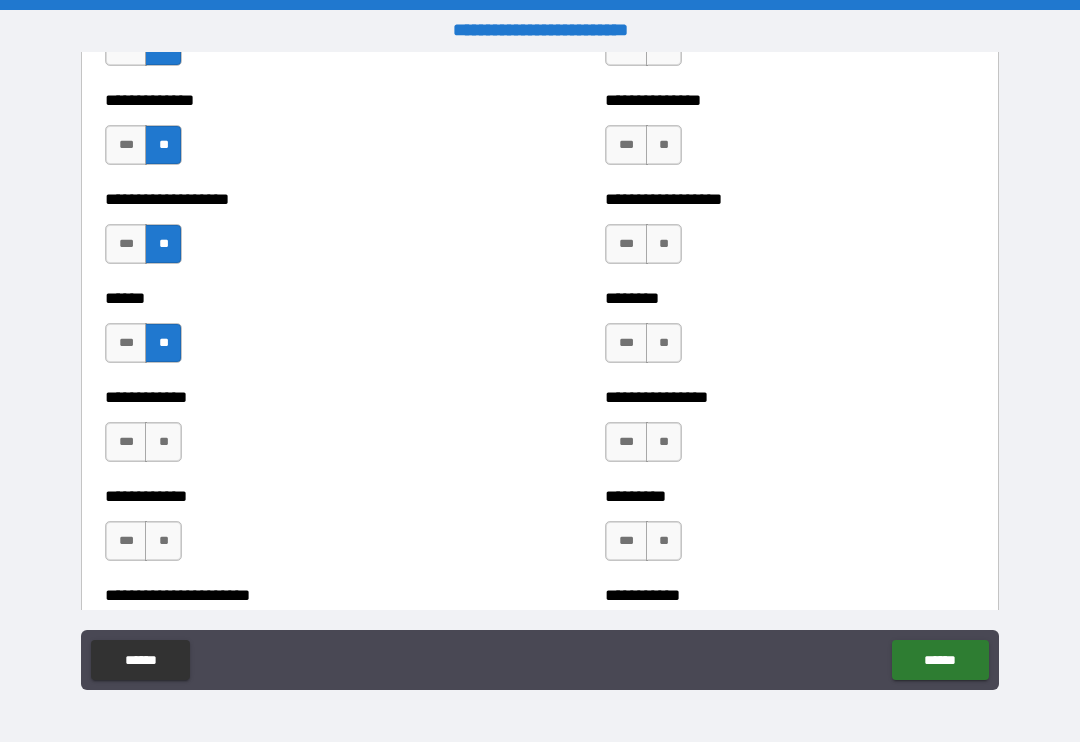 click on "**" at bounding box center (163, 442) 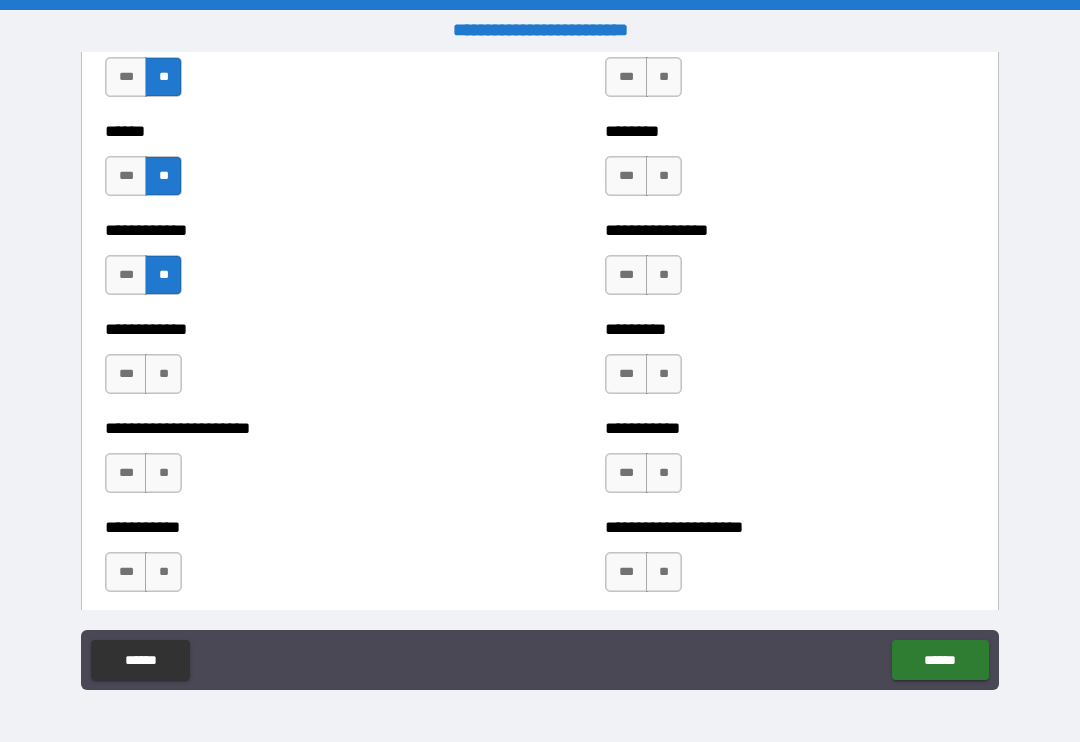 scroll, scrollTop: 4948, scrollLeft: 0, axis: vertical 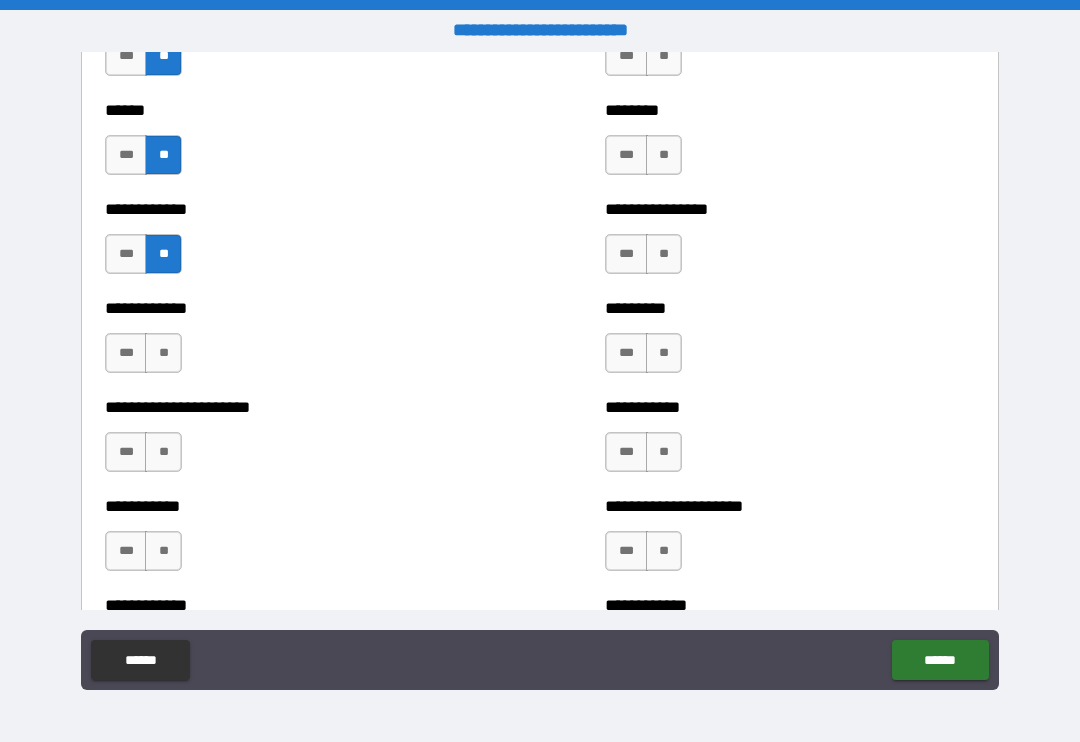 click on "**" at bounding box center (163, 353) 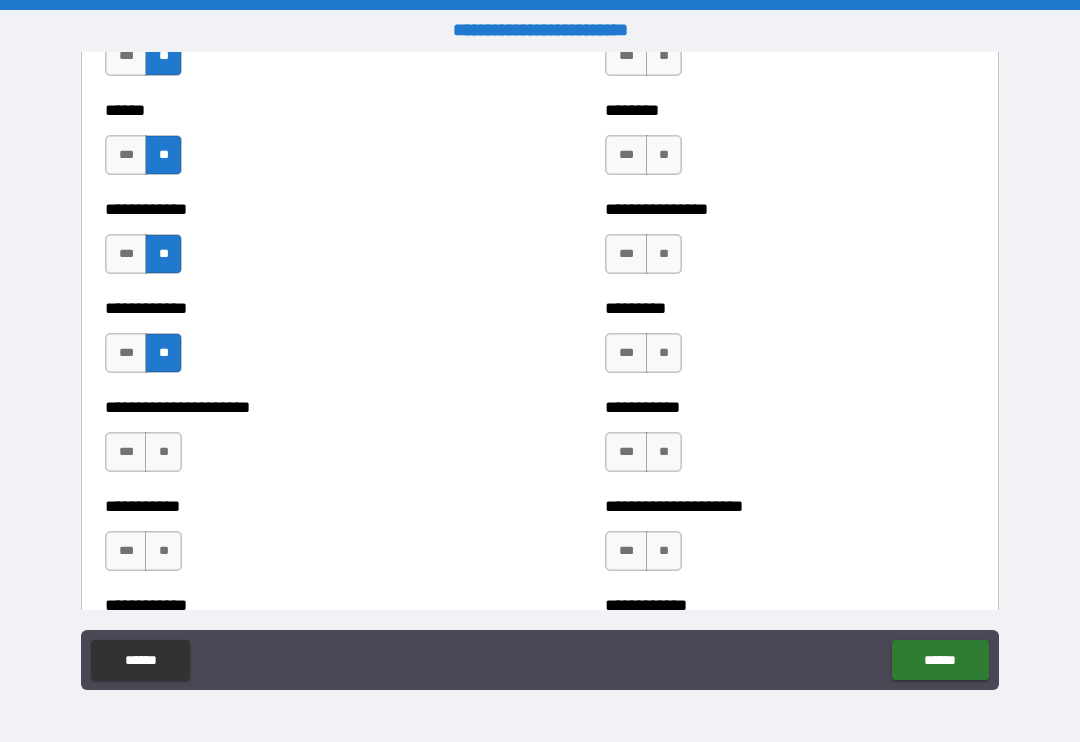 click on "**" at bounding box center (163, 452) 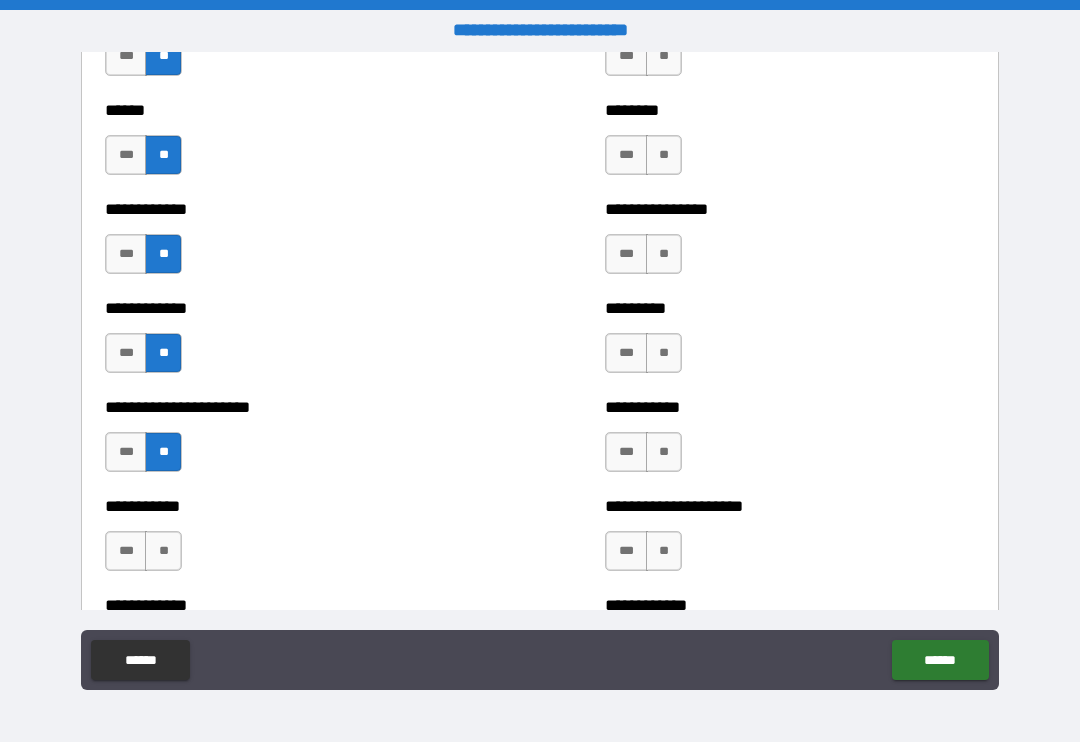 click on "**" at bounding box center (163, 551) 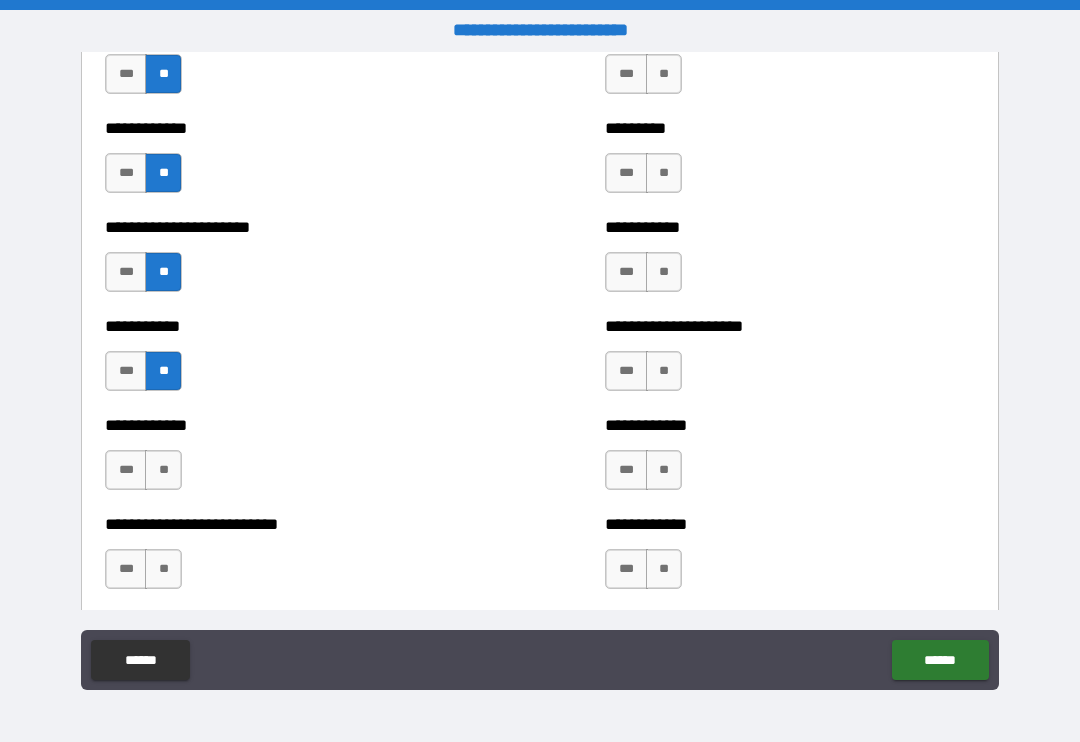 scroll, scrollTop: 5129, scrollLeft: 0, axis: vertical 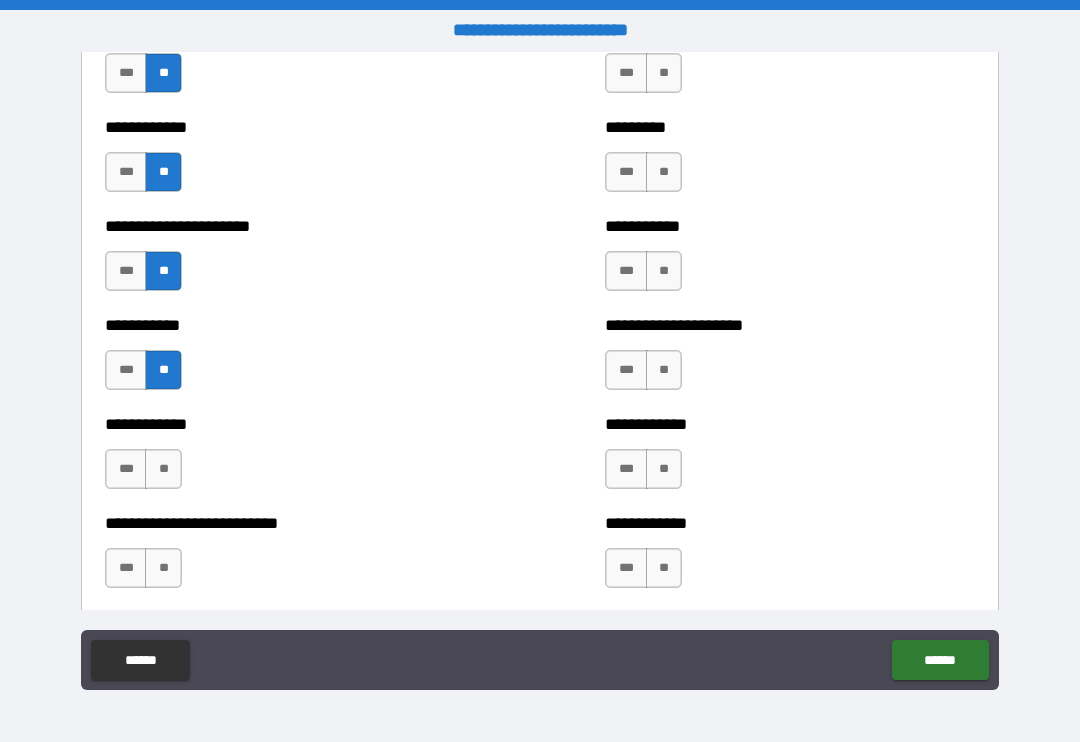 click on "**" at bounding box center [163, 469] 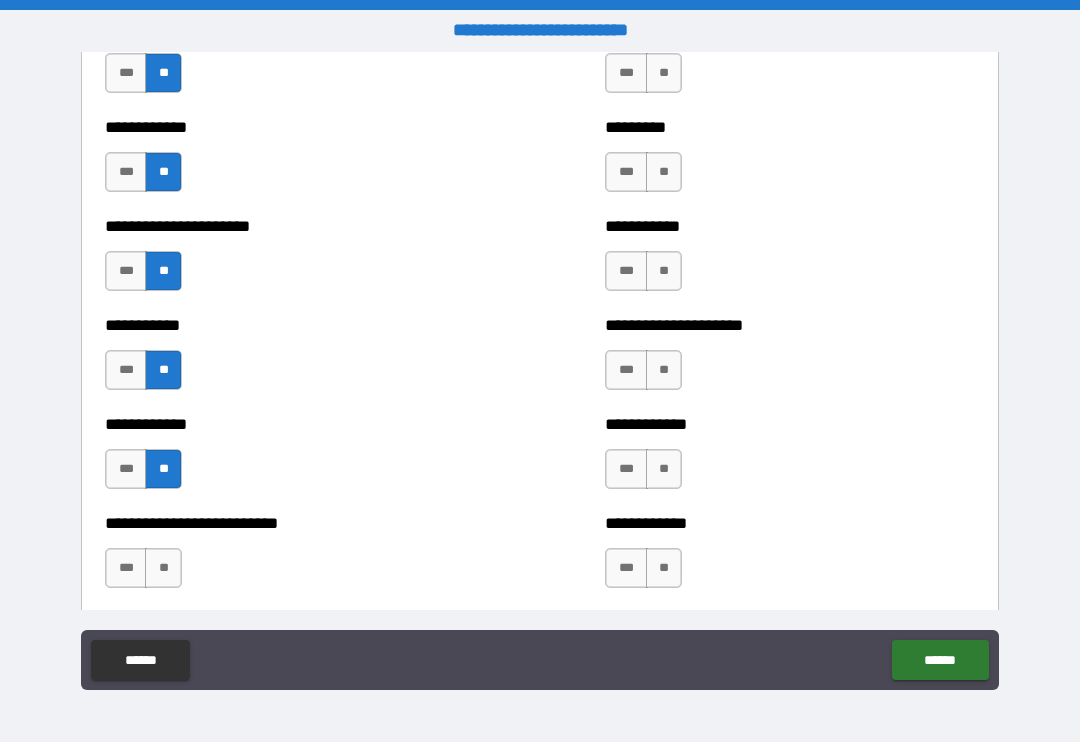 click on "**" at bounding box center (163, 568) 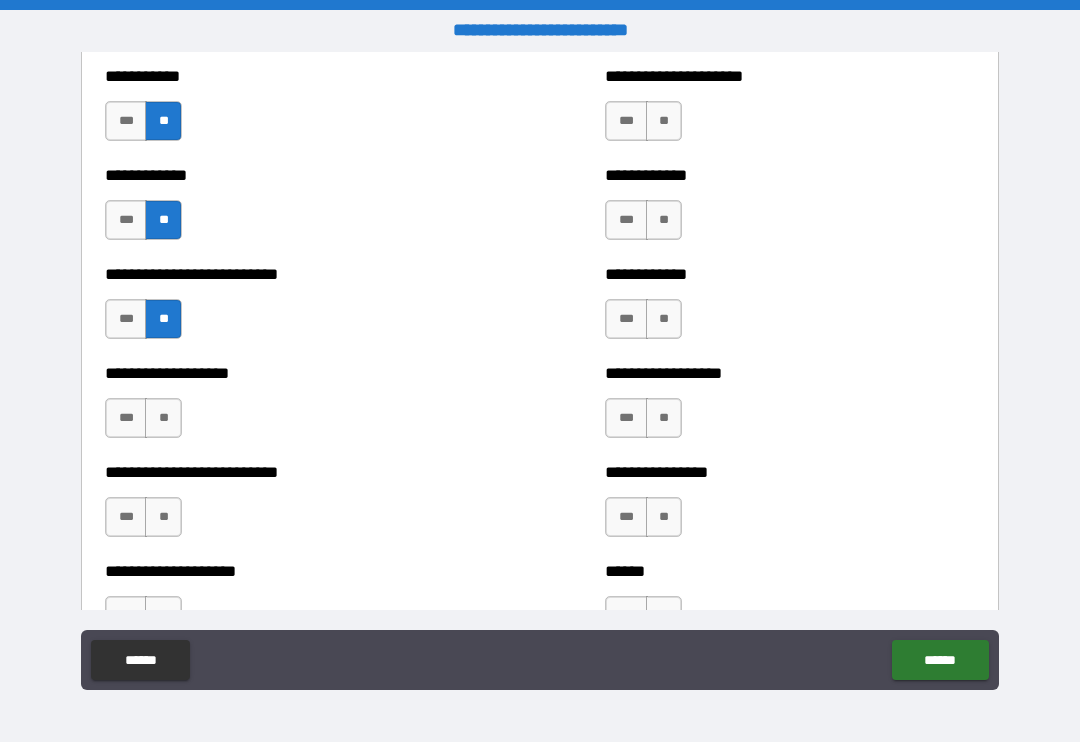 scroll, scrollTop: 5380, scrollLeft: 0, axis: vertical 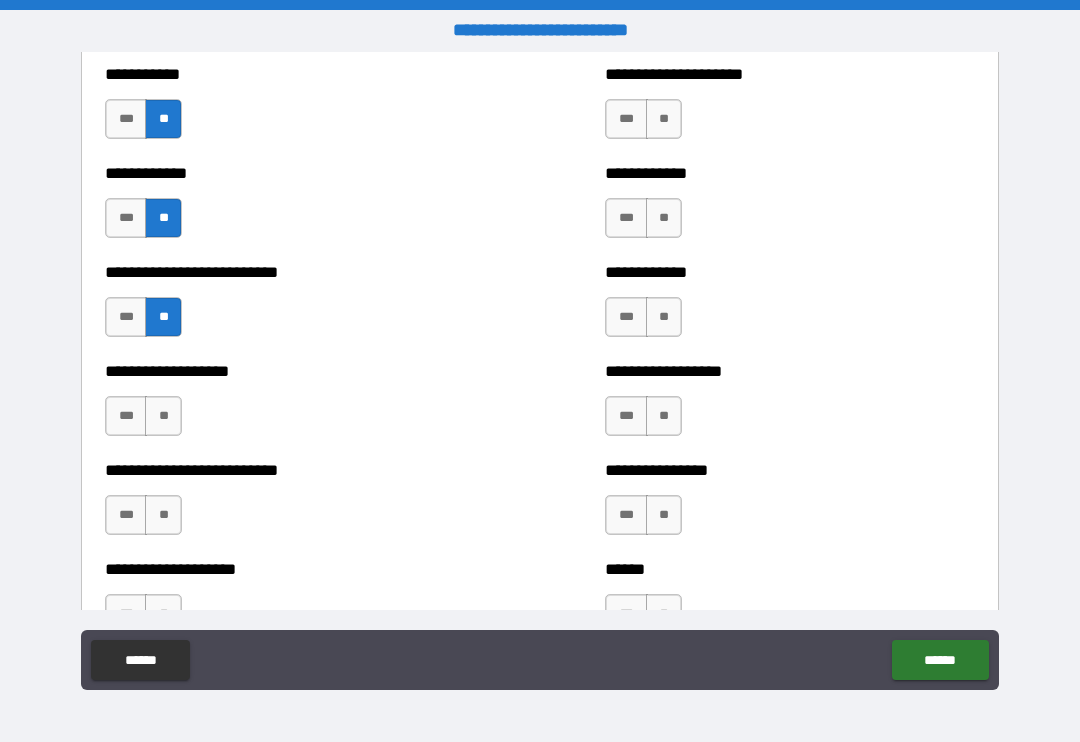 click on "**" at bounding box center [163, 416] 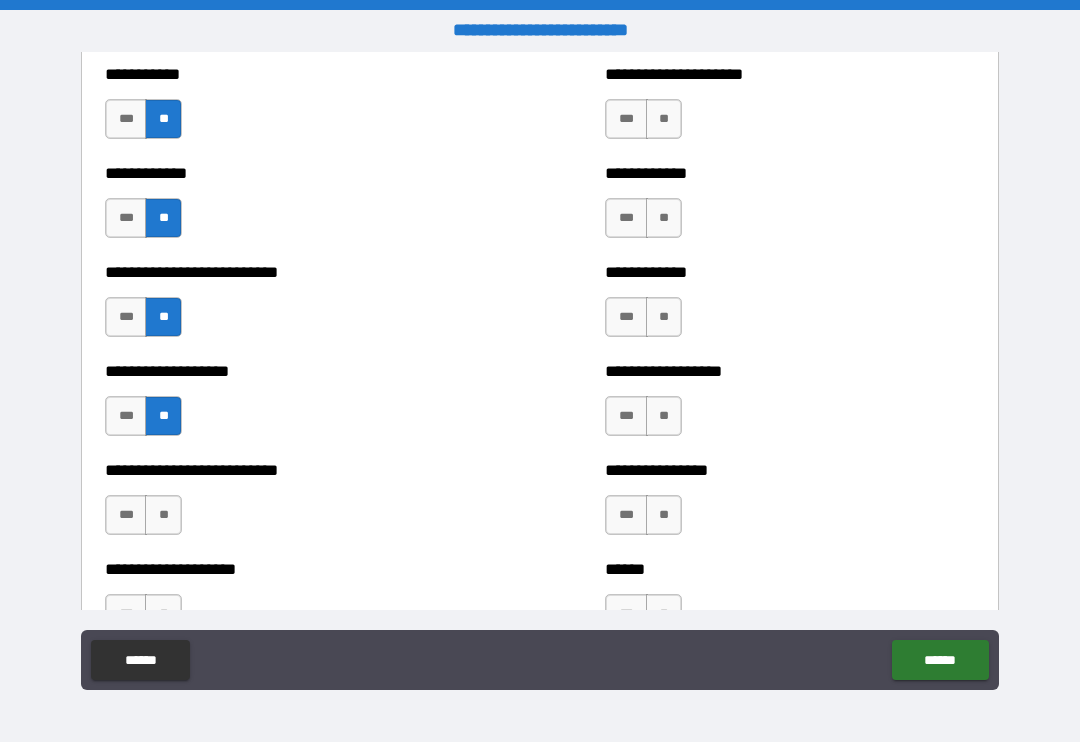 click on "**" at bounding box center (163, 515) 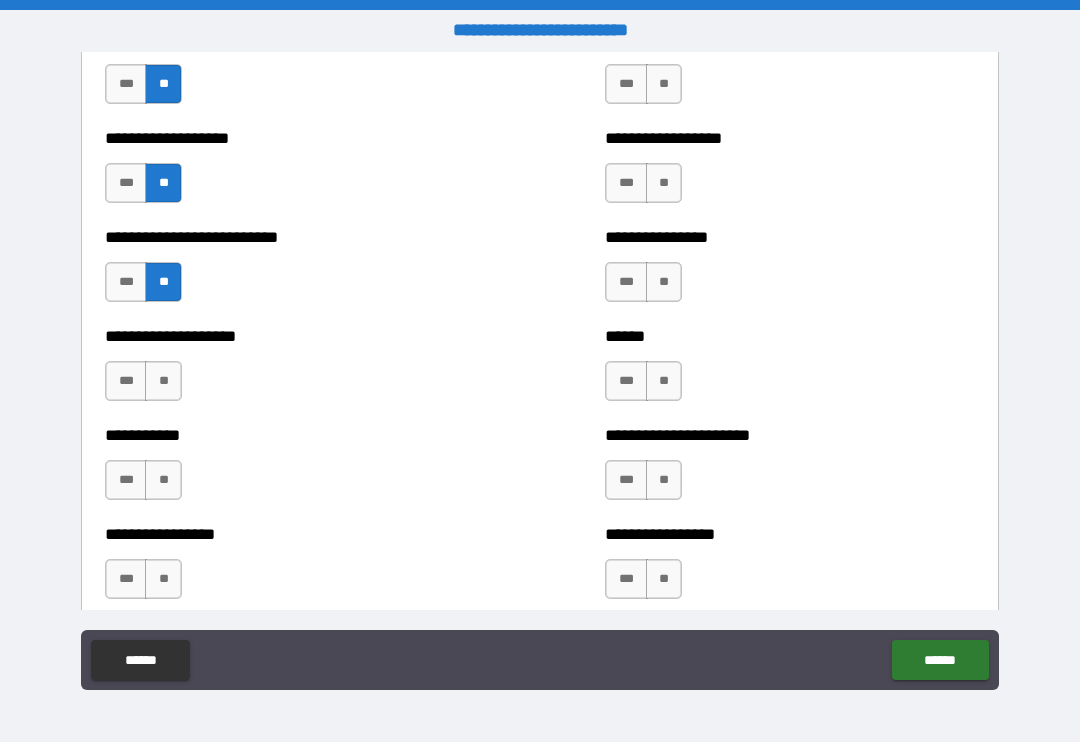 scroll, scrollTop: 5614, scrollLeft: 0, axis: vertical 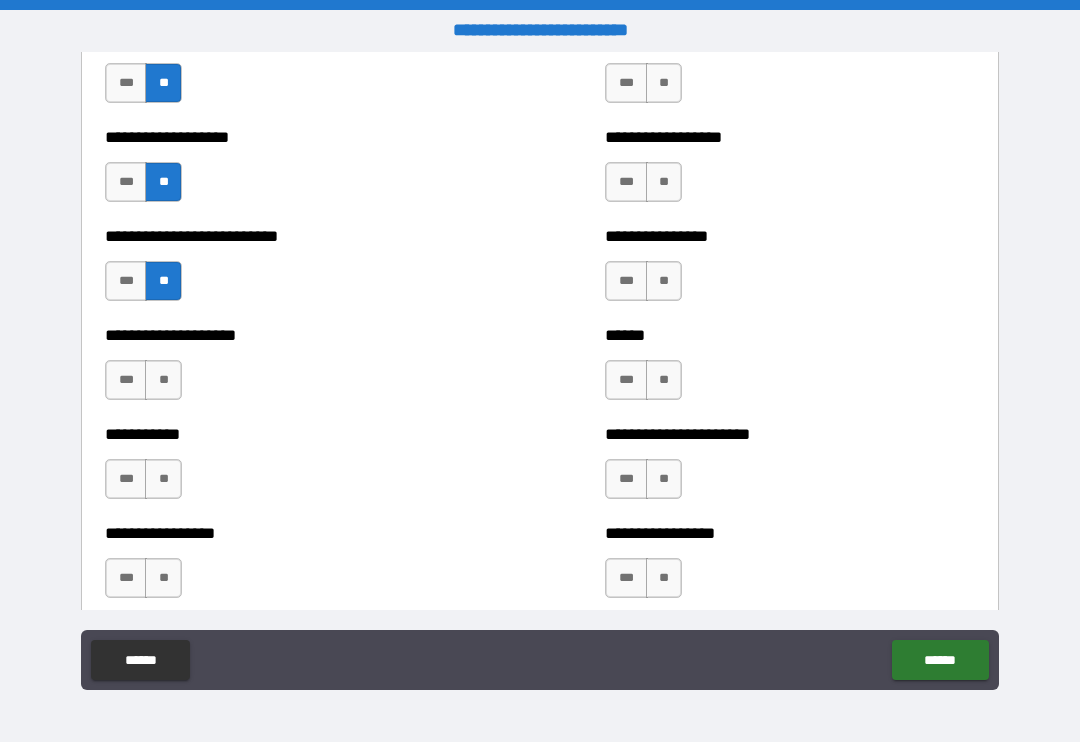 click on "**" at bounding box center [163, 380] 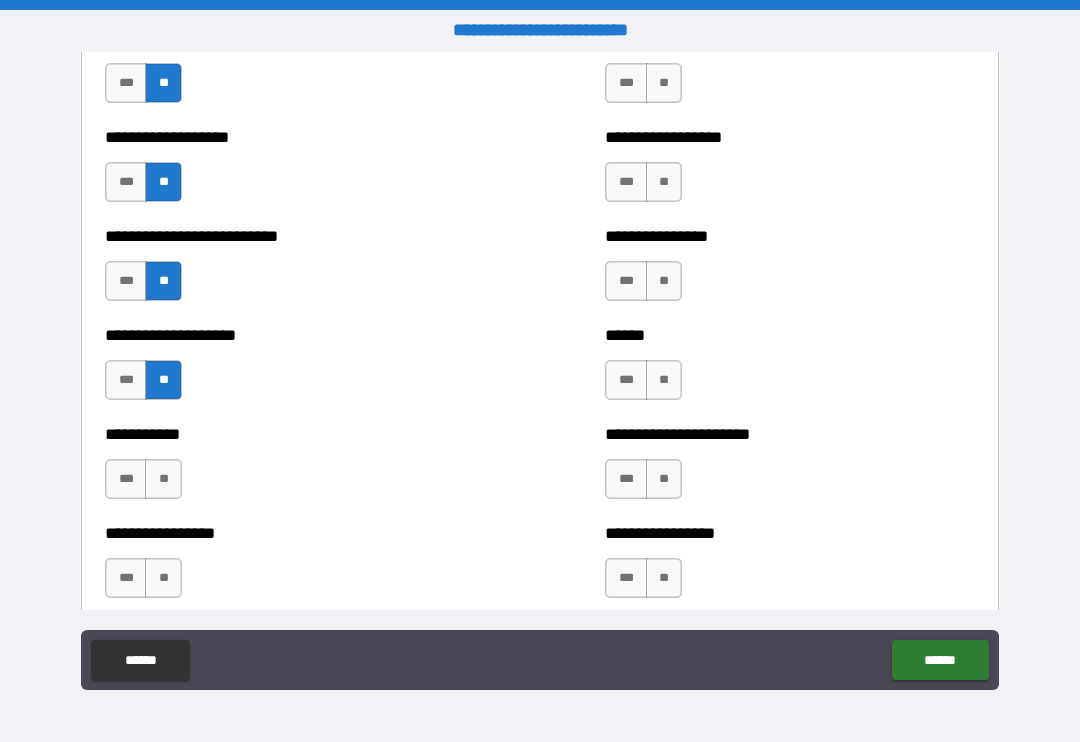 click on "**" at bounding box center [163, 578] 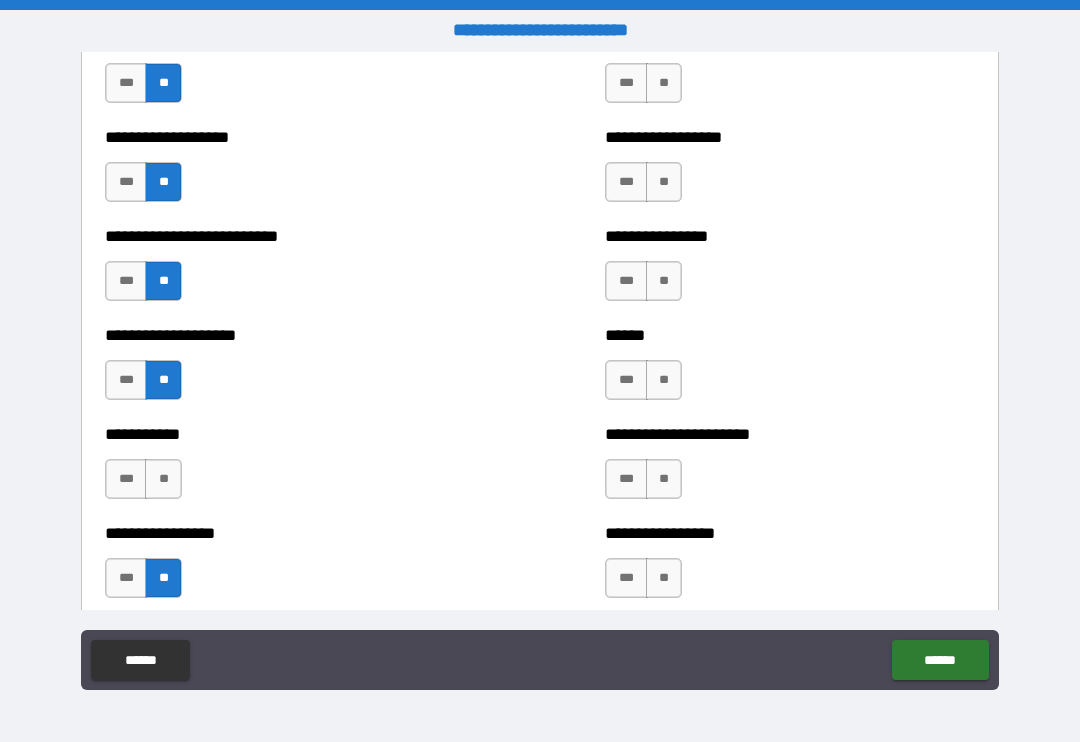 click on "**" at bounding box center [163, 479] 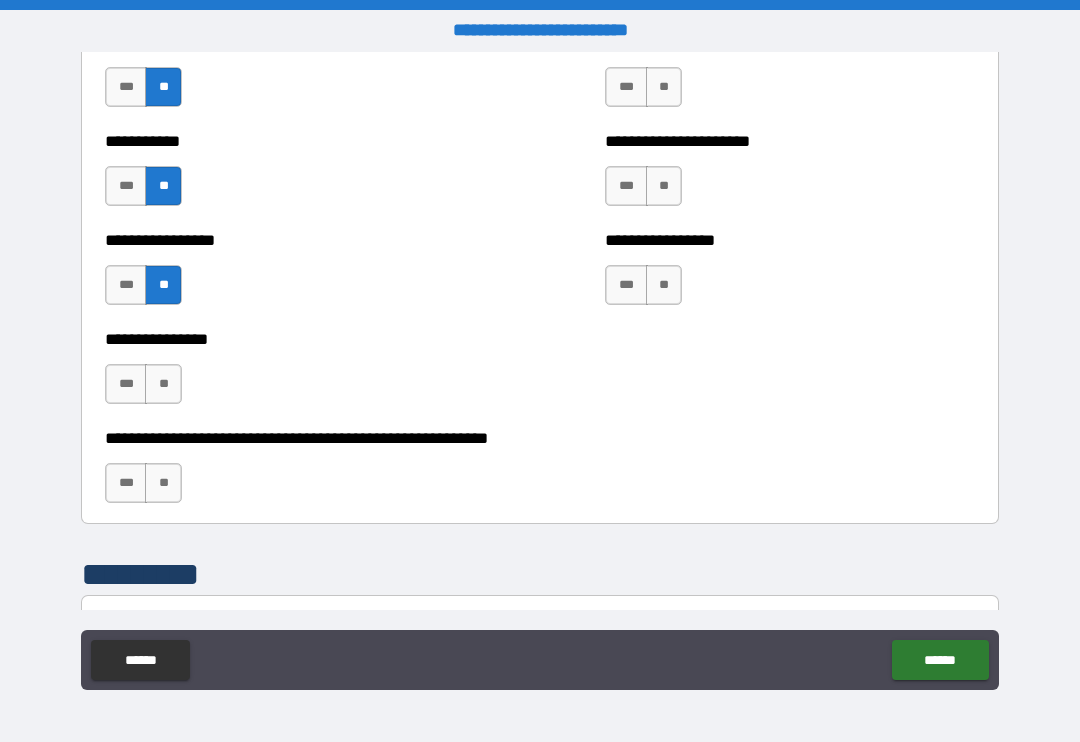 scroll, scrollTop: 5911, scrollLeft: 0, axis: vertical 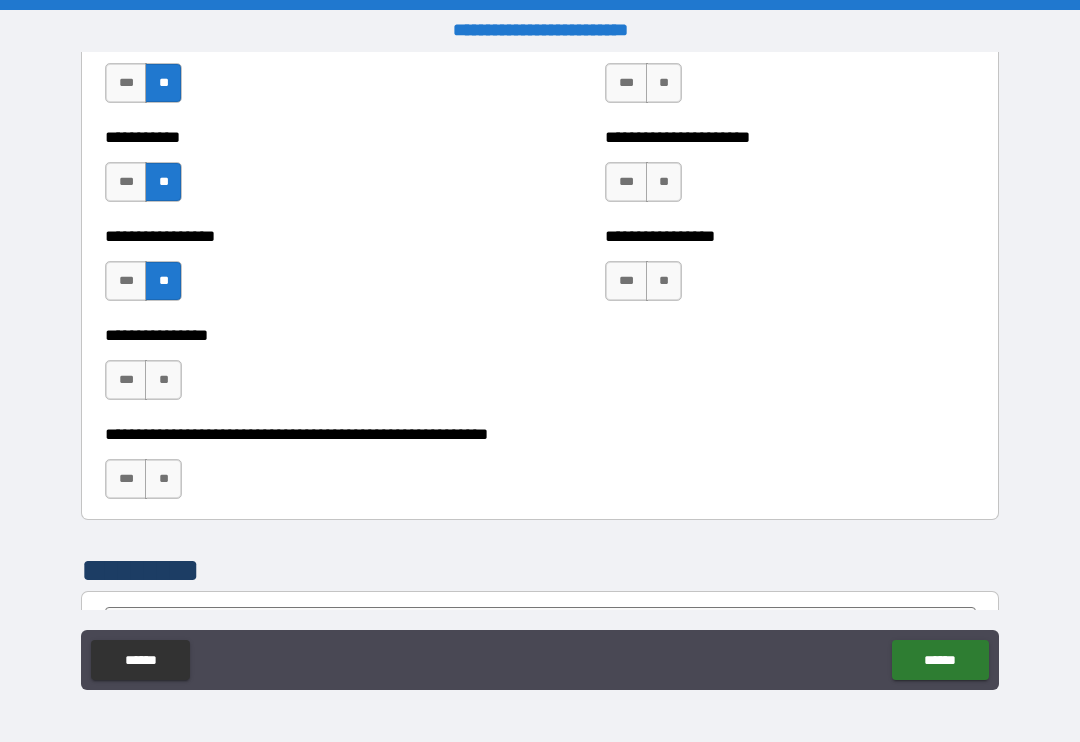 click on "**" at bounding box center (163, 380) 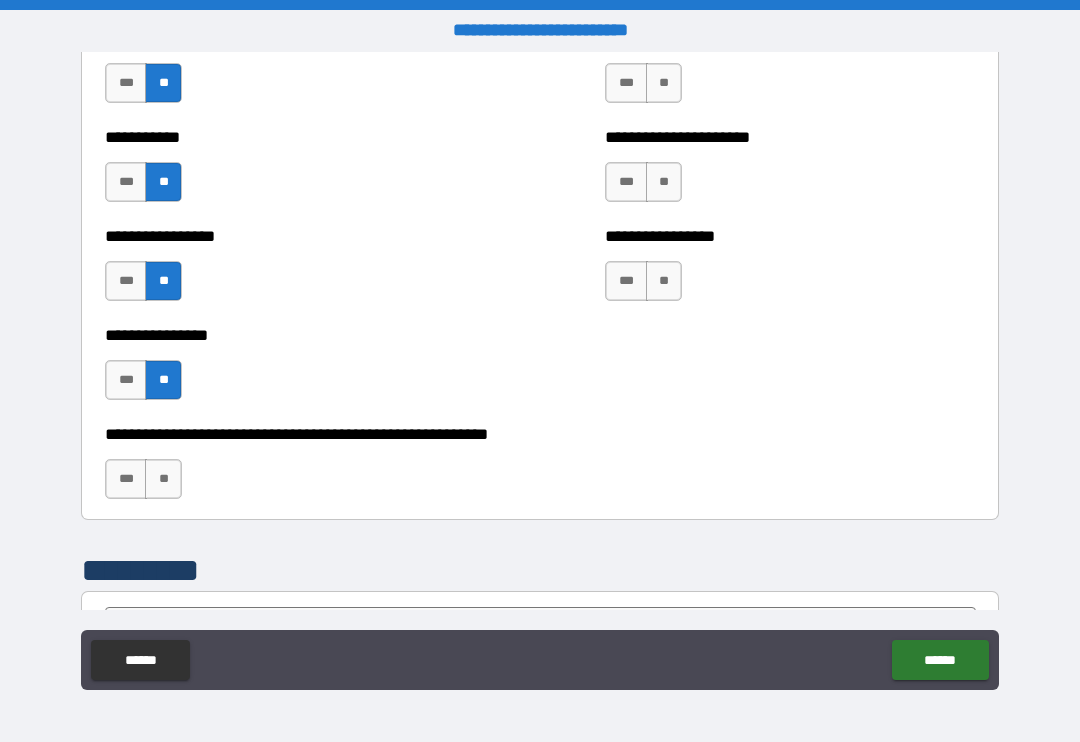 click on "**" at bounding box center (163, 479) 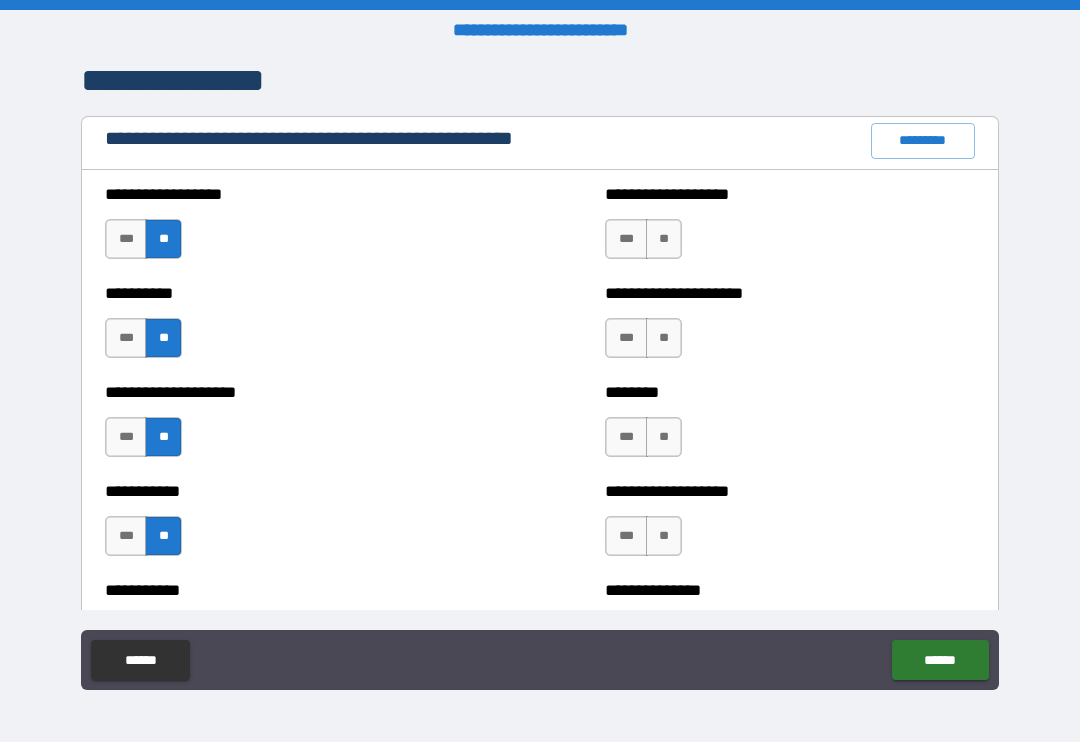 scroll, scrollTop: 2311, scrollLeft: 0, axis: vertical 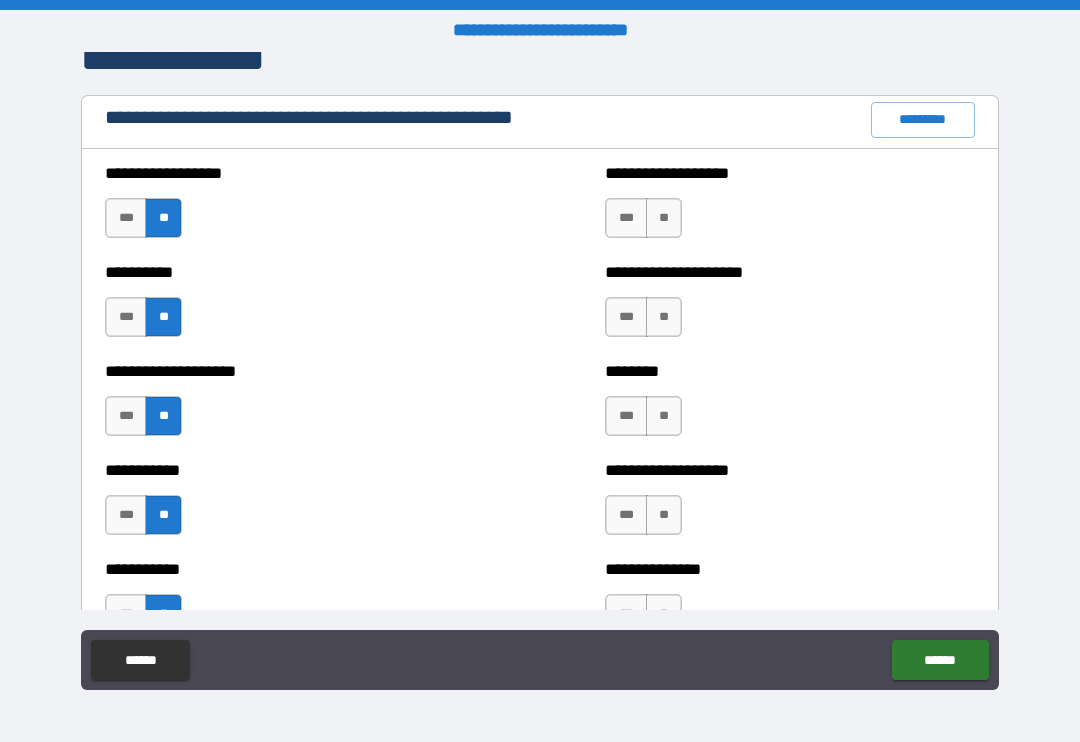 click on "***" at bounding box center (626, 218) 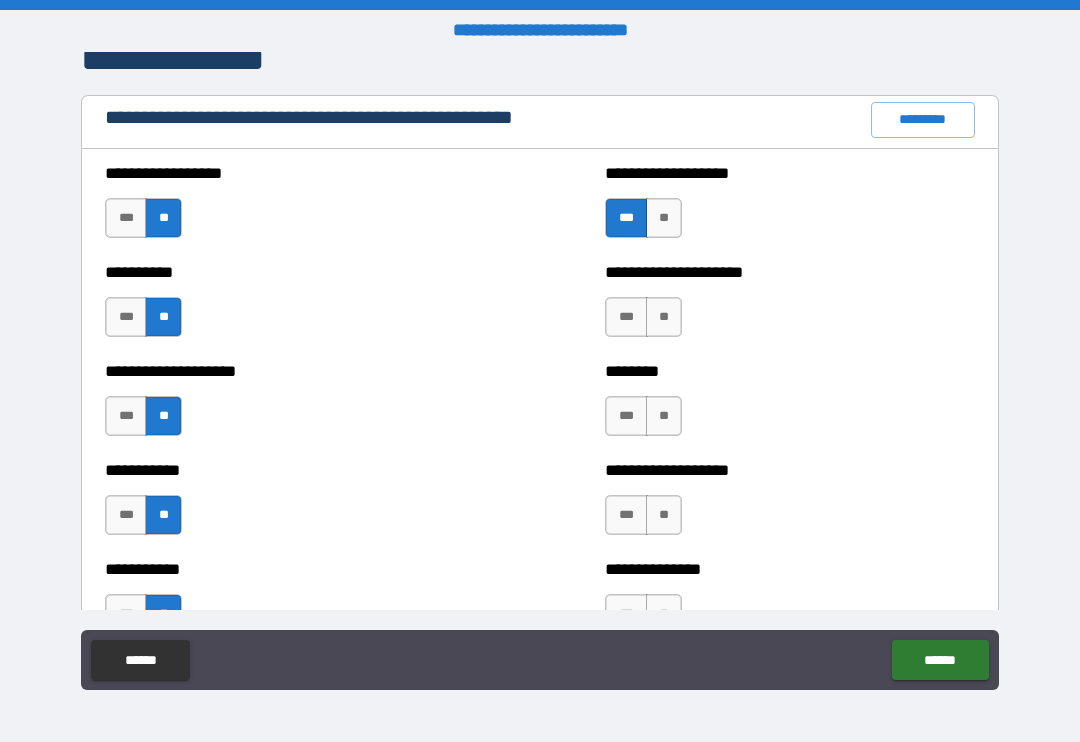 click on "**" at bounding box center (664, 317) 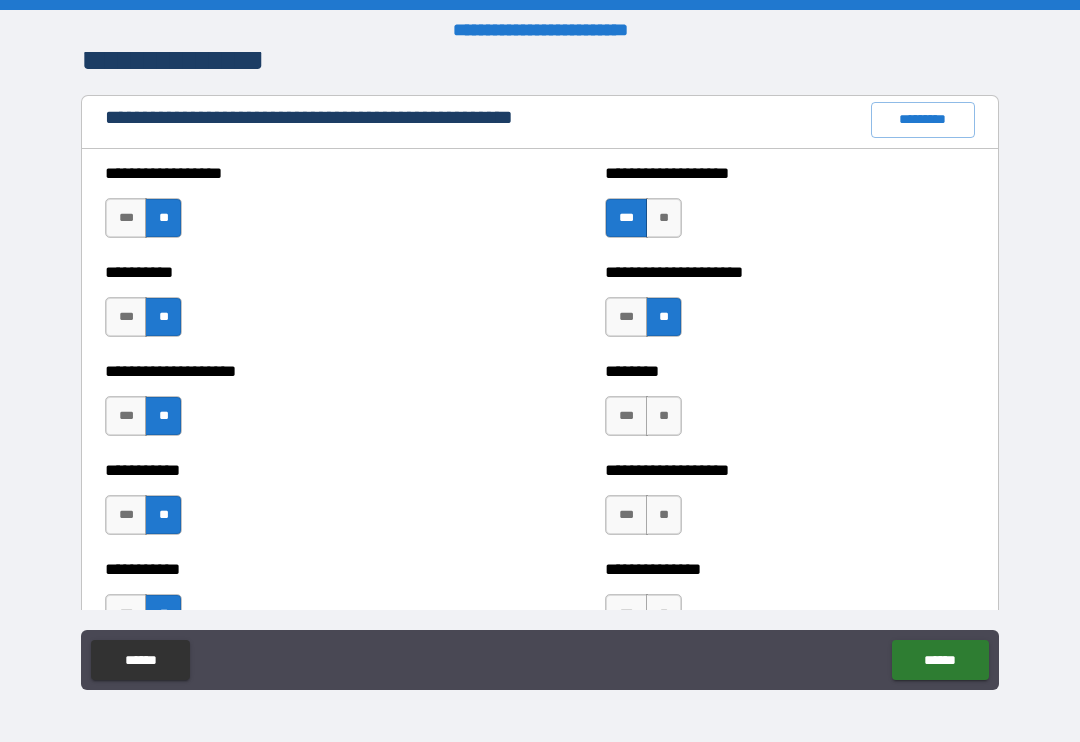 click on "**" at bounding box center [664, 416] 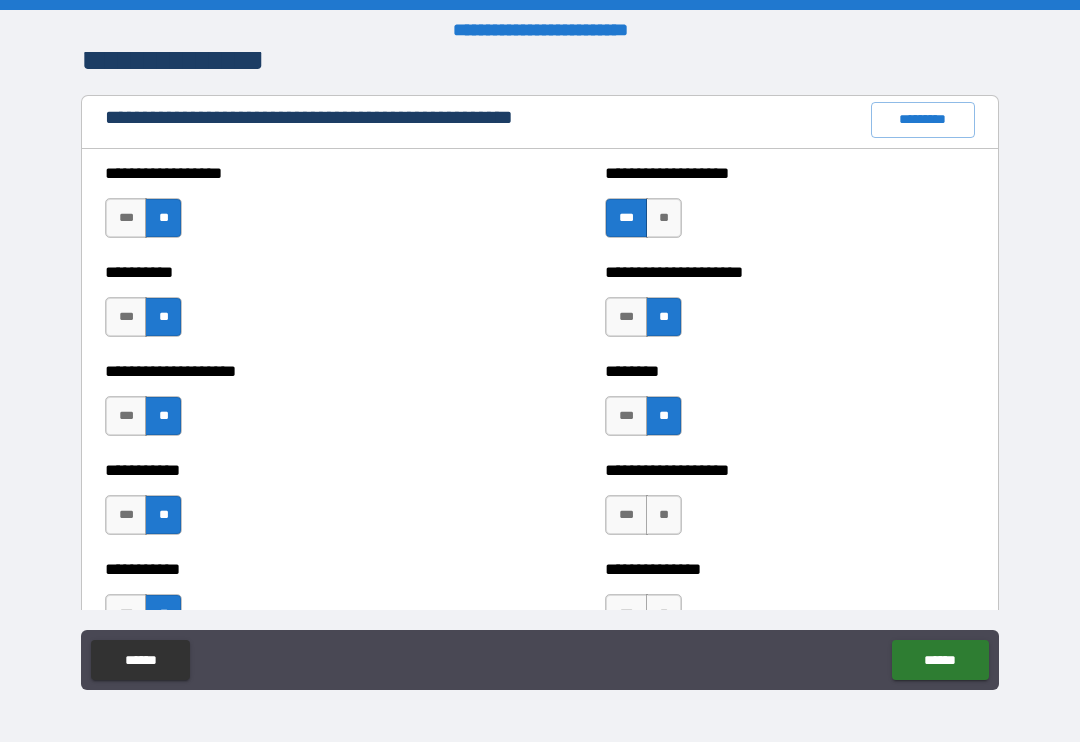 click on "**" at bounding box center [664, 515] 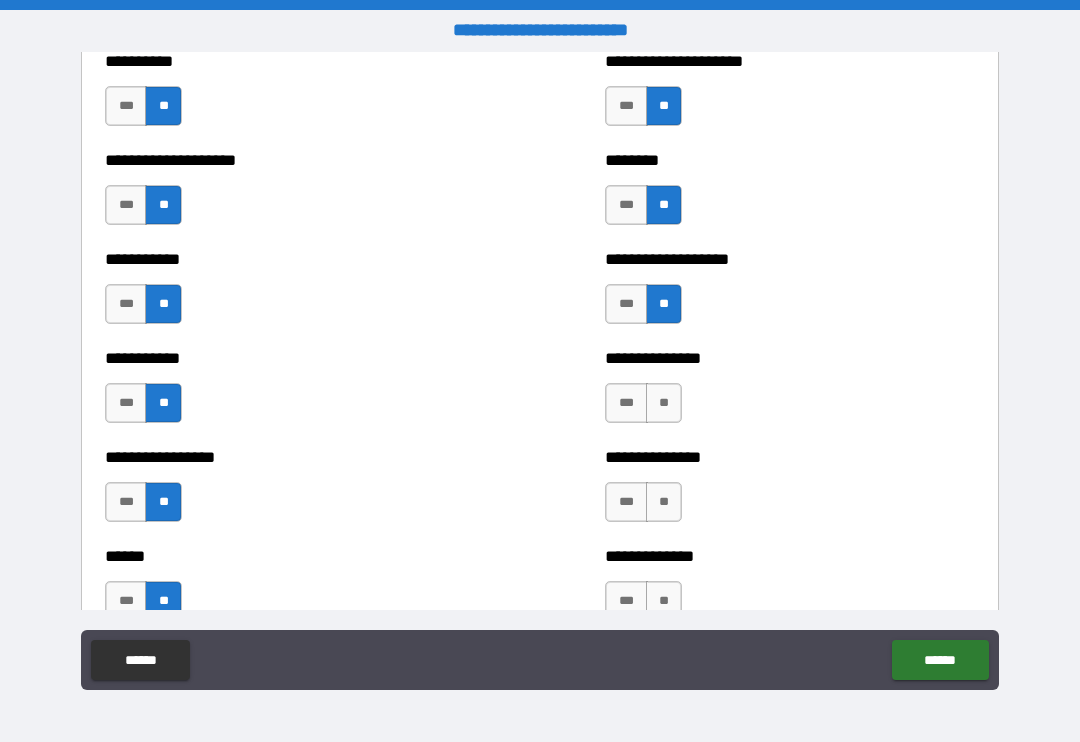 scroll, scrollTop: 2525, scrollLeft: 0, axis: vertical 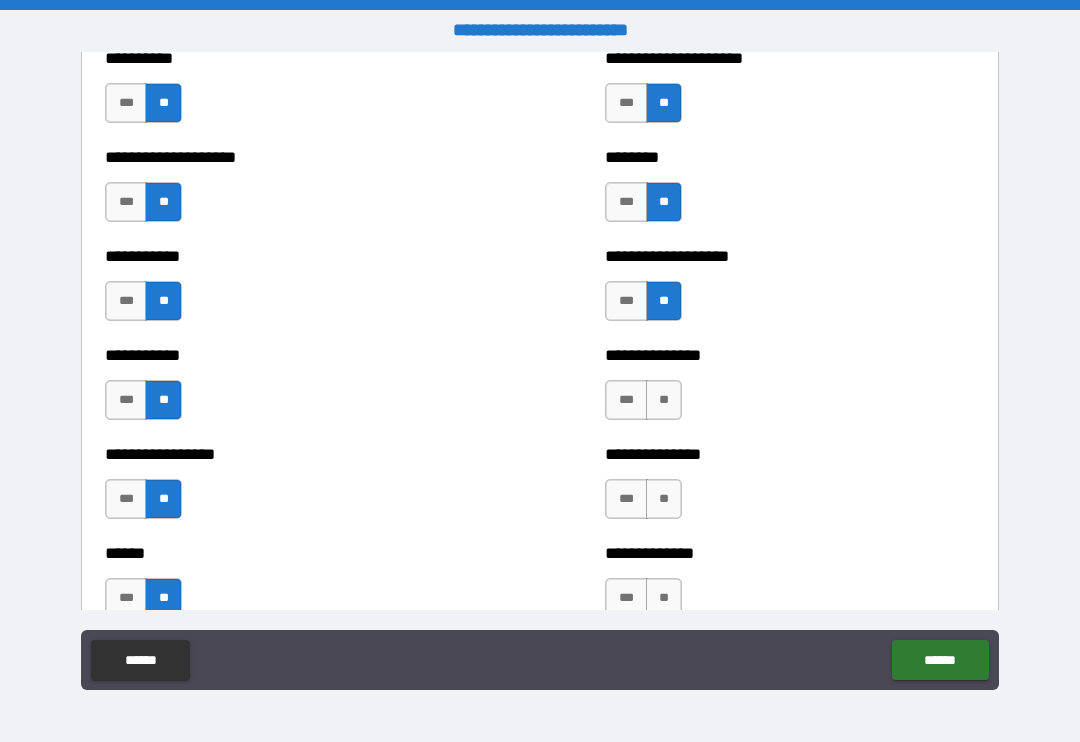click on "**" at bounding box center (664, 400) 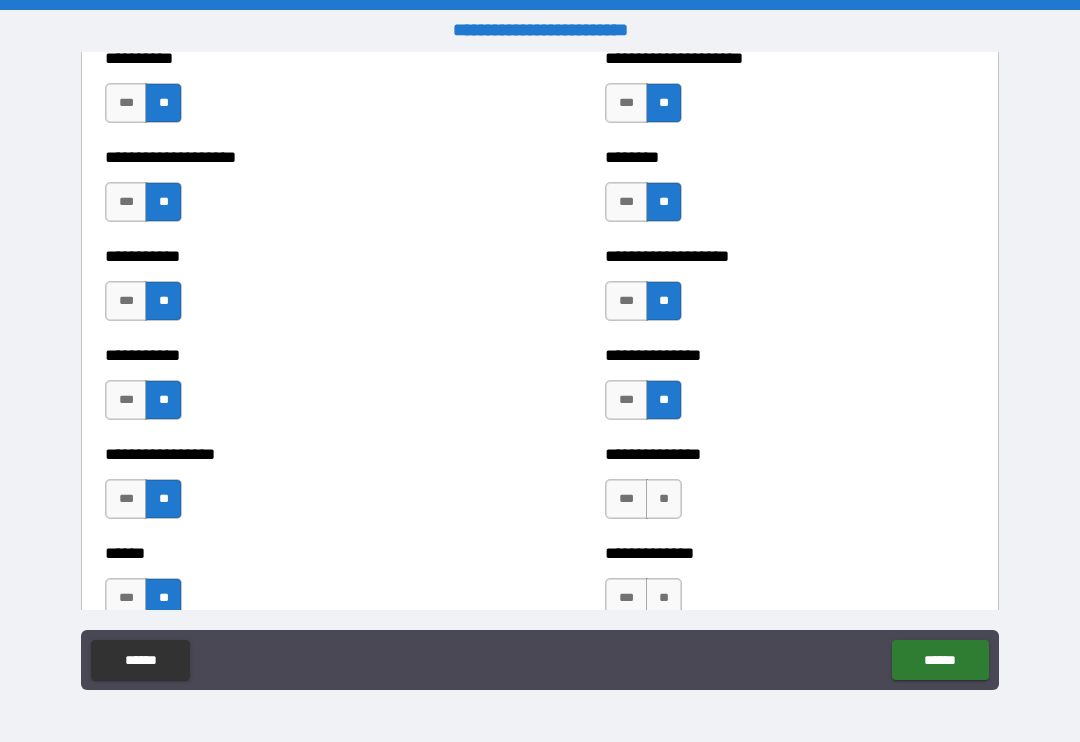 click on "**" at bounding box center [664, 499] 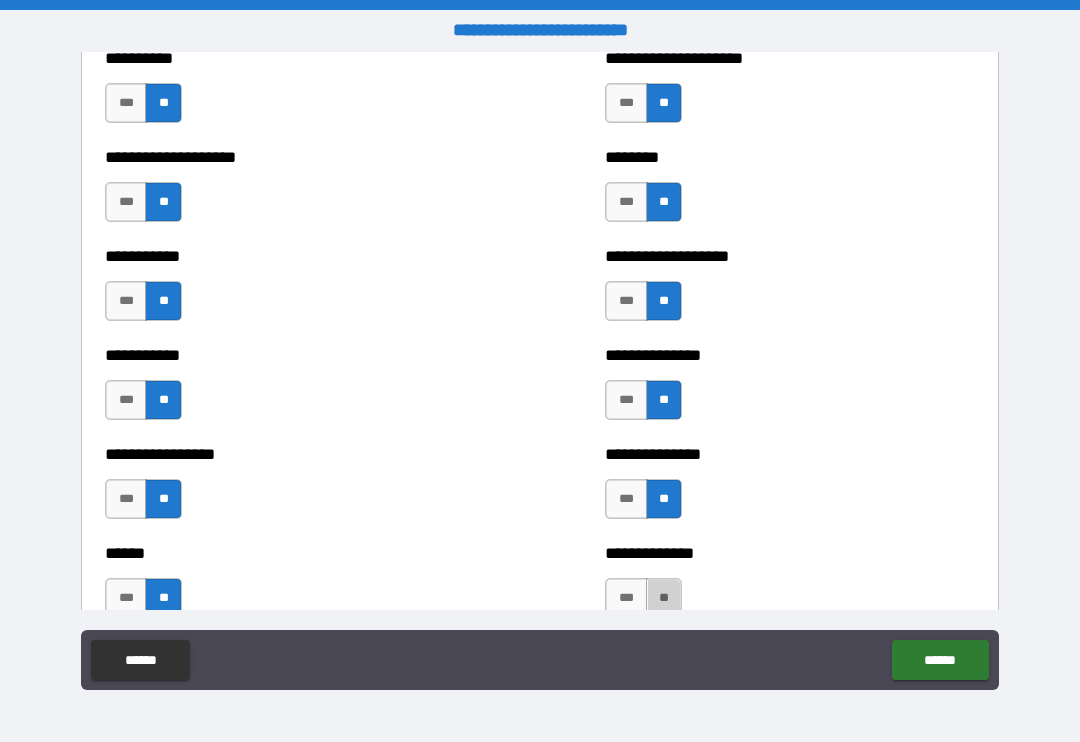 click on "**" at bounding box center [664, 598] 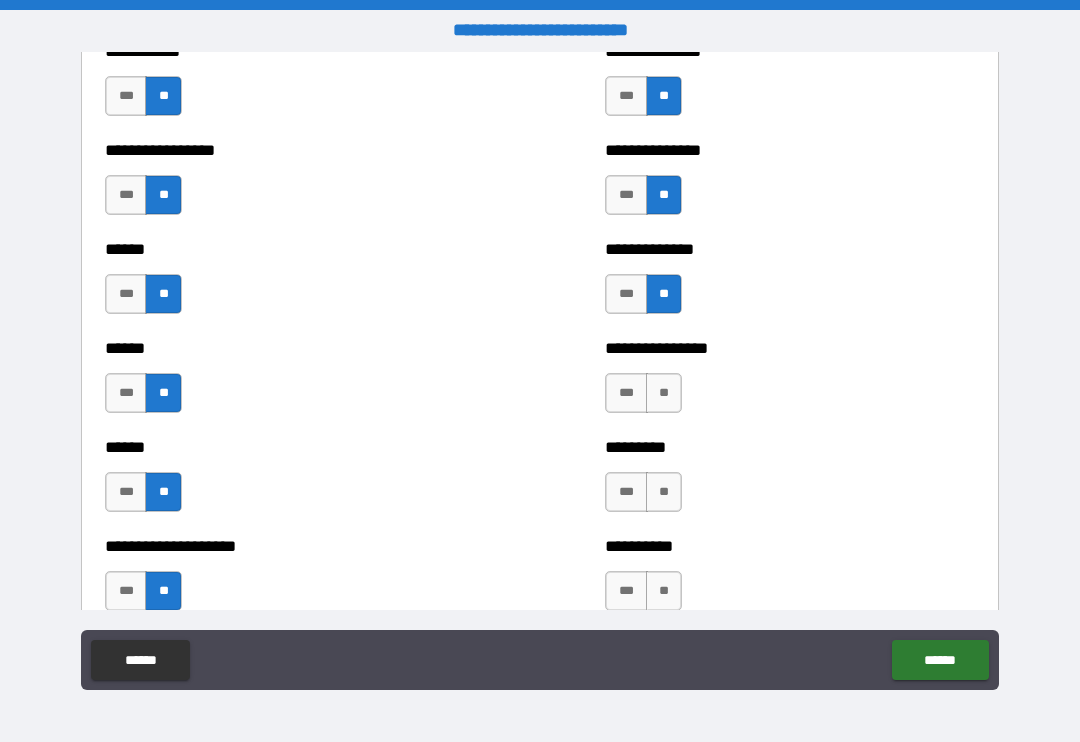 scroll, scrollTop: 2830, scrollLeft: 0, axis: vertical 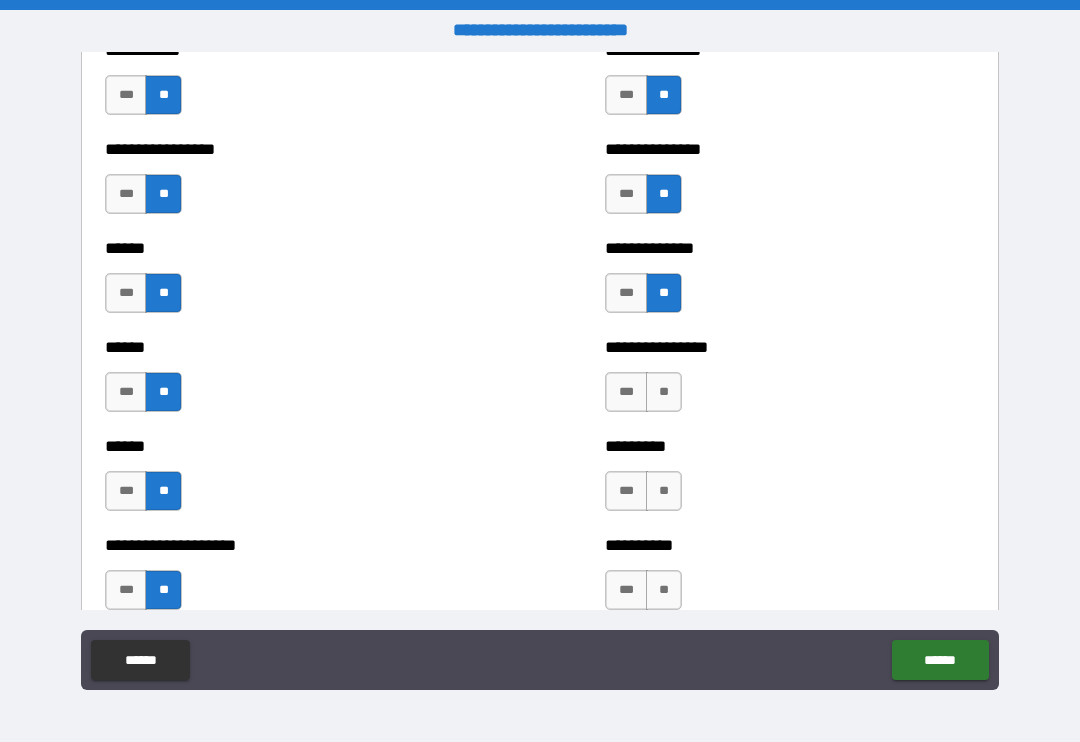 click on "**" at bounding box center [664, 392] 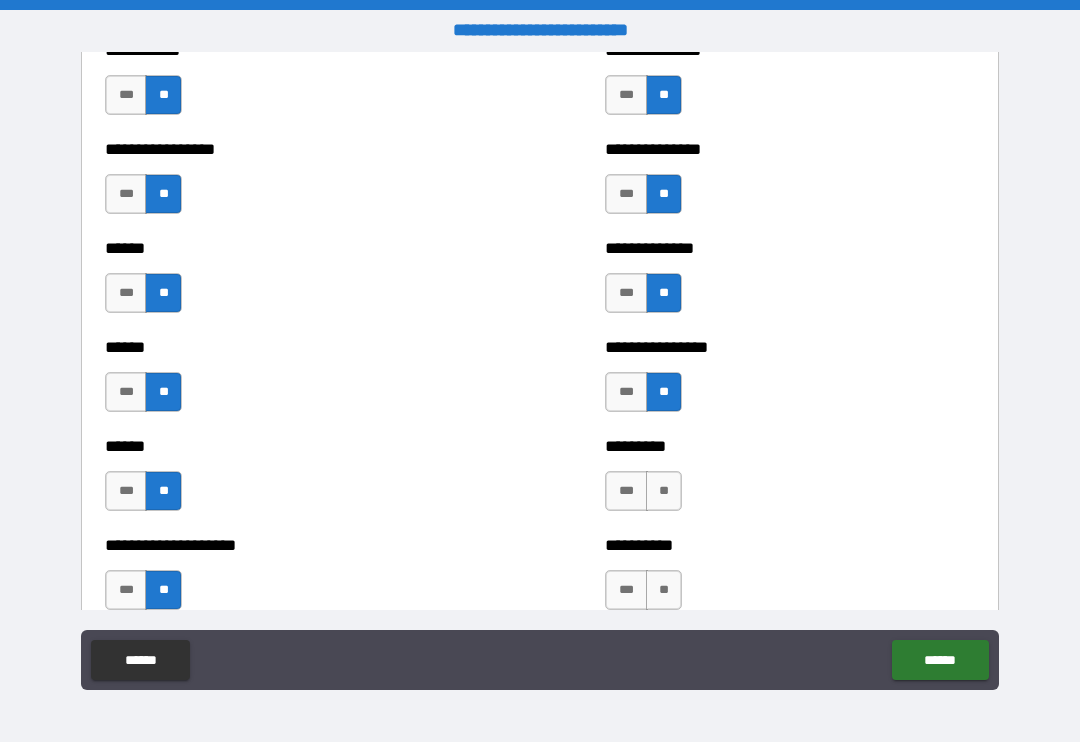 click on "**" at bounding box center [664, 491] 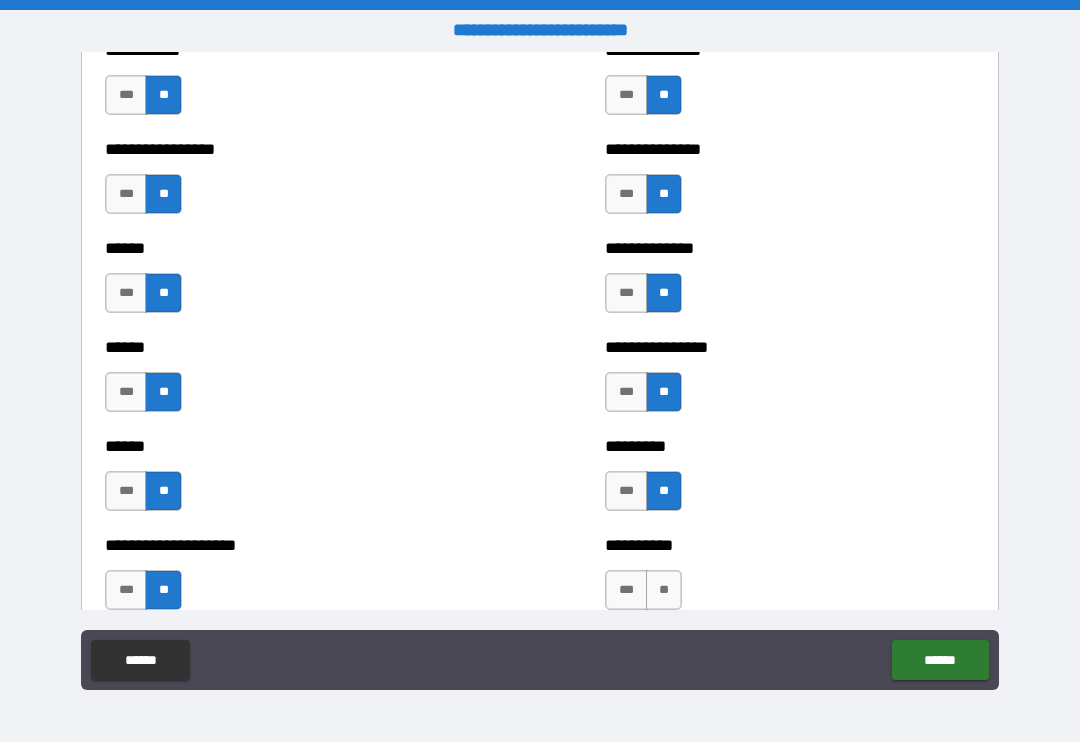 click on "**" at bounding box center [664, 590] 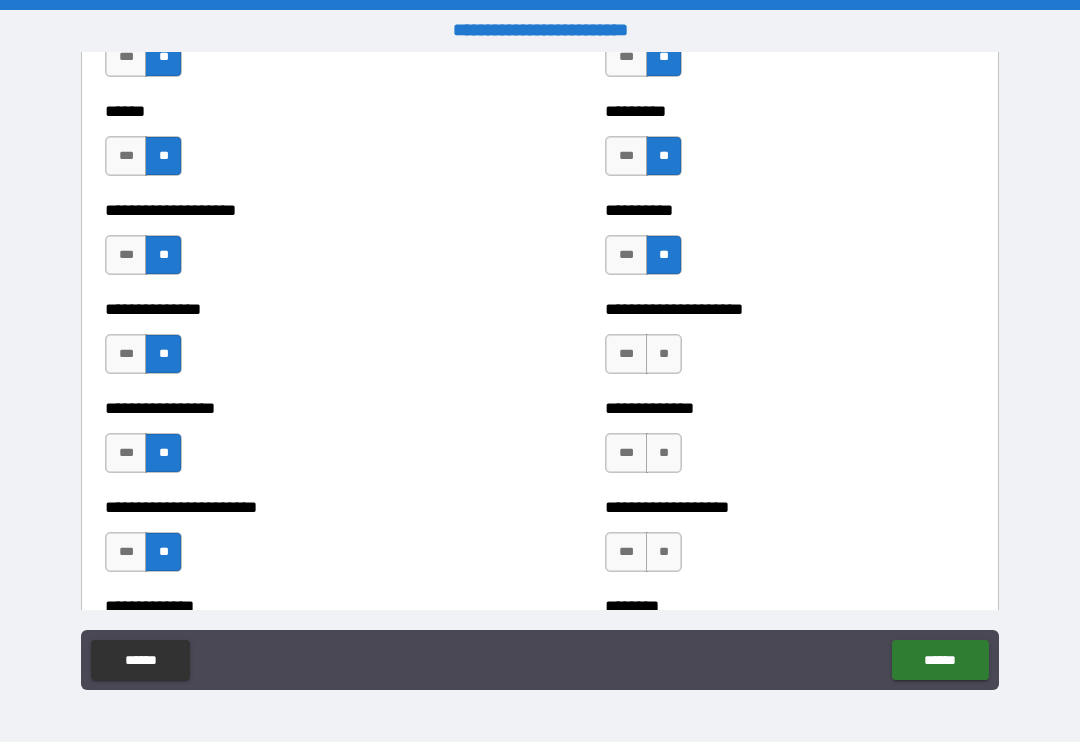 scroll, scrollTop: 3167, scrollLeft: 0, axis: vertical 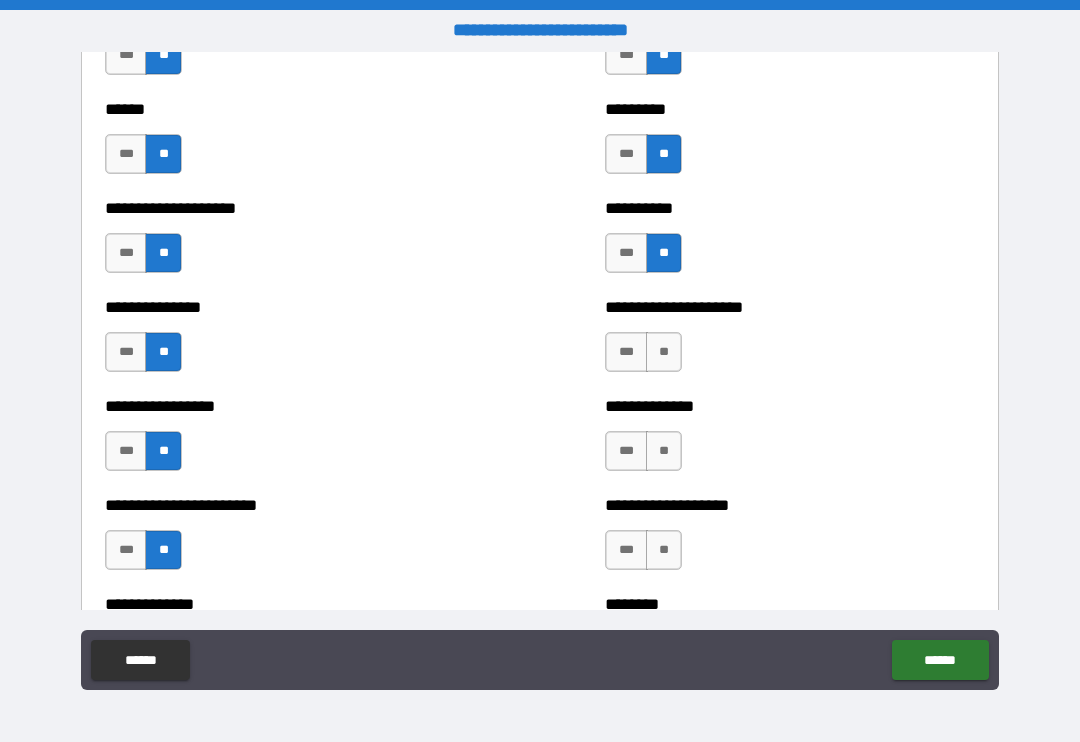 click on "**" at bounding box center (664, 352) 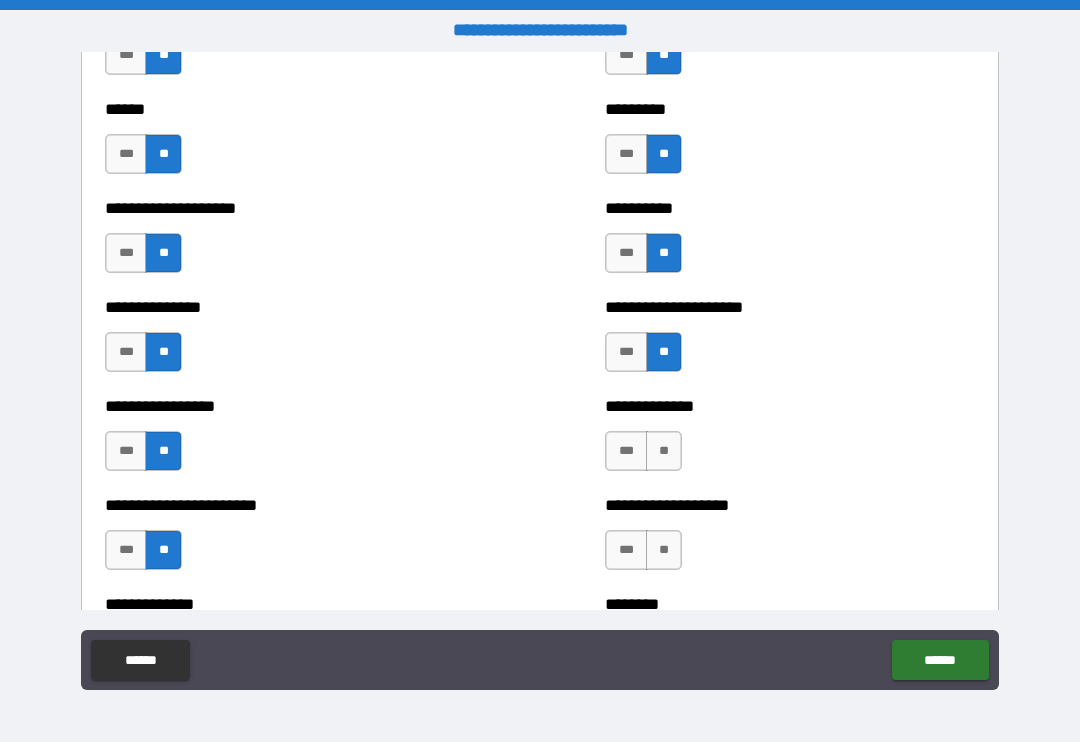 click on "**" at bounding box center [664, 451] 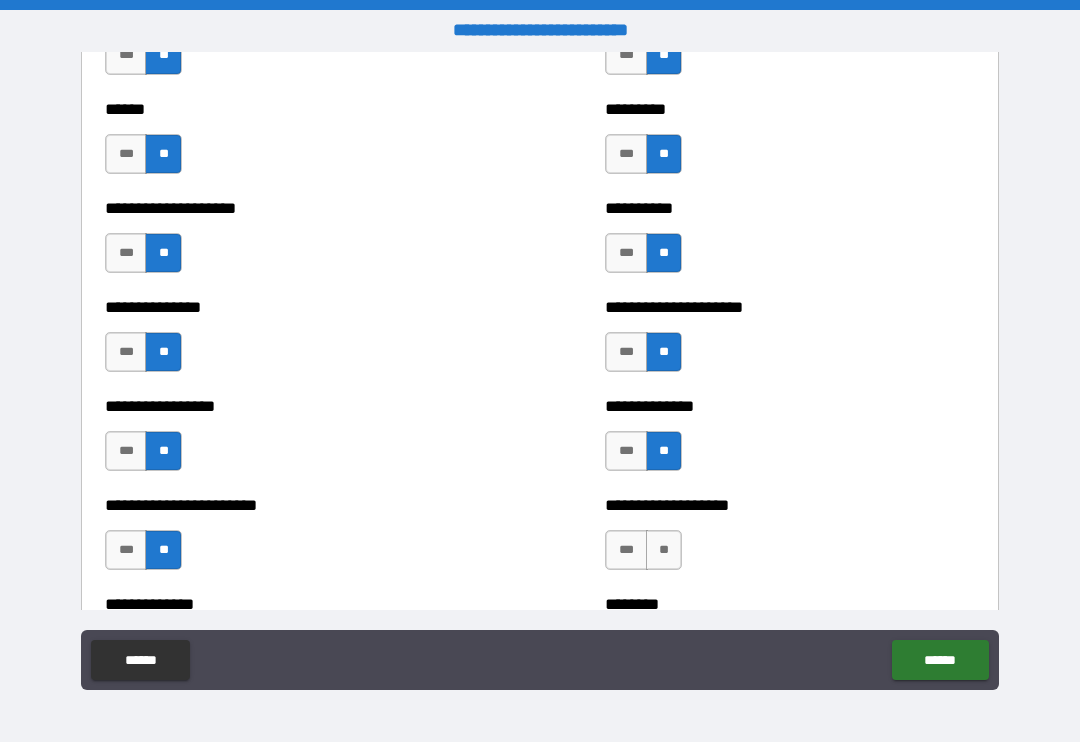 click on "**" at bounding box center [664, 550] 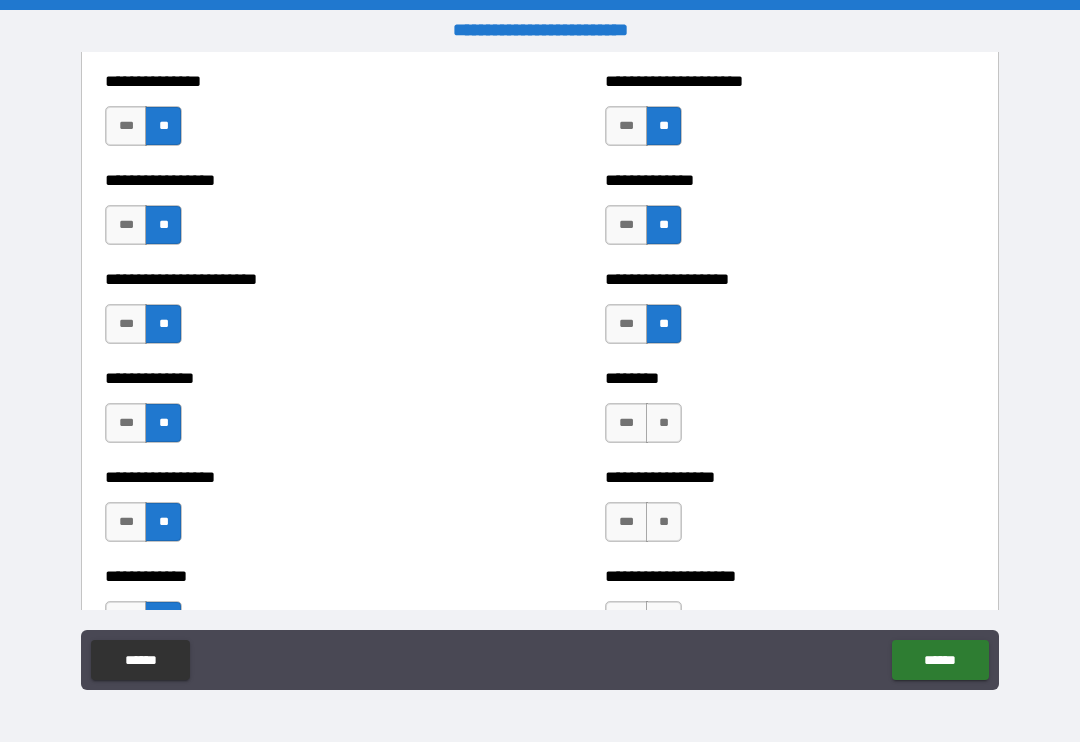 scroll, scrollTop: 3401, scrollLeft: 0, axis: vertical 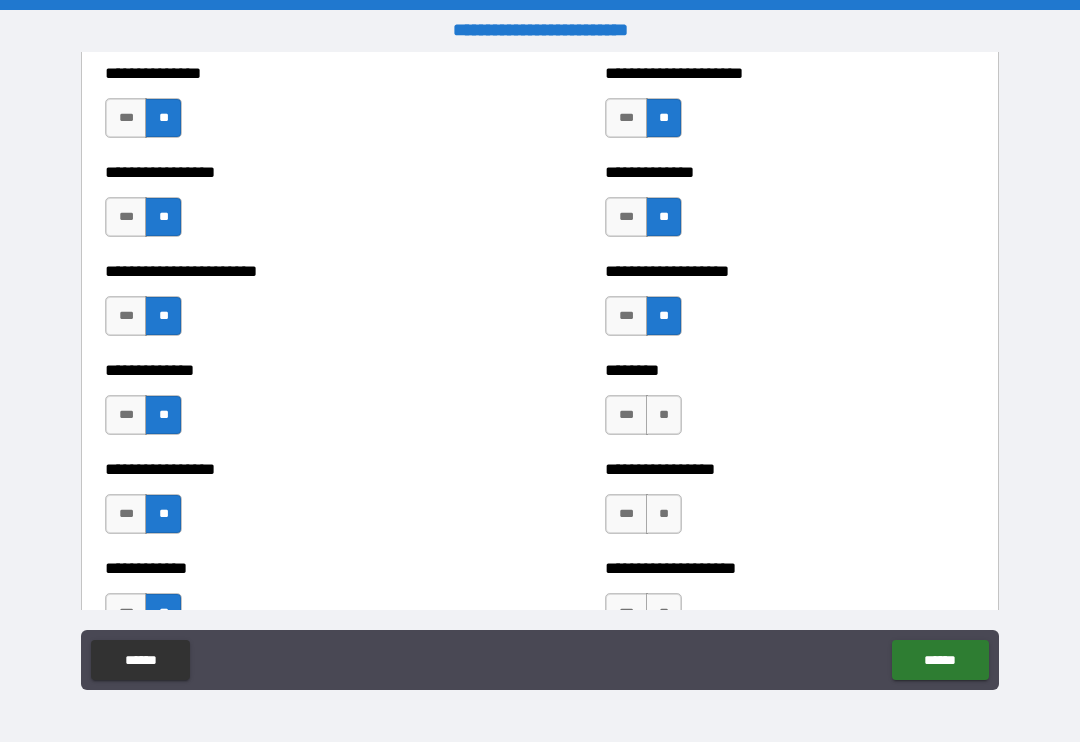 click on "**" at bounding box center (664, 415) 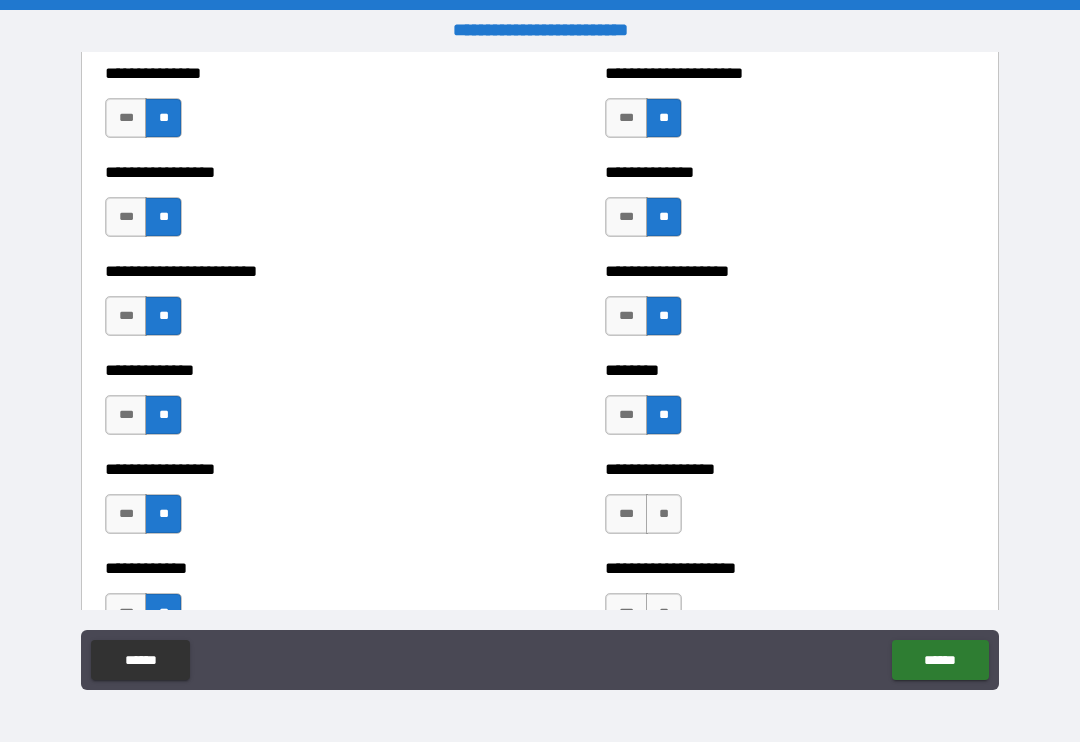 click on "**" at bounding box center (664, 514) 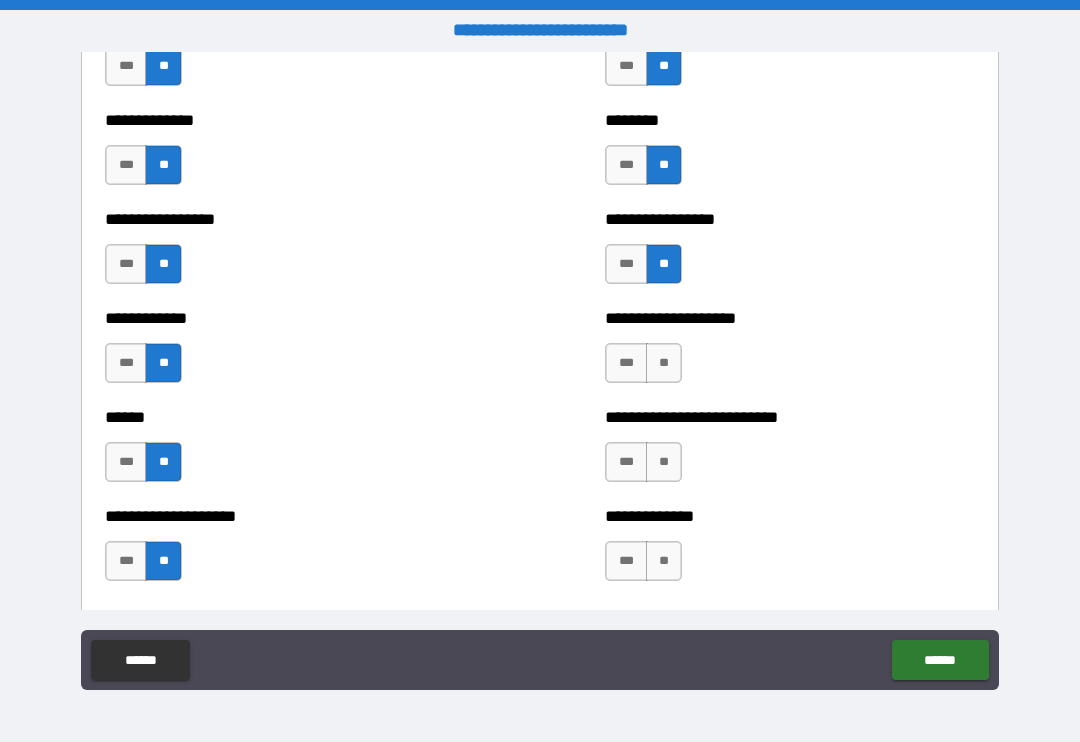 scroll, scrollTop: 3653, scrollLeft: 0, axis: vertical 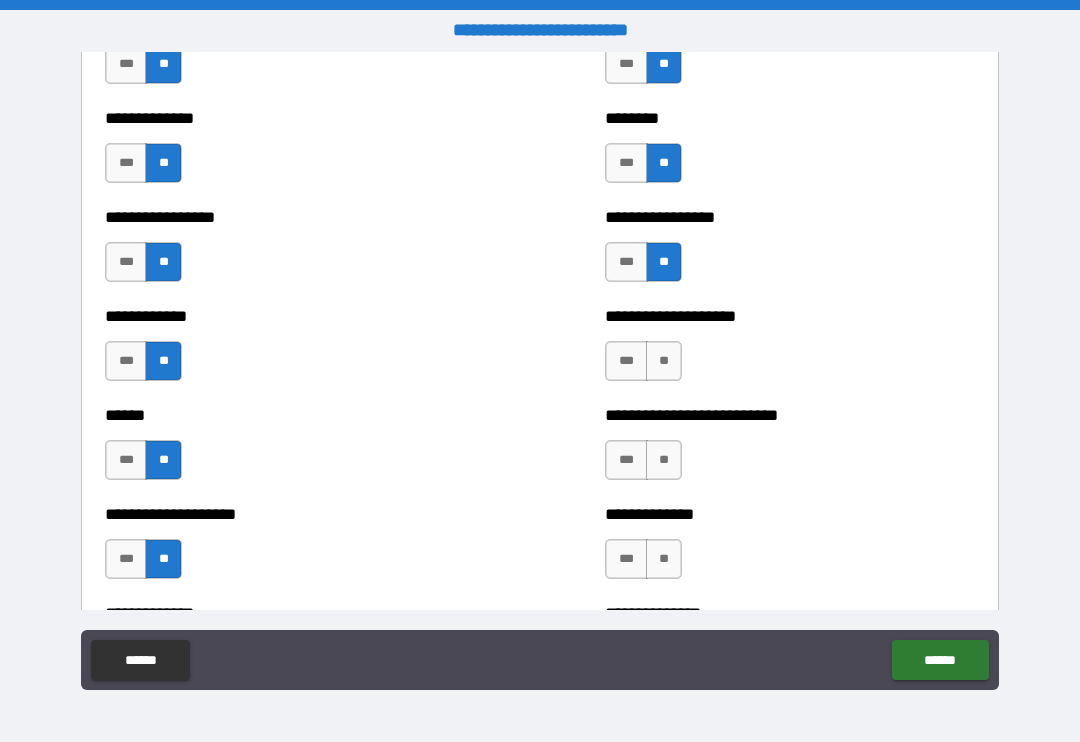 click on "**" at bounding box center [664, 361] 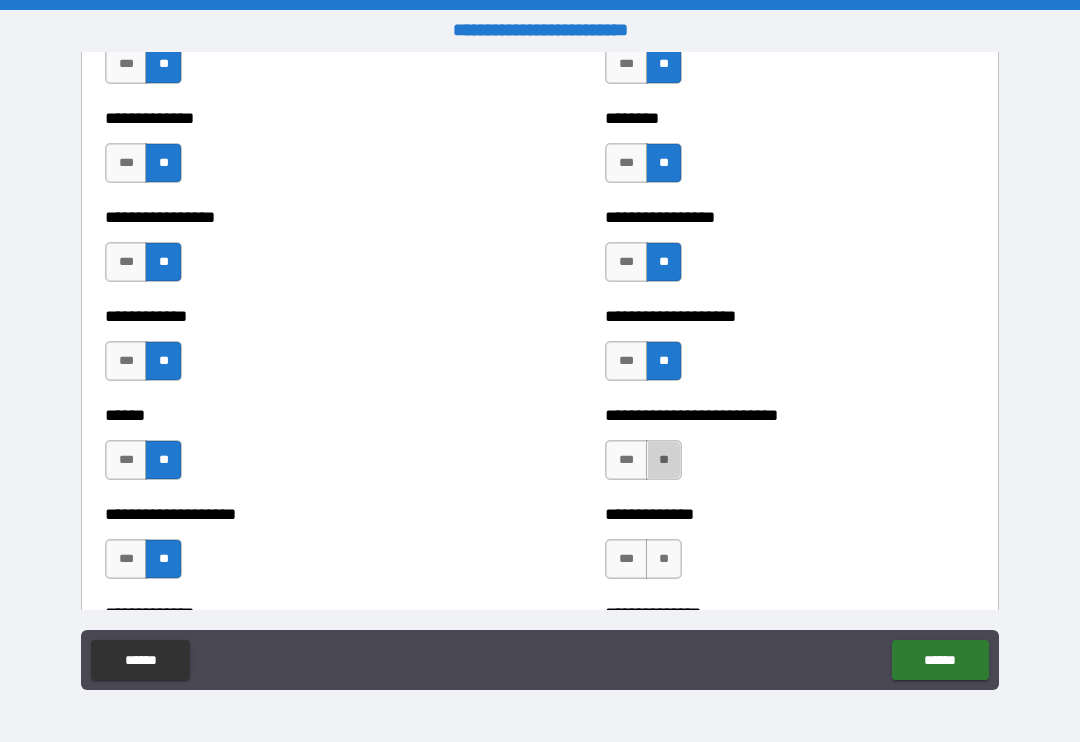 click on "**" at bounding box center [664, 460] 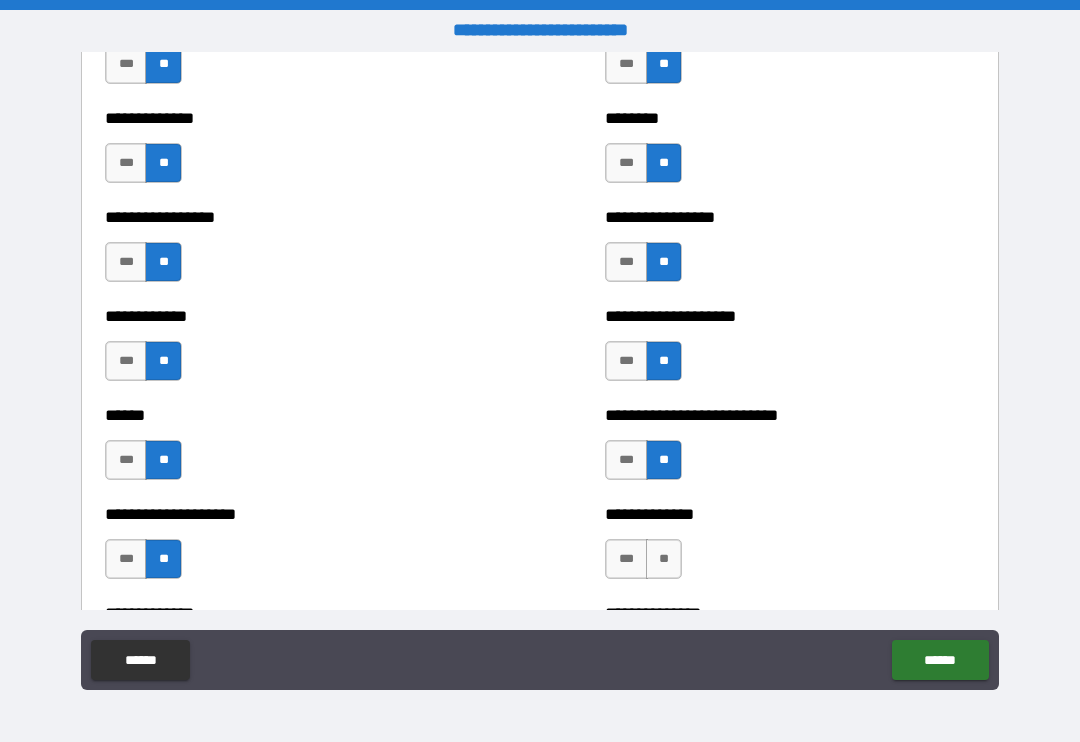click on "***" at bounding box center [626, 460] 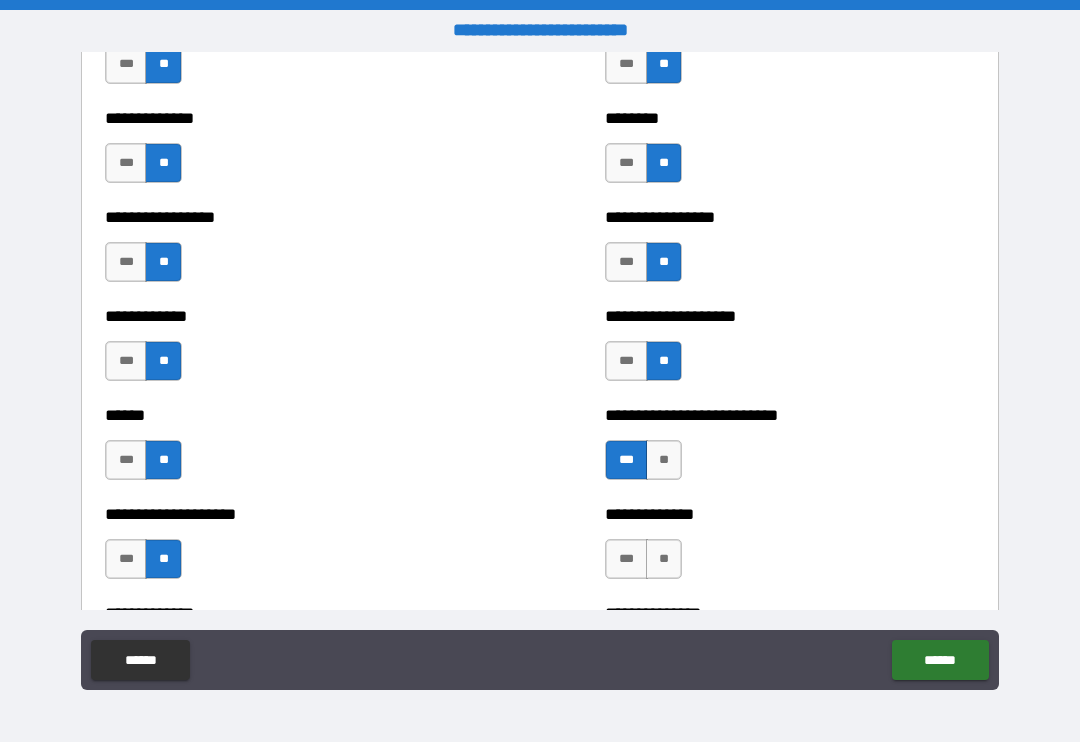 click on "**" at bounding box center (664, 559) 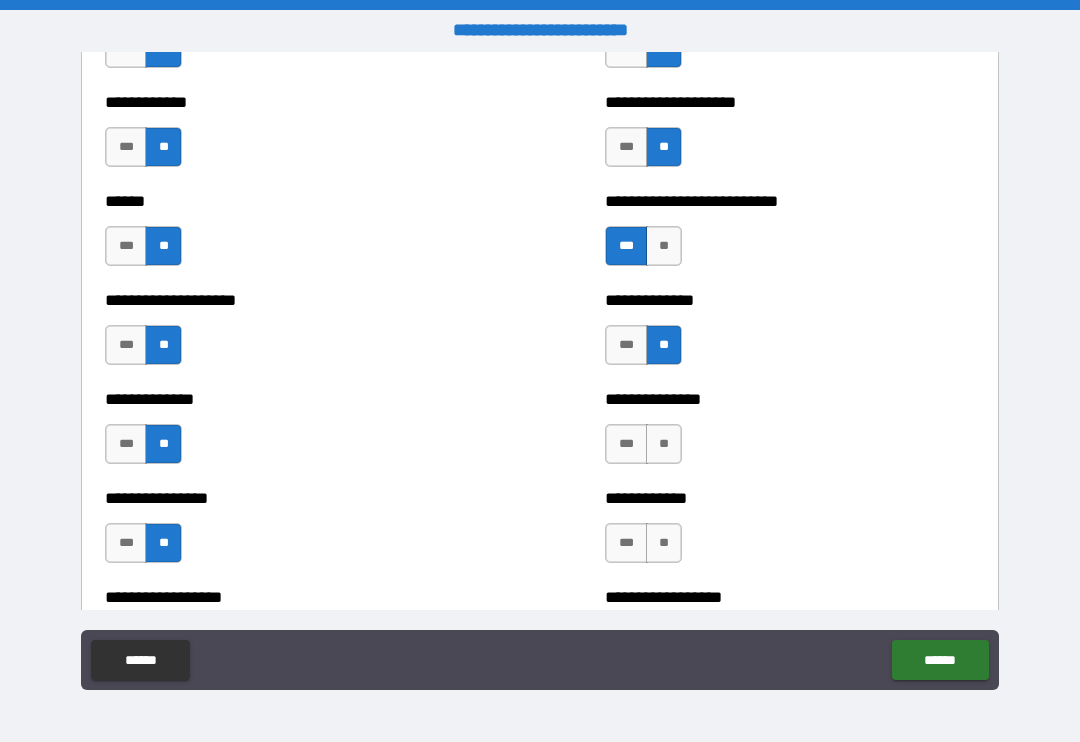 scroll, scrollTop: 3871, scrollLeft: 0, axis: vertical 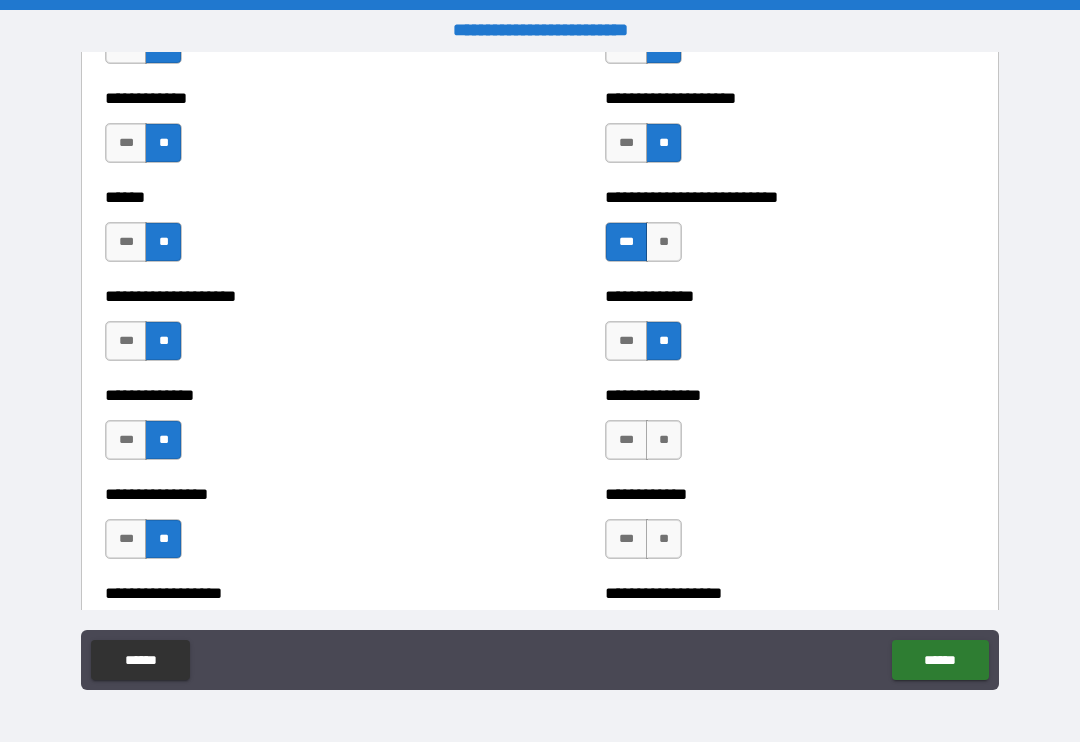 click on "**" at bounding box center (664, 440) 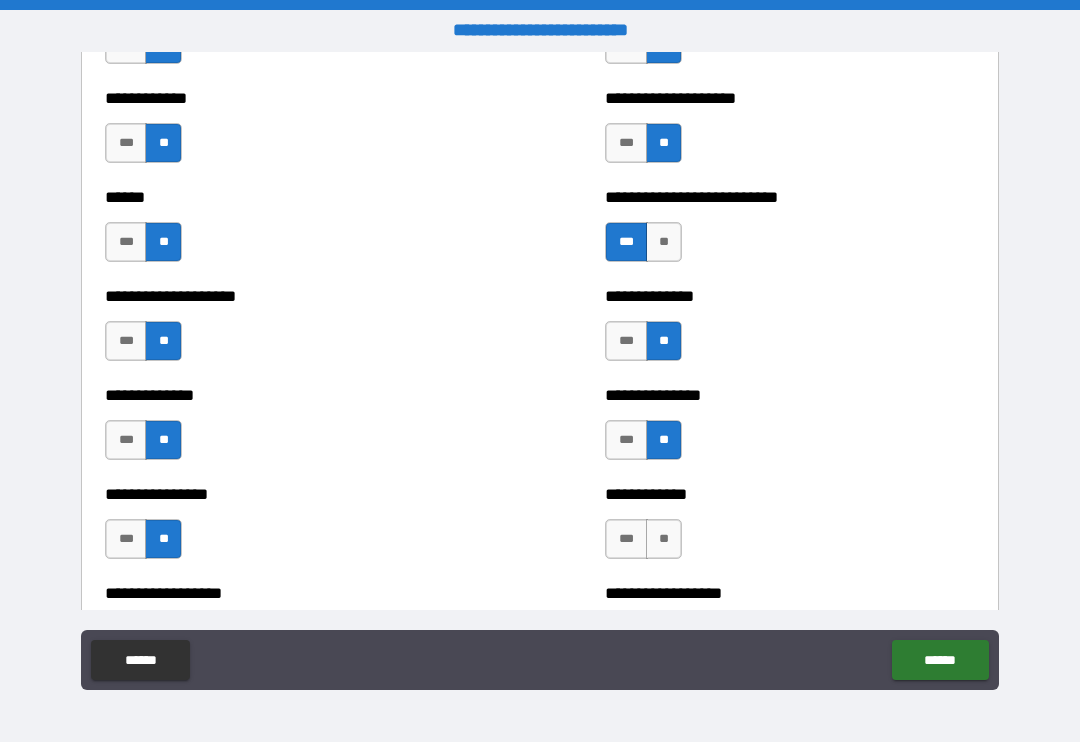 click on "**" at bounding box center (664, 539) 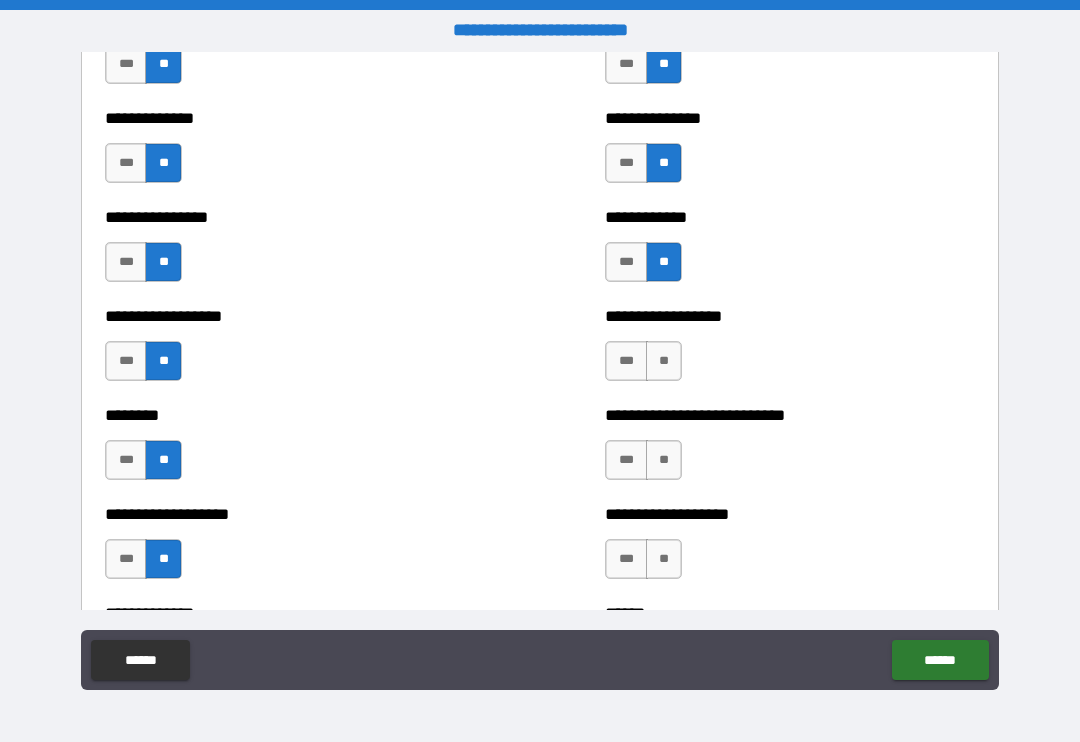 scroll, scrollTop: 4152, scrollLeft: 0, axis: vertical 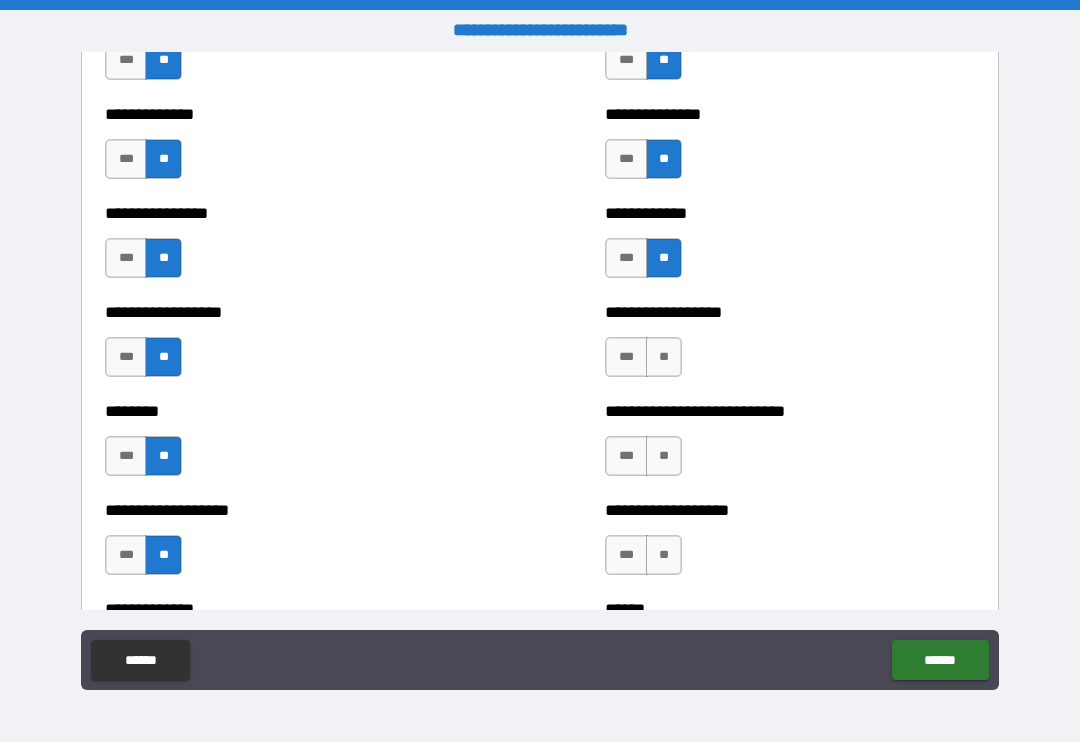 click on "**" at bounding box center [664, 357] 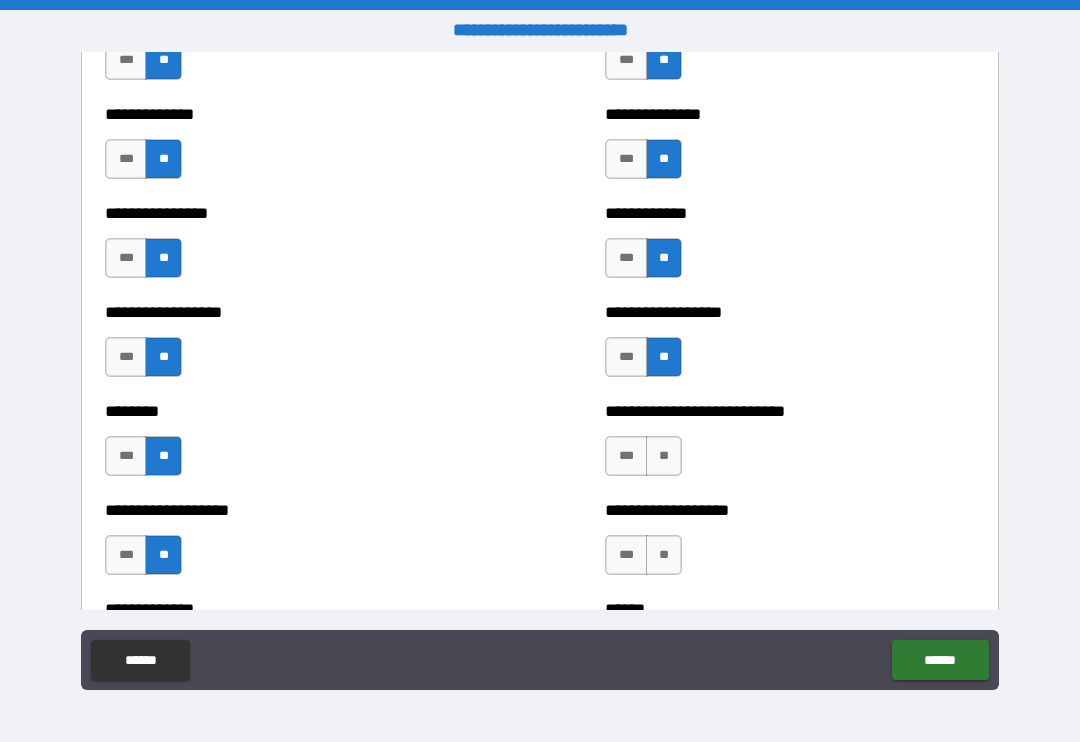 click on "**" at bounding box center (664, 456) 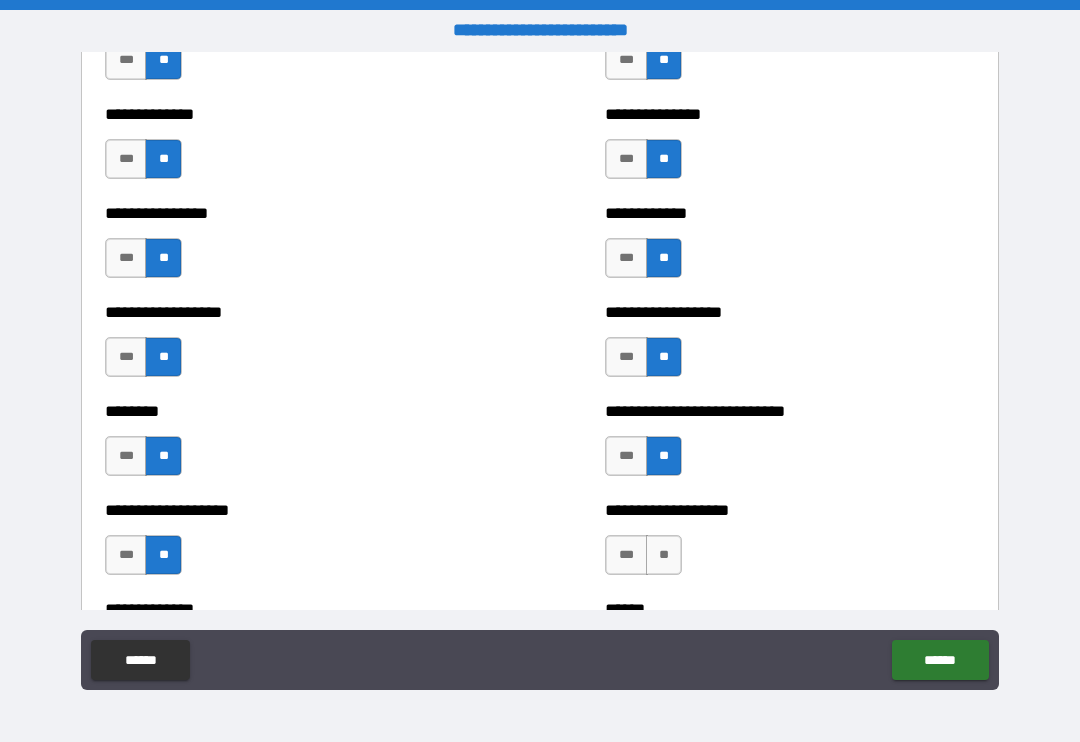 click on "**" at bounding box center (664, 555) 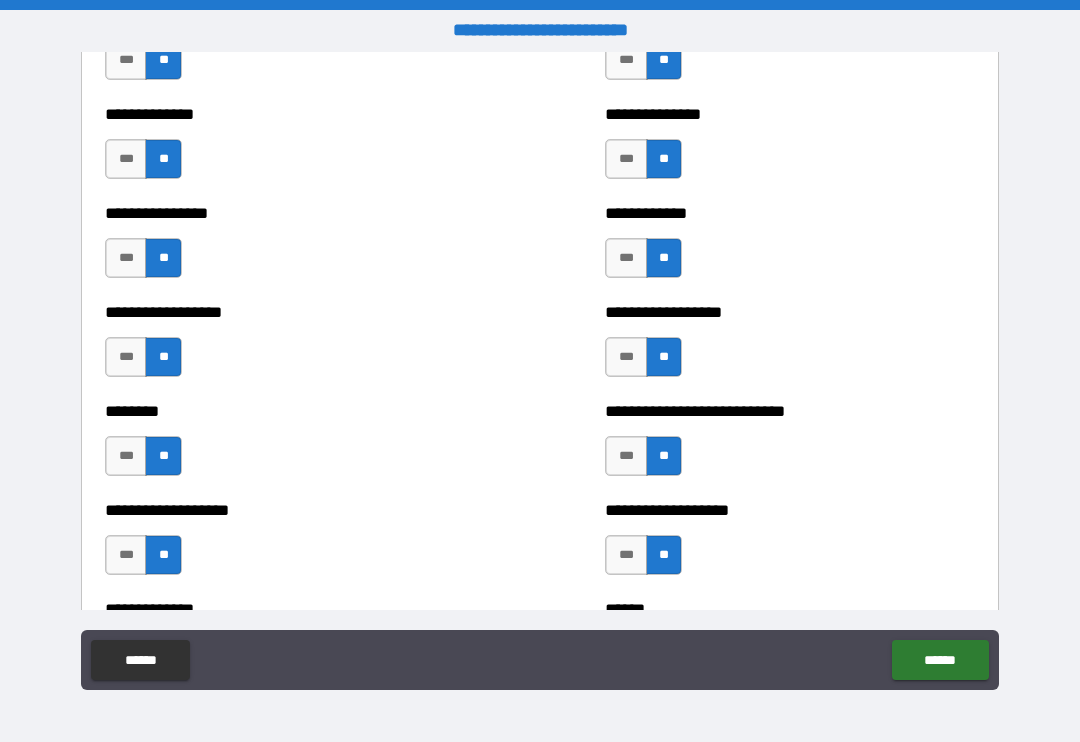 click on "***" at bounding box center (626, 555) 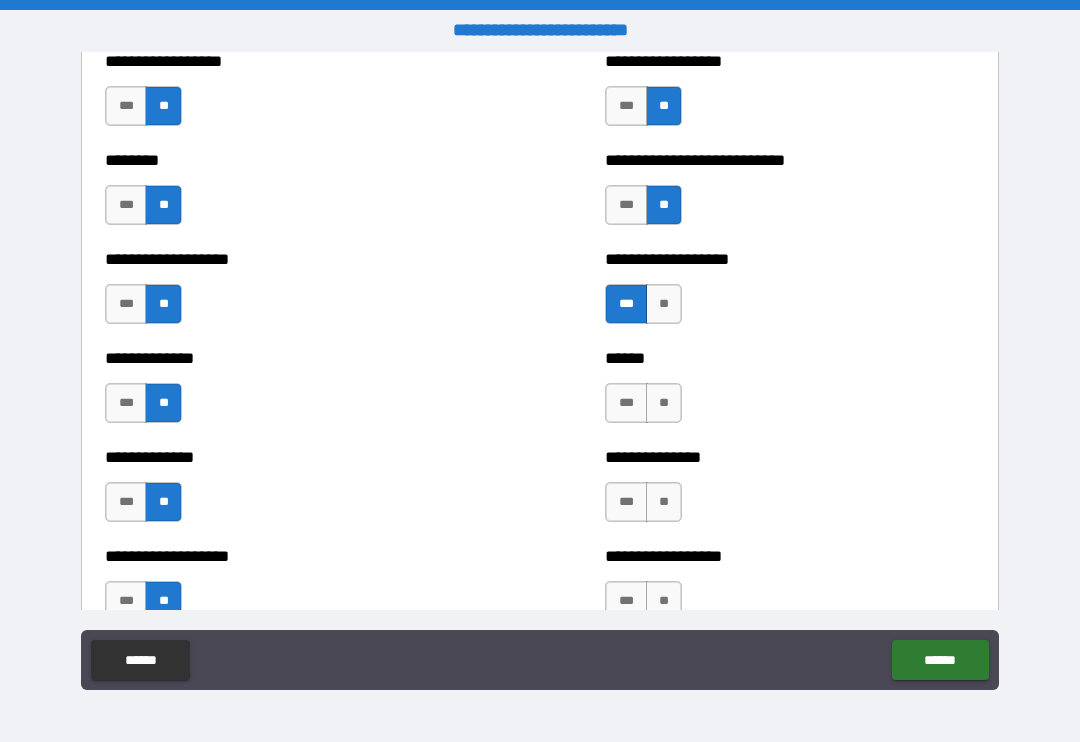 scroll, scrollTop: 4410, scrollLeft: 0, axis: vertical 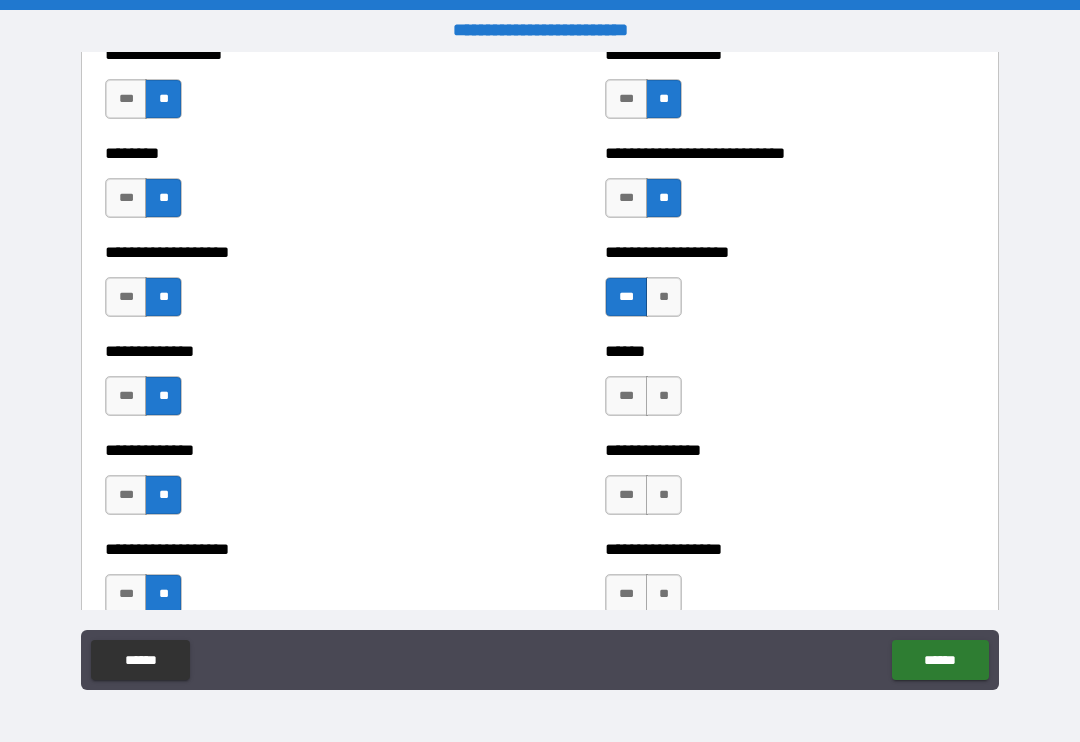 click on "**" at bounding box center (664, 396) 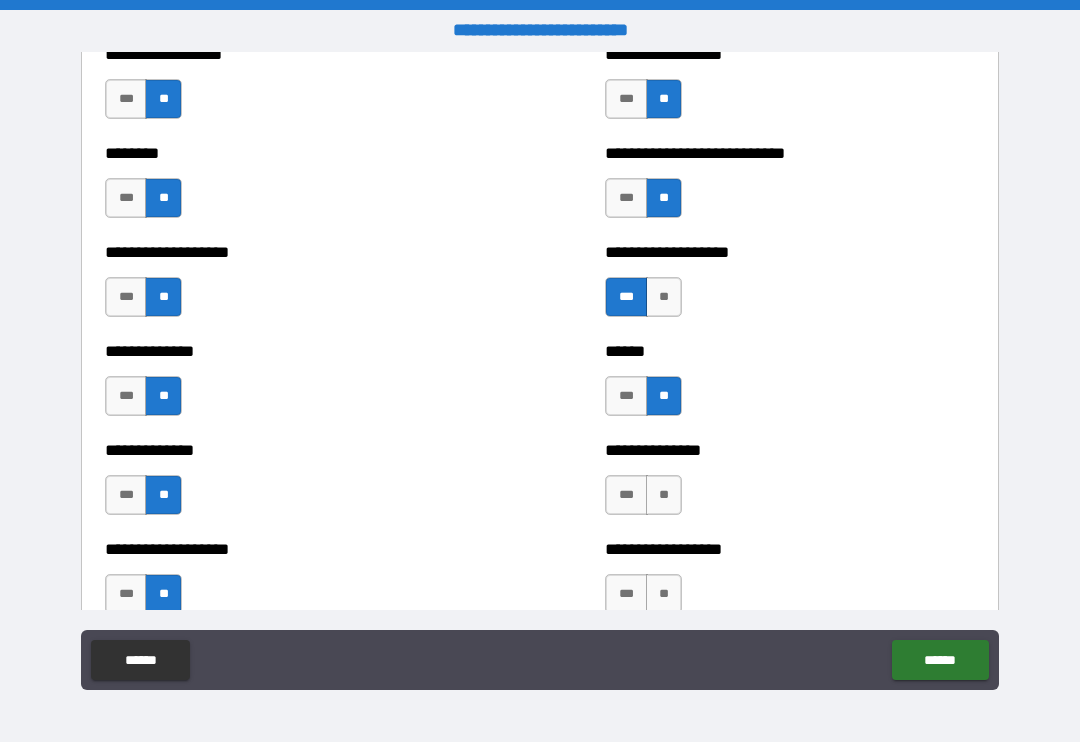 click on "**" at bounding box center (664, 495) 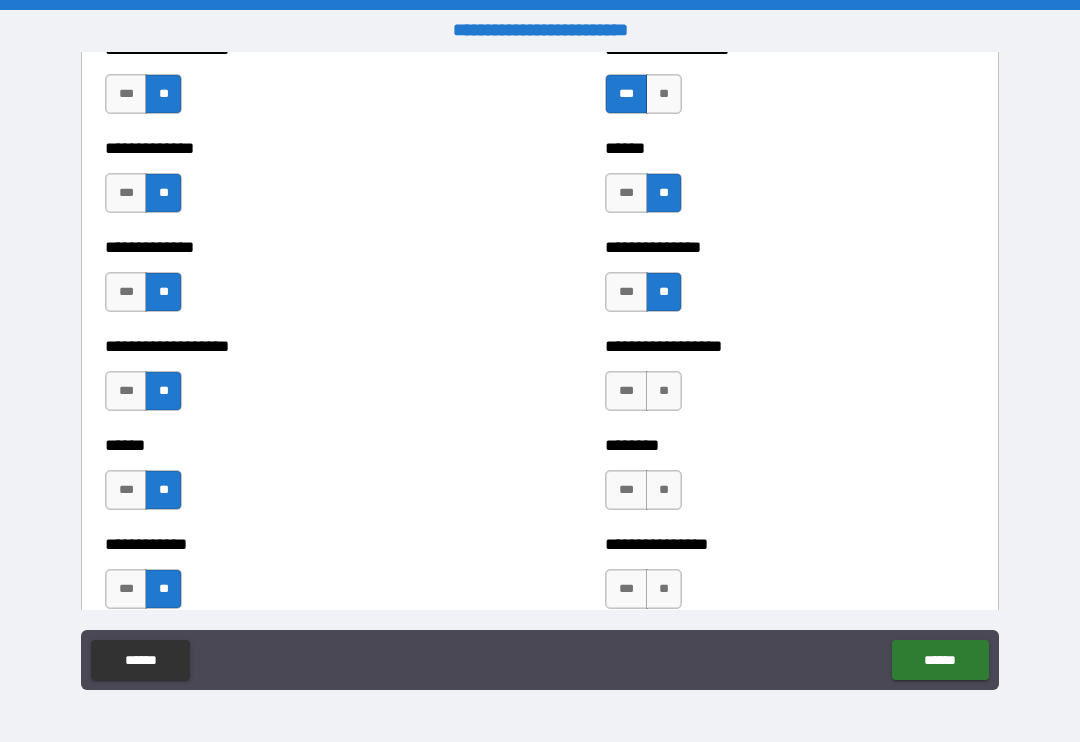 scroll, scrollTop: 4621, scrollLeft: 0, axis: vertical 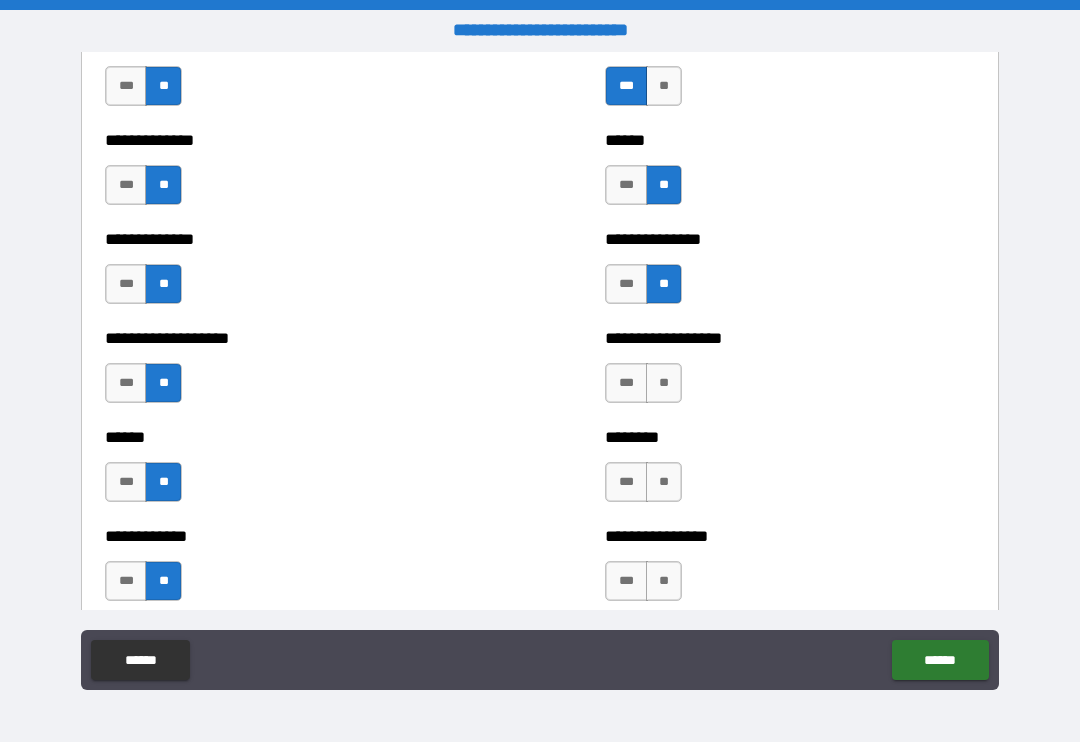 click on "**" at bounding box center [664, 383] 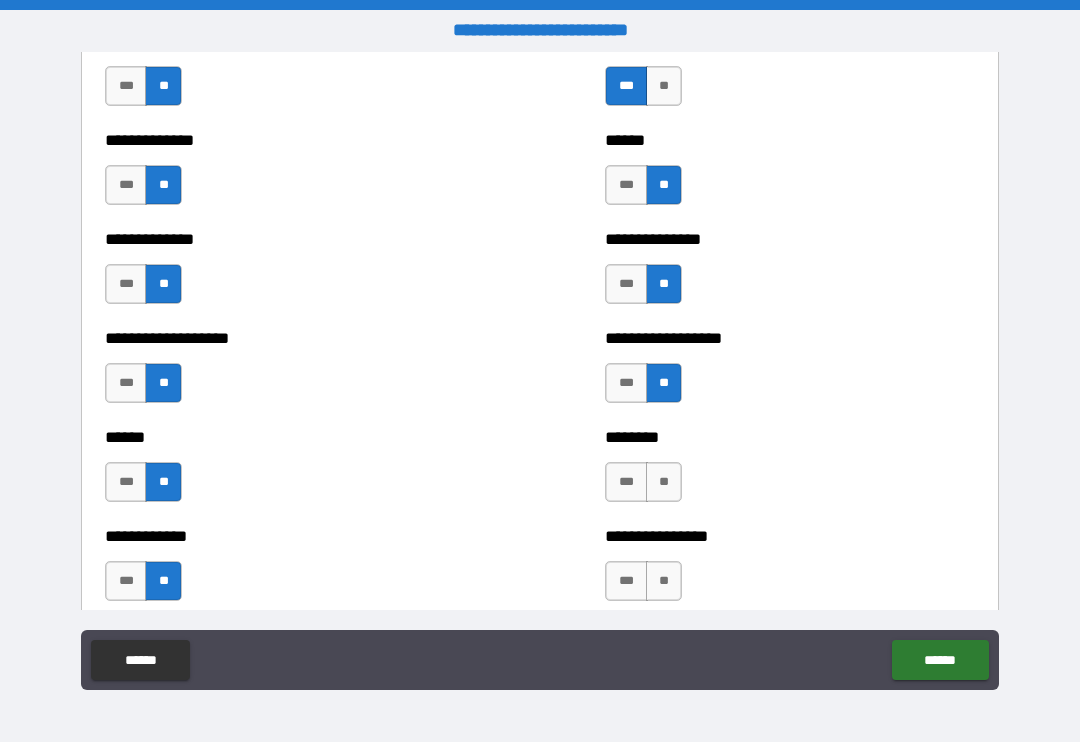 click on "**" at bounding box center (664, 482) 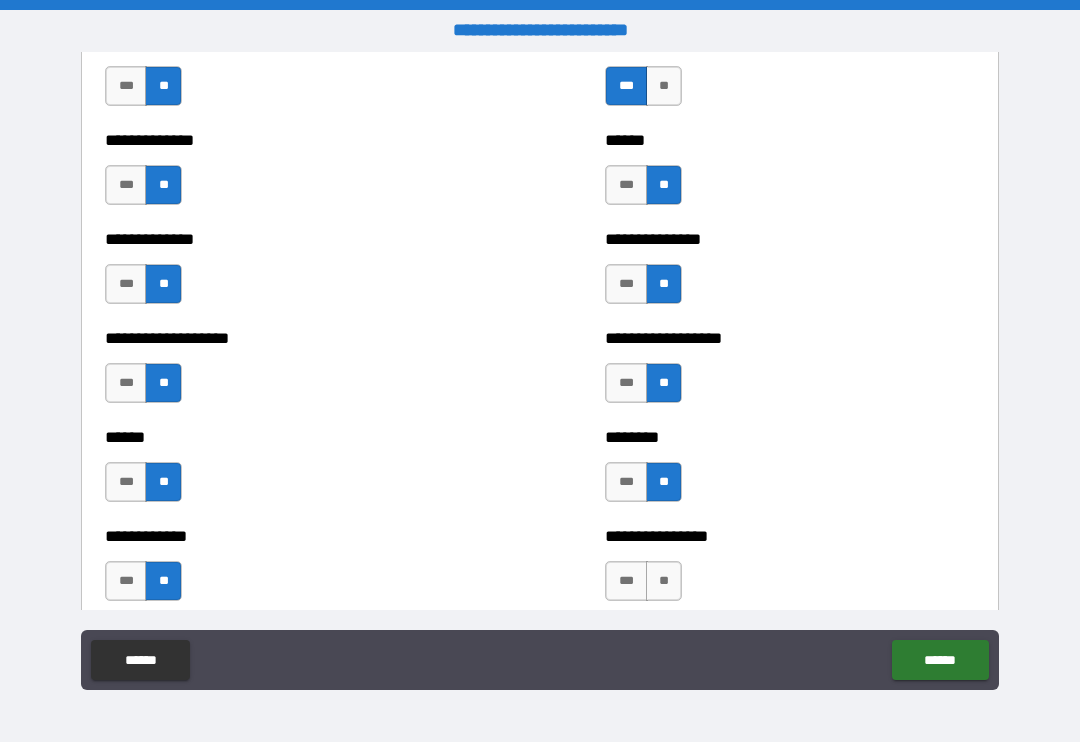 click on "**" at bounding box center [664, 581] 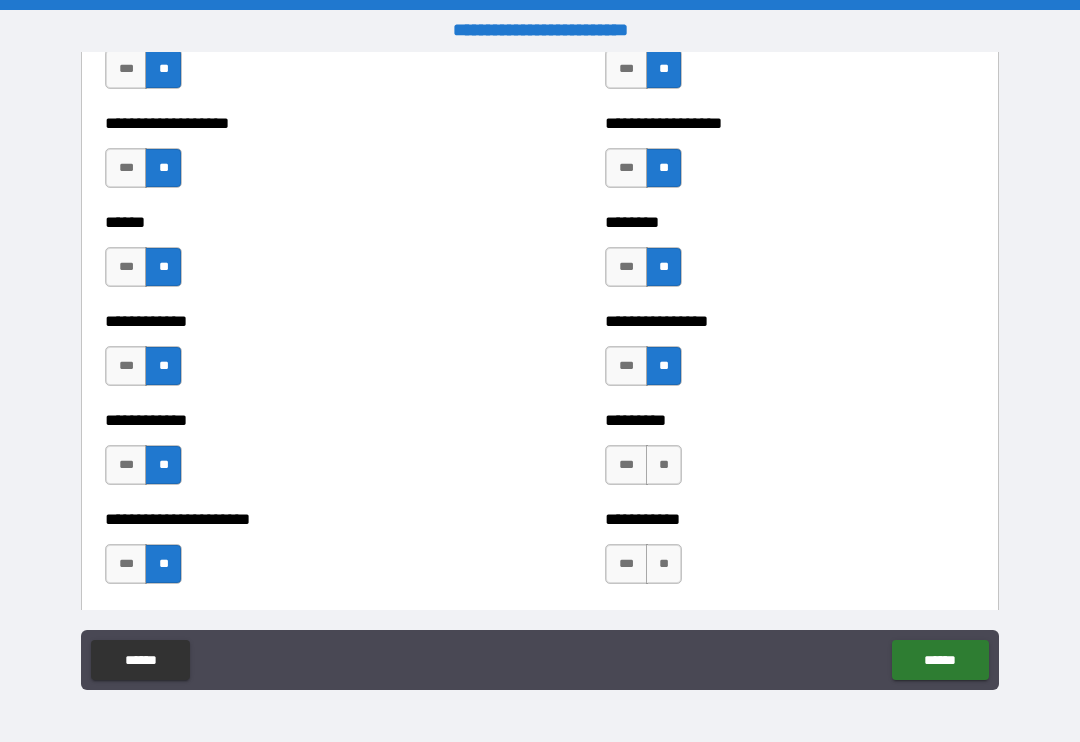 scroll, scrollTop: 4855, scrollLeft: 0, axis: vertical 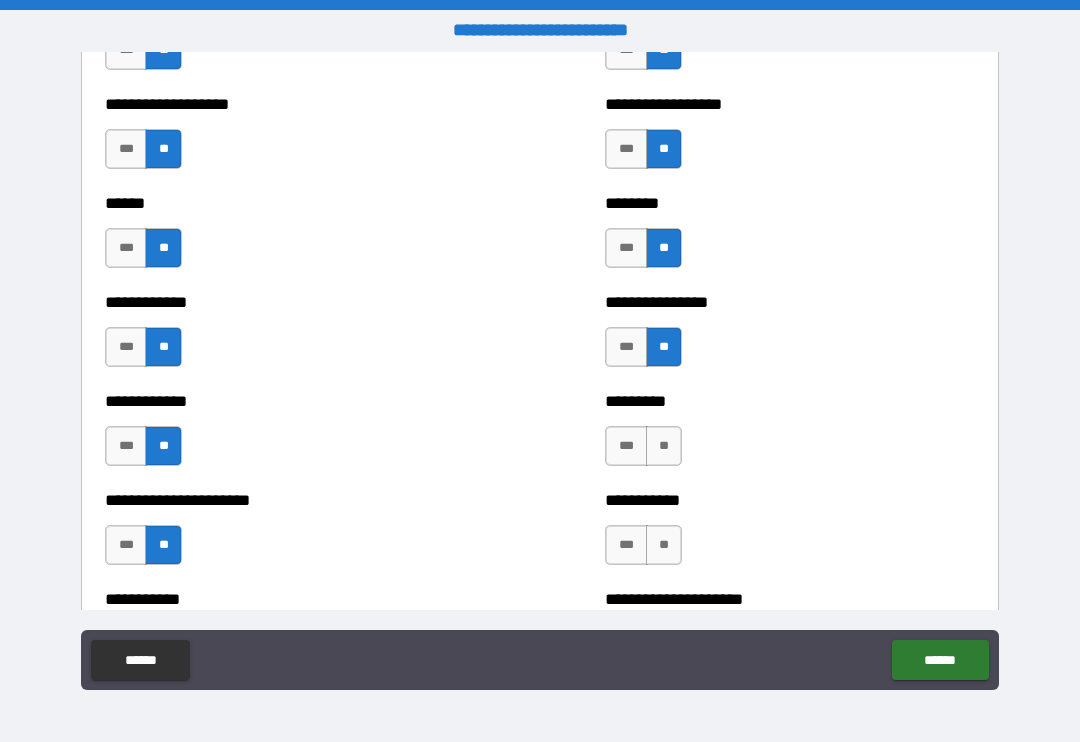 click on "**" at bounding box center [664, 446] 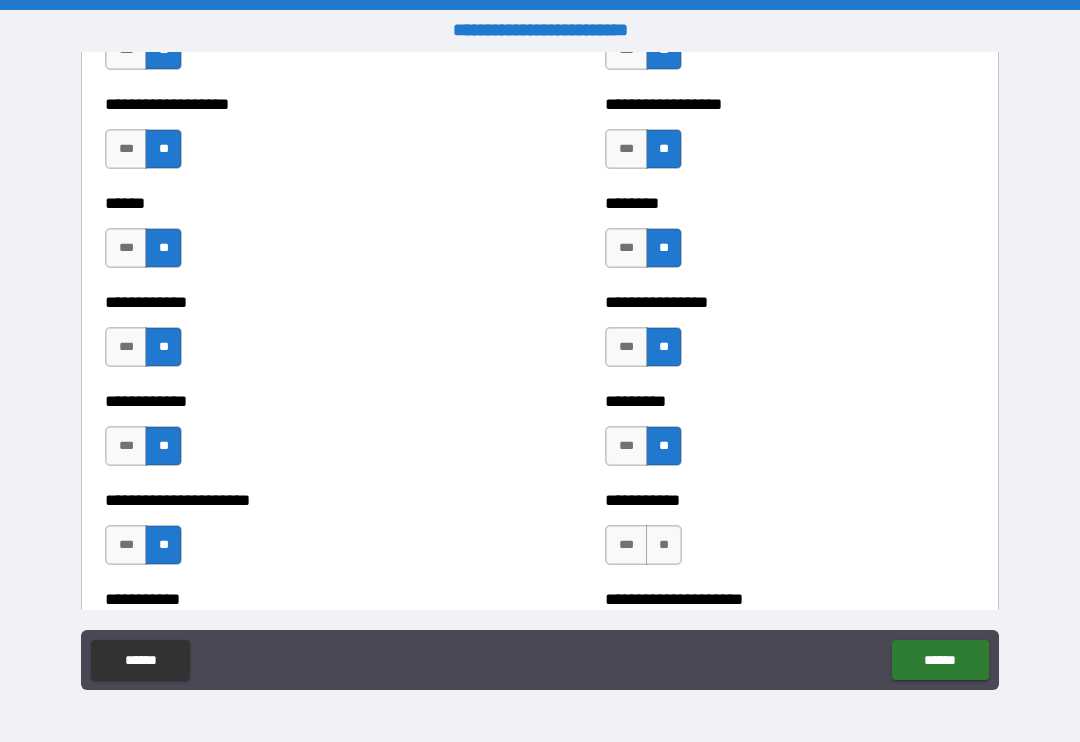 click on "**" at bounding box center [664, 545] 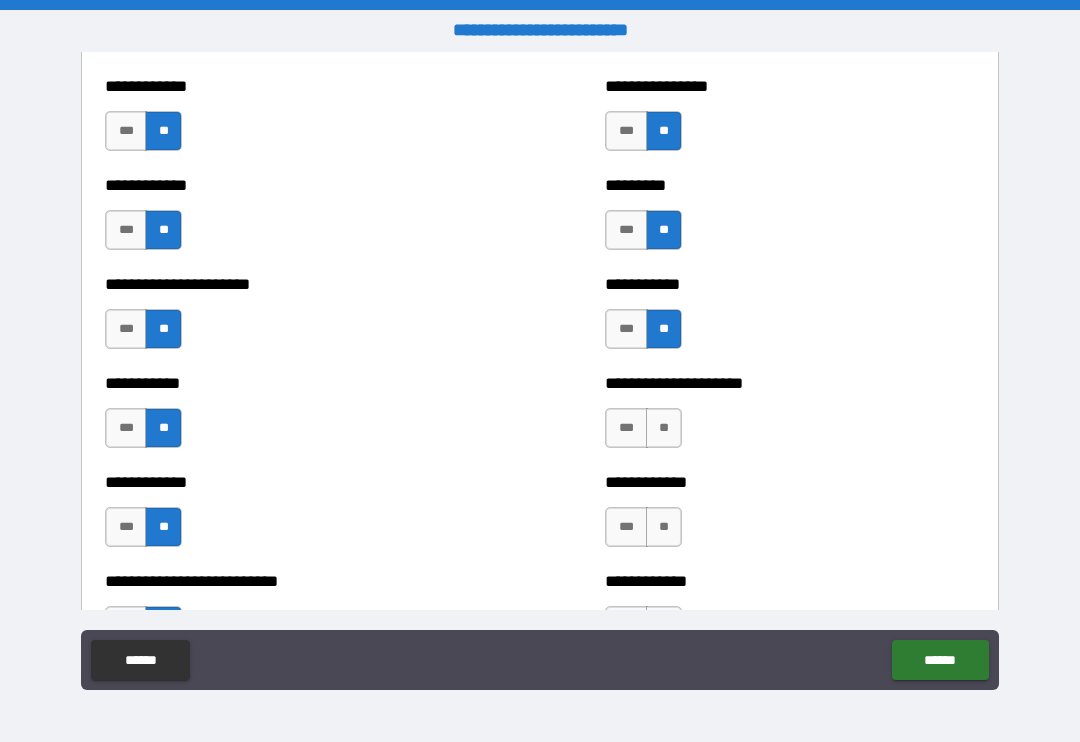 scroll, scrollTop: 5078, scrollLeft: 0, axis: vertical 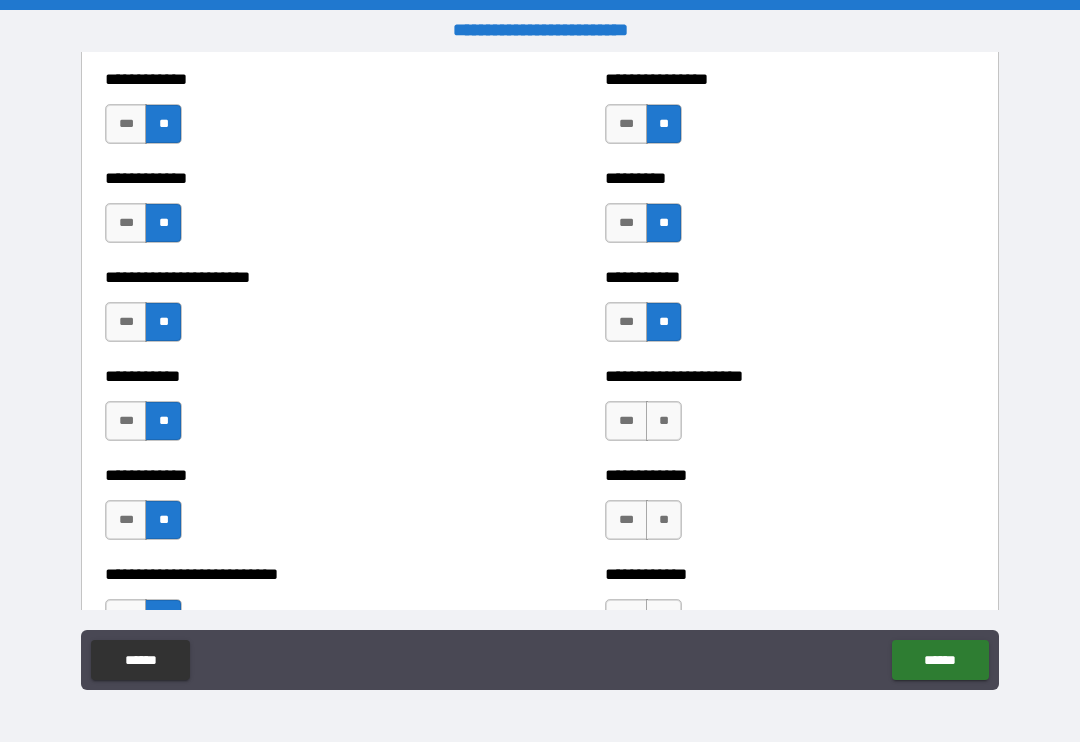 click on "**" at bounding box center (664, 421) 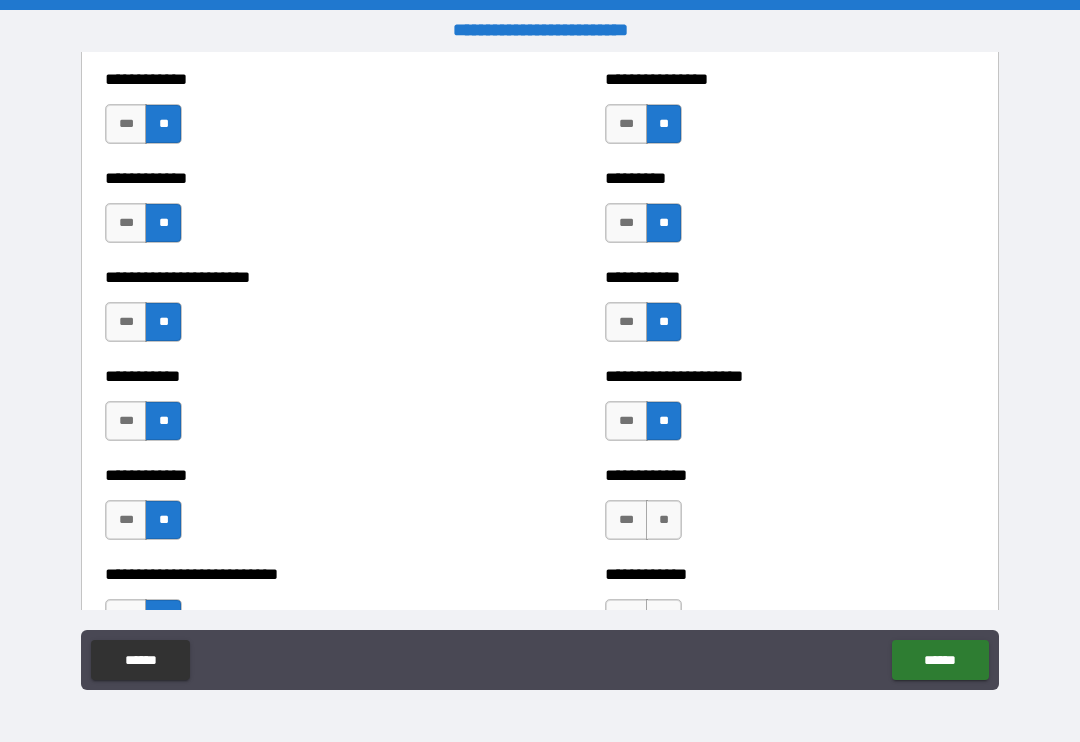 click on "**" at bounding box center (664, 520) 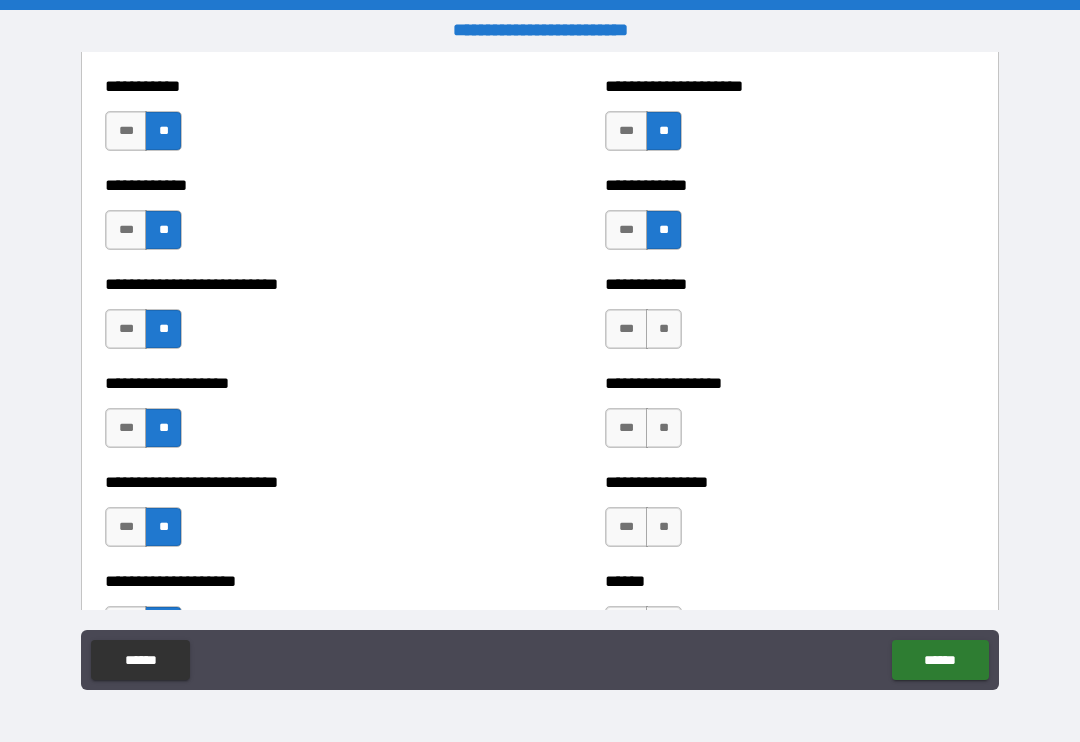 scroll, scrollTop: 5370, scrollLeft: 0, axis: vertical 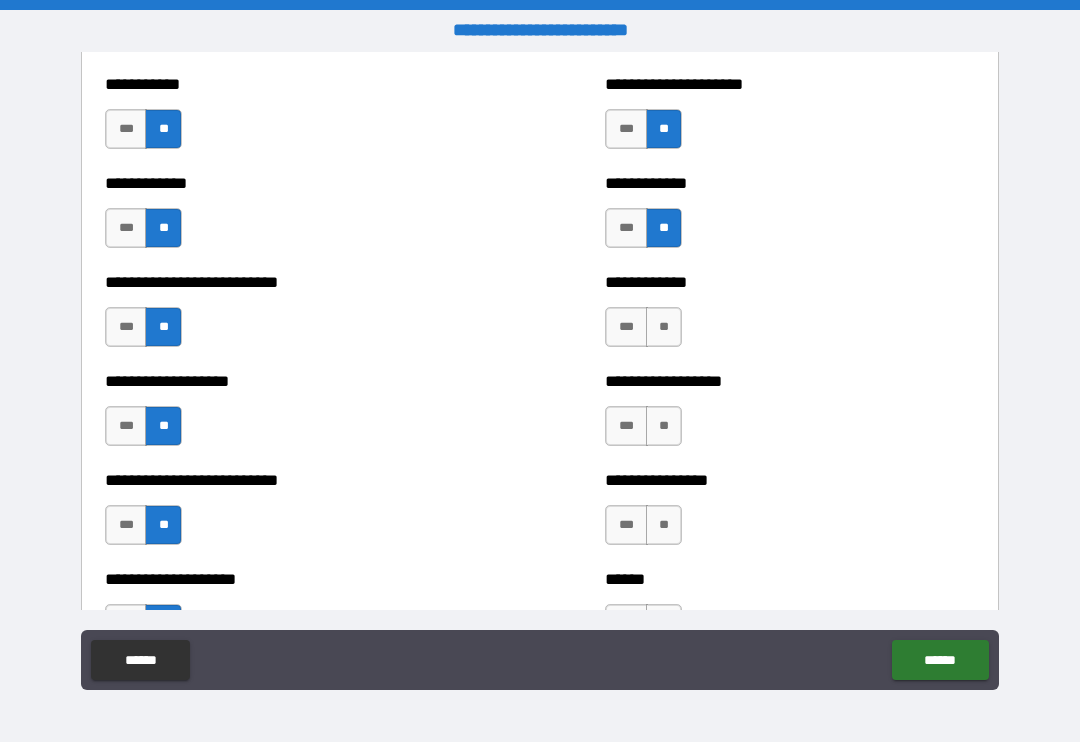 click on "**" at bounding box center (664, 327) 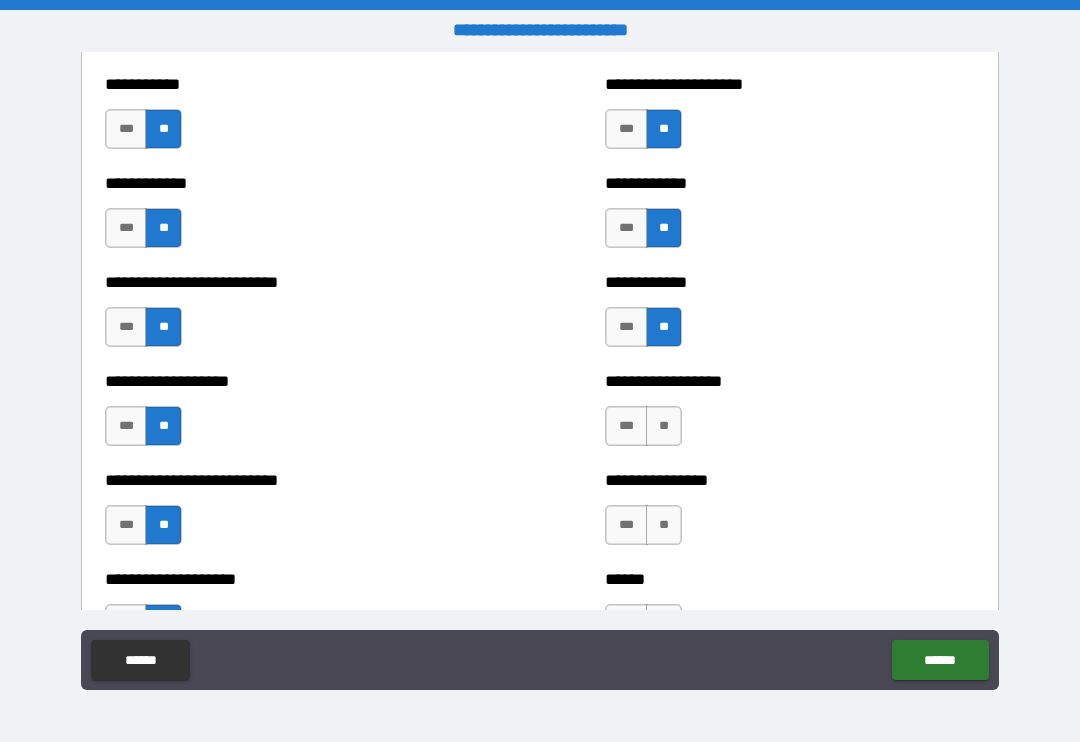 click on "**" at bounding box center [664, 426] 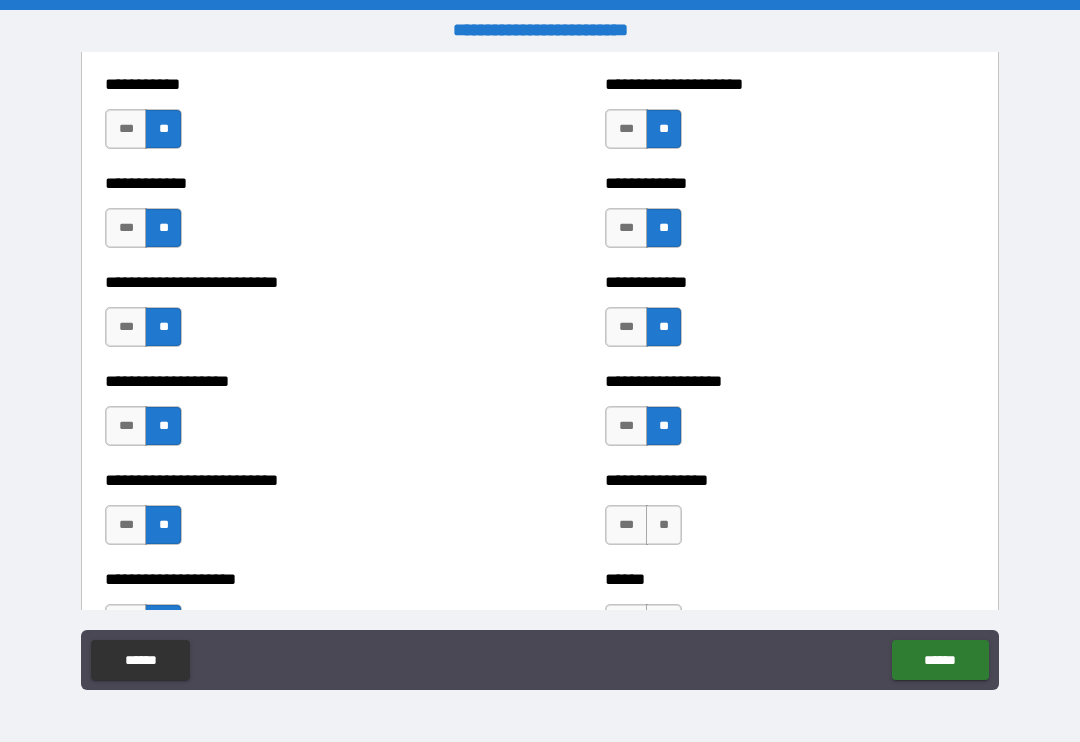 click on "**" at bounding box center [664, 525] 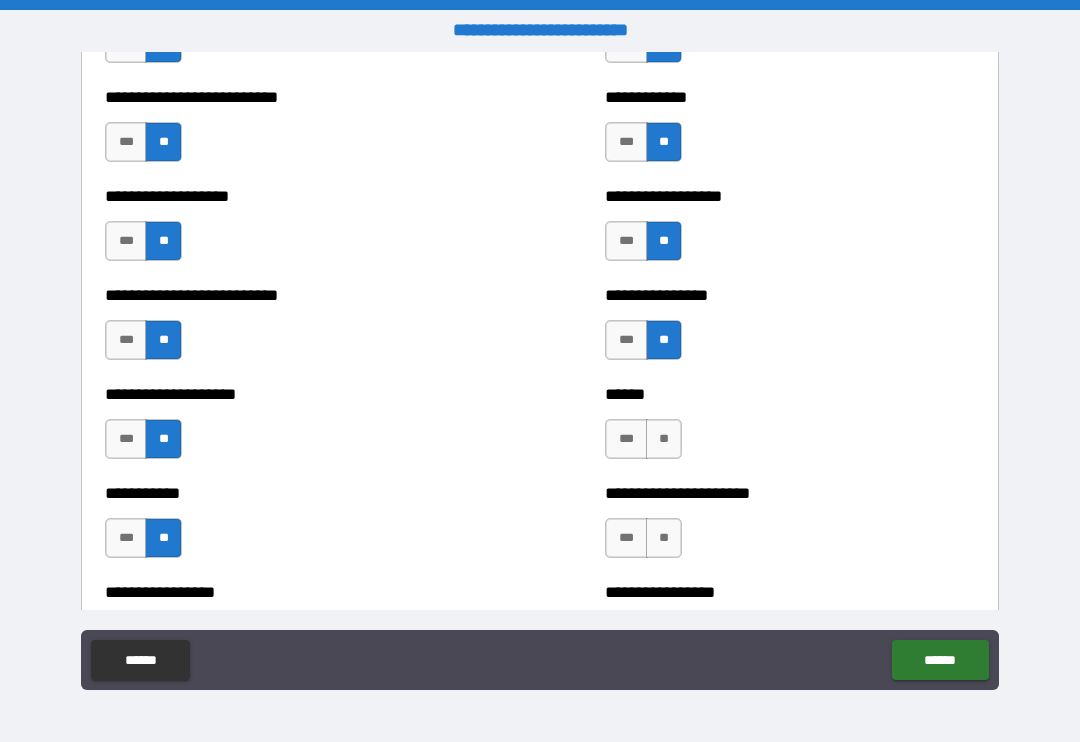 scroll, scrollTop: 5564, scrollLeft: 0, axis: vertical 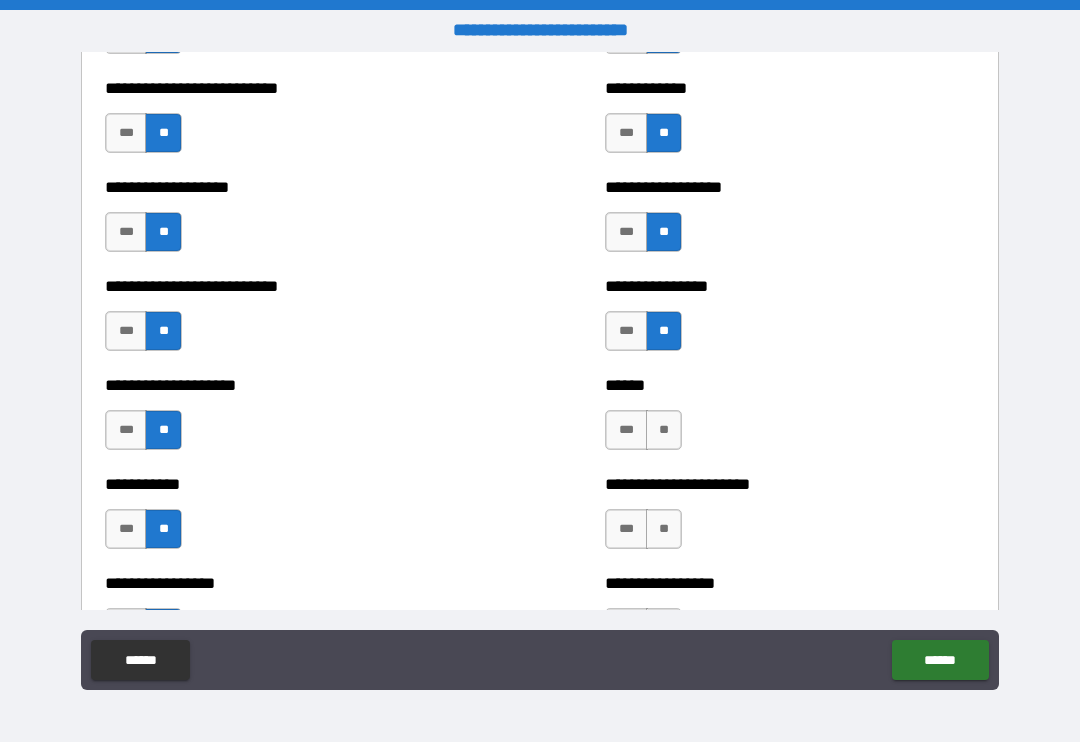click on "**" at bounding box center (664, 430) 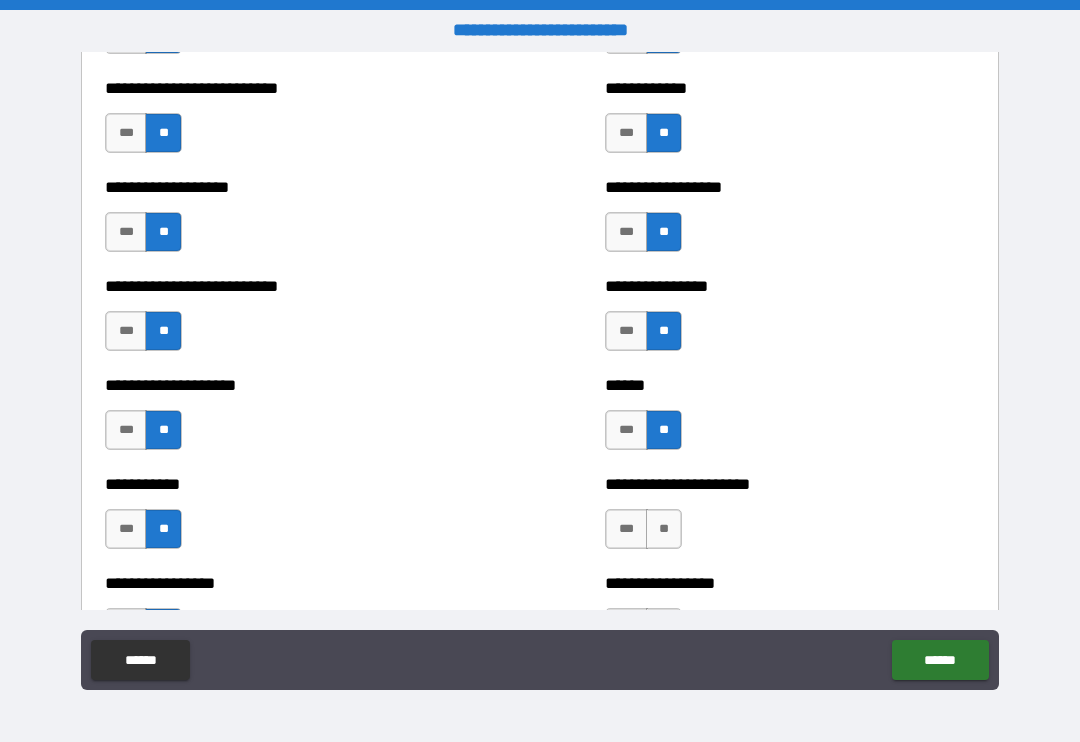 click on "**" at bounding box center (664, 529) 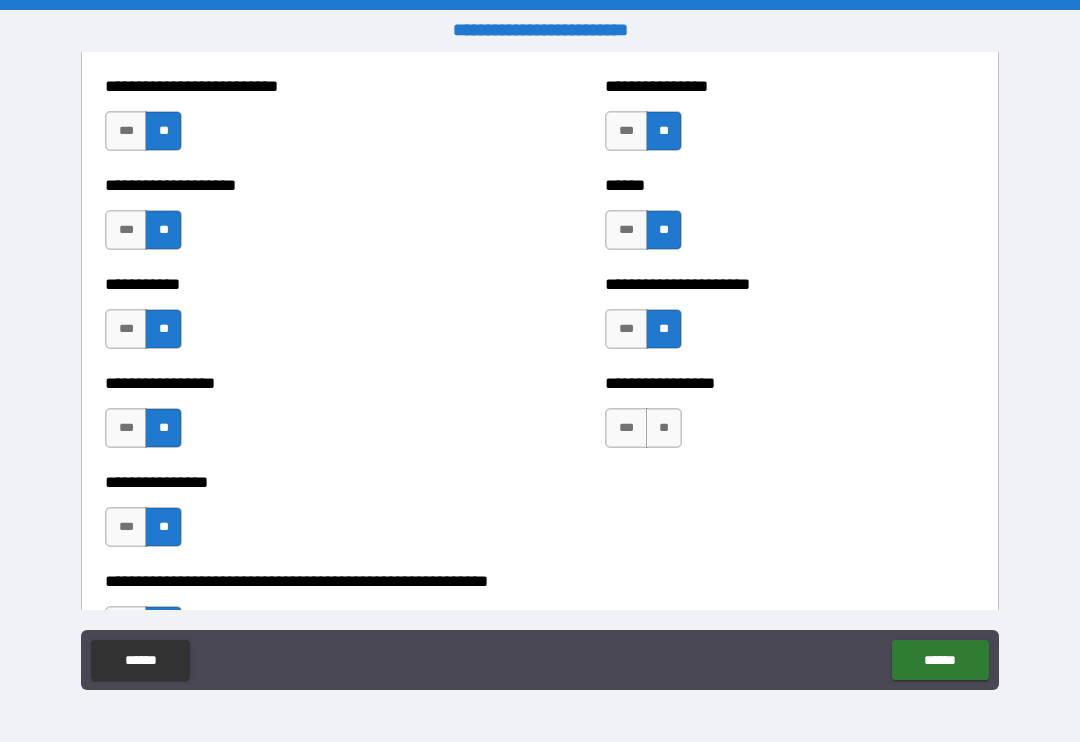 scroll, scrollTop: 5768, scrollLeft: 0, axis: vertical 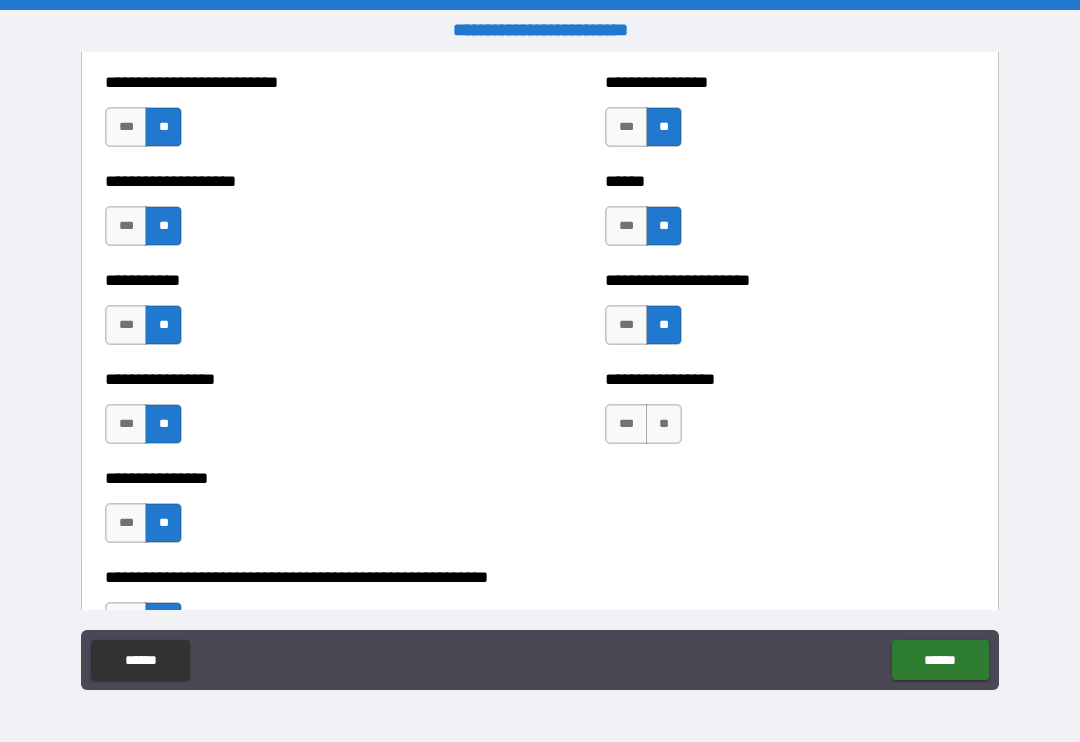 click on "**" at bounding box center (664, 424) 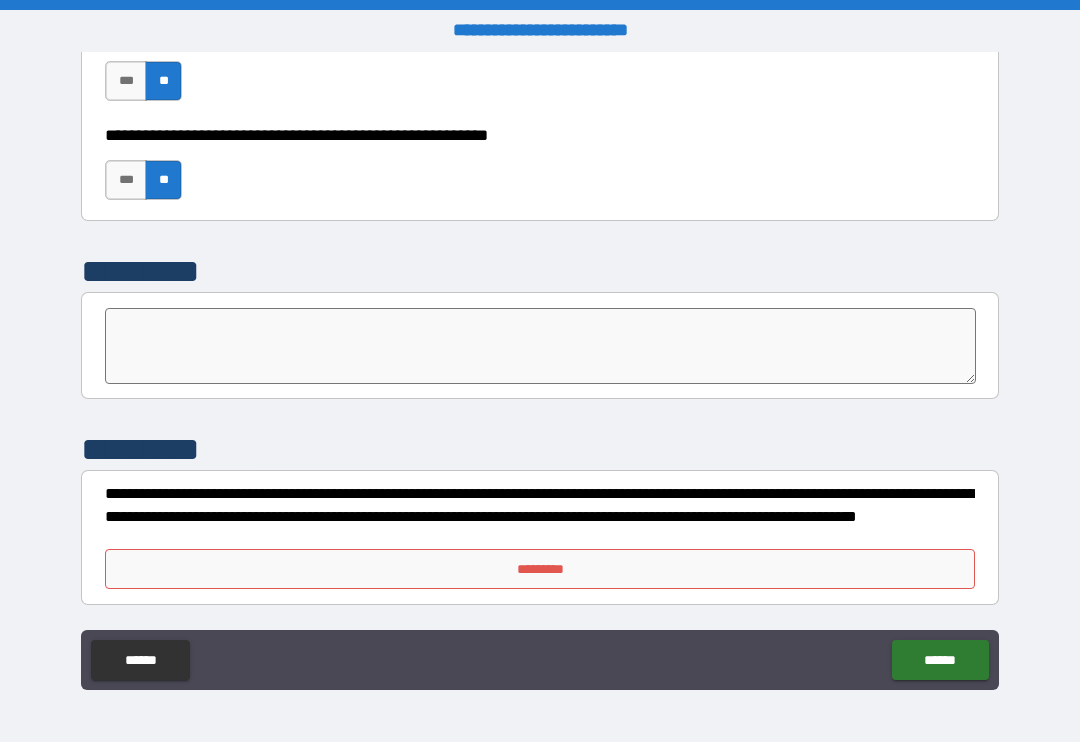 scroll, scrollTop: 6210, scrollLeft: 0, axis: vertical 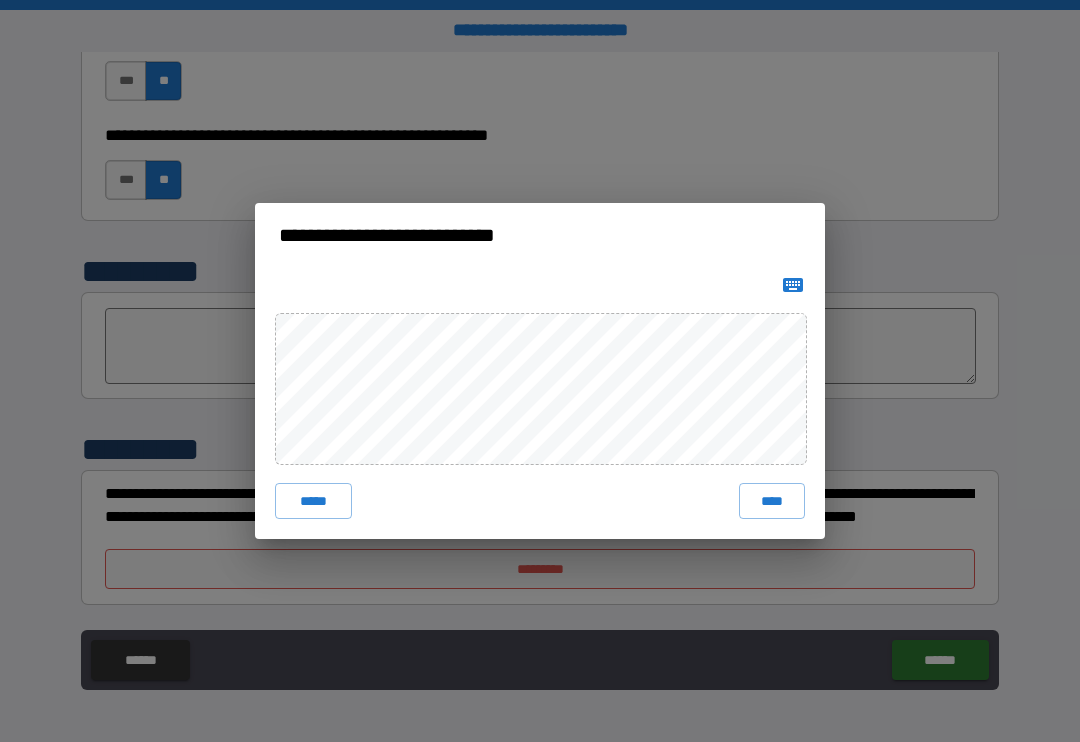 click 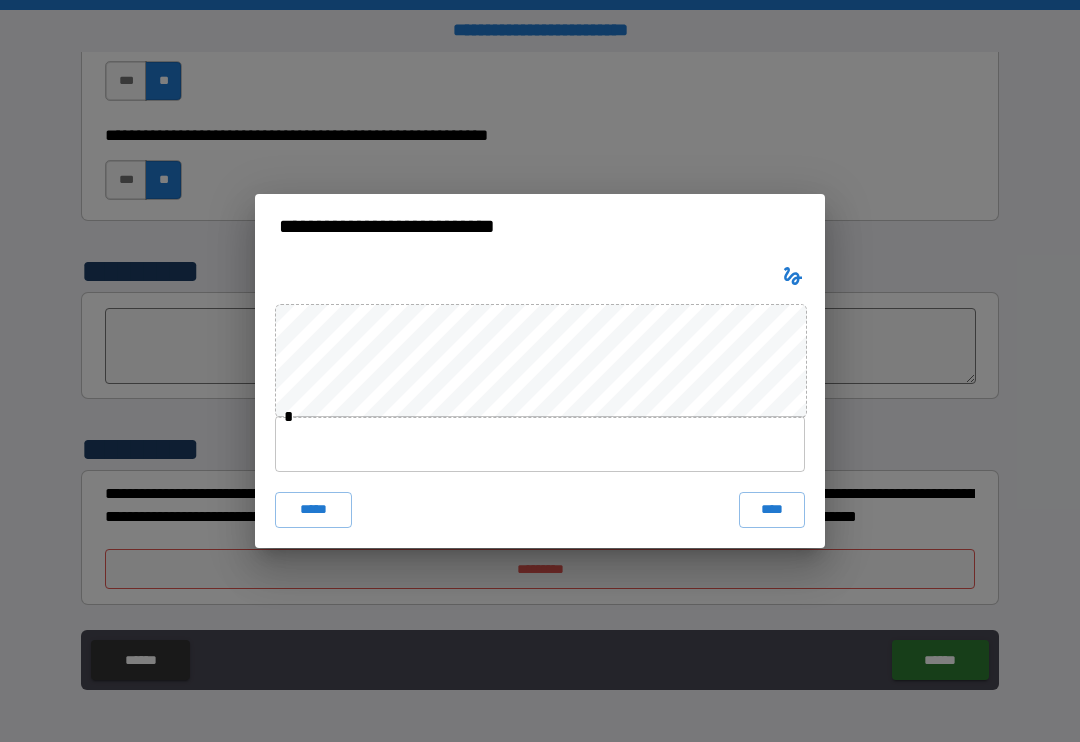 click on "****" at bounding box center [772, 510] 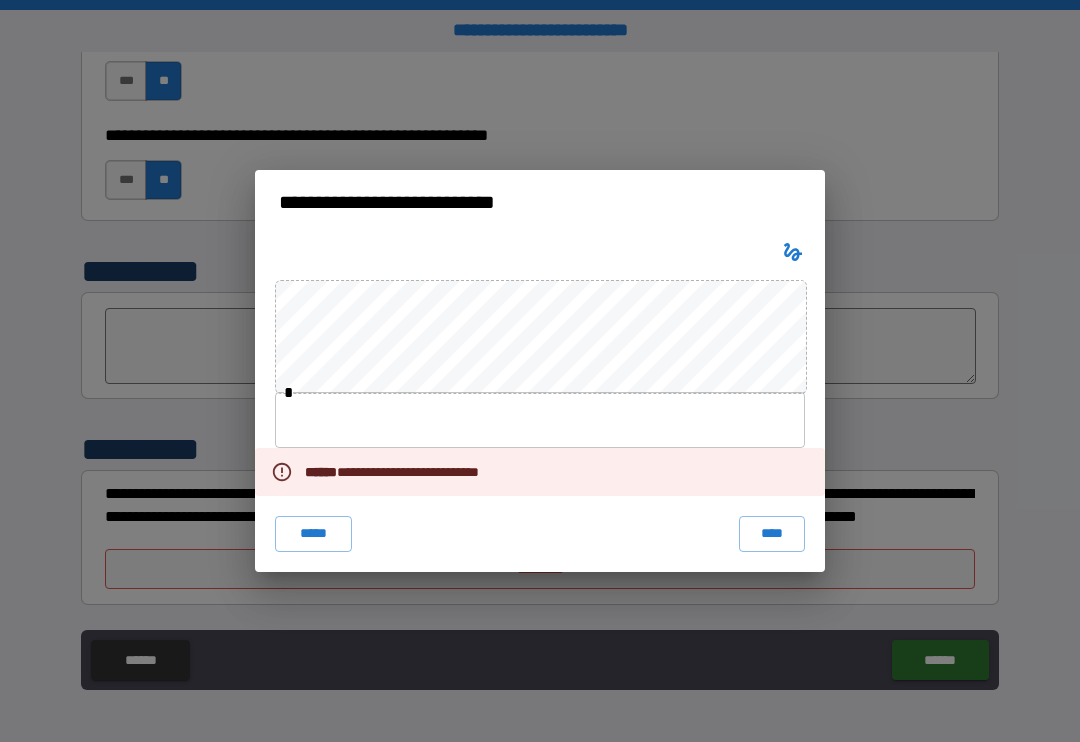 click on "****" at bounding box center [772, 534] 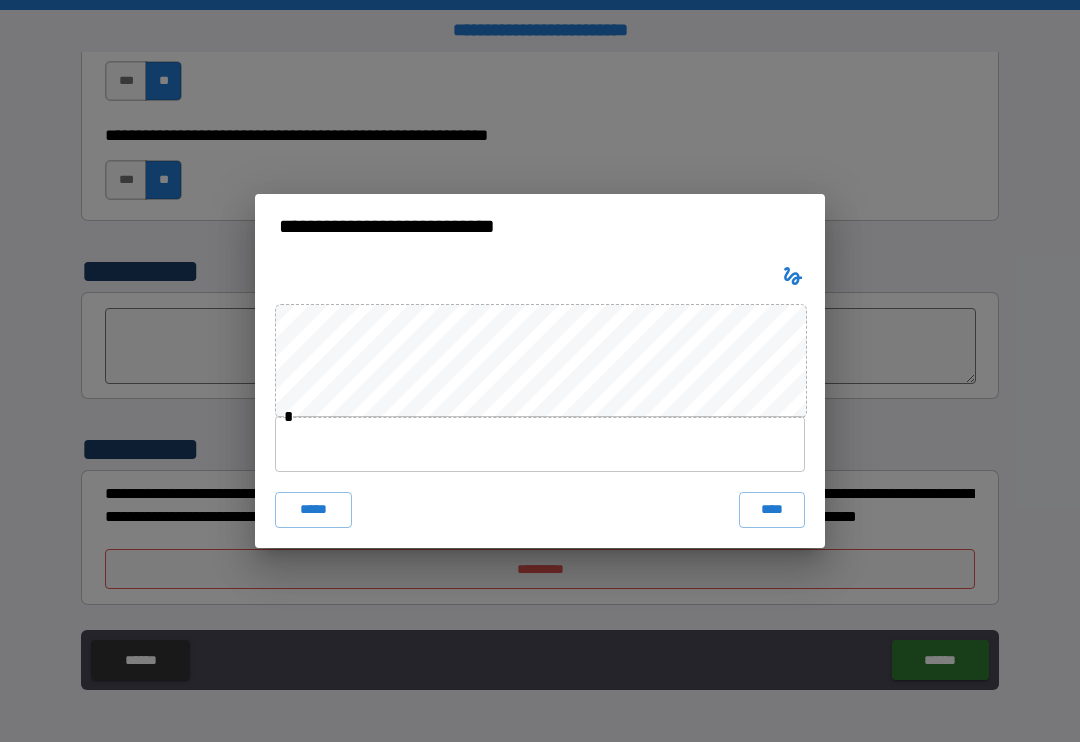 click on "****" at bounding box center (772, 510) 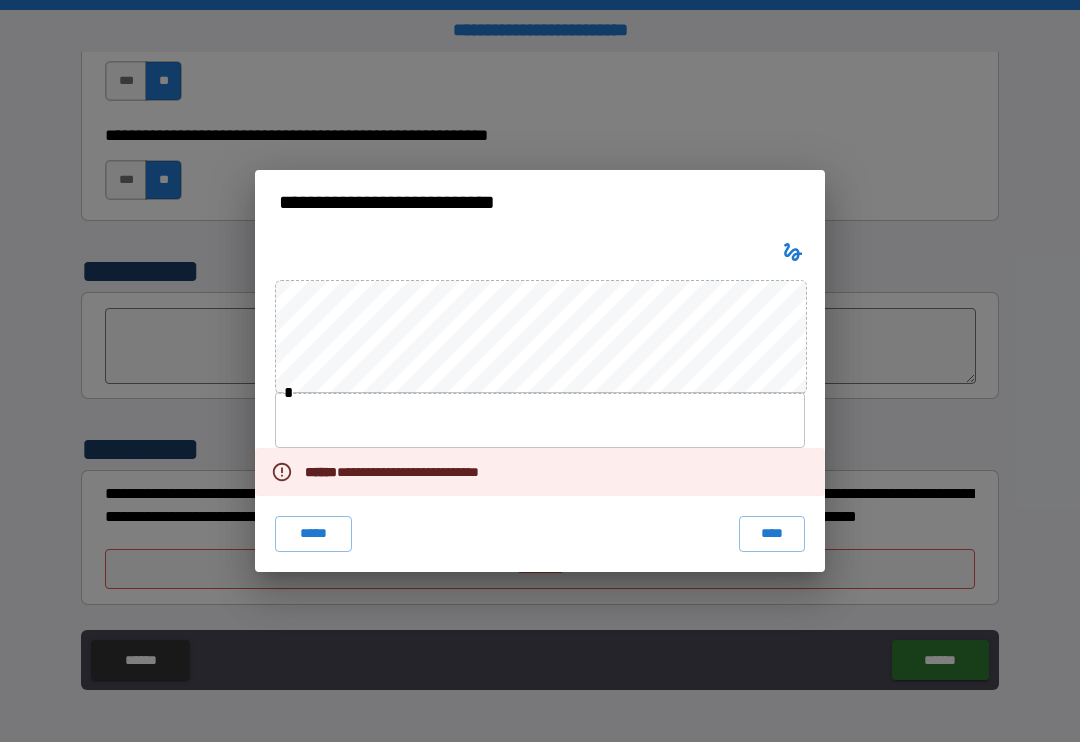 click on "*****" at bounding box center (313, 534) 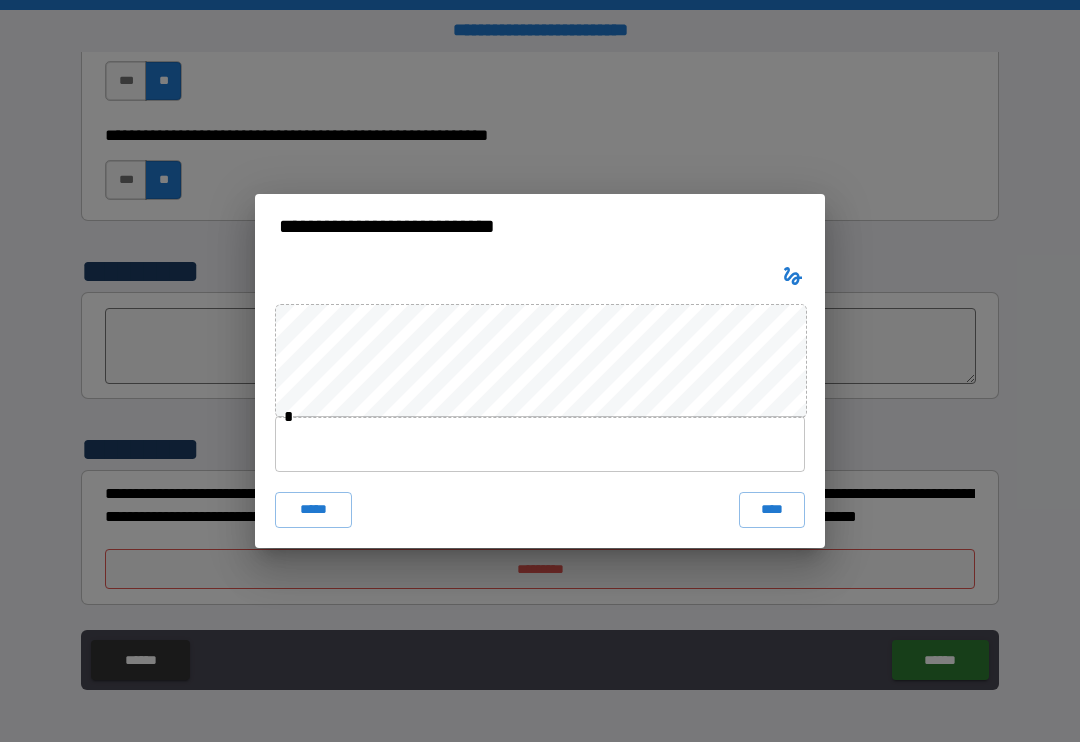 click on "****" at bounding box center (772, 510) 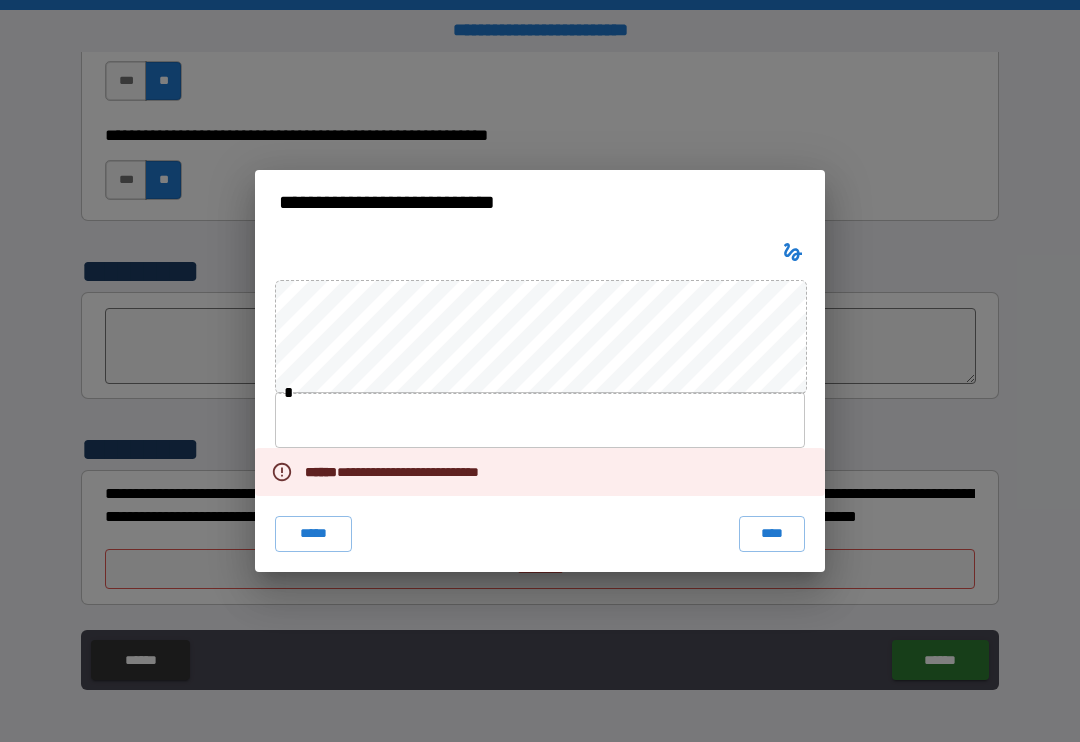 click at bounding box center [540, 420] 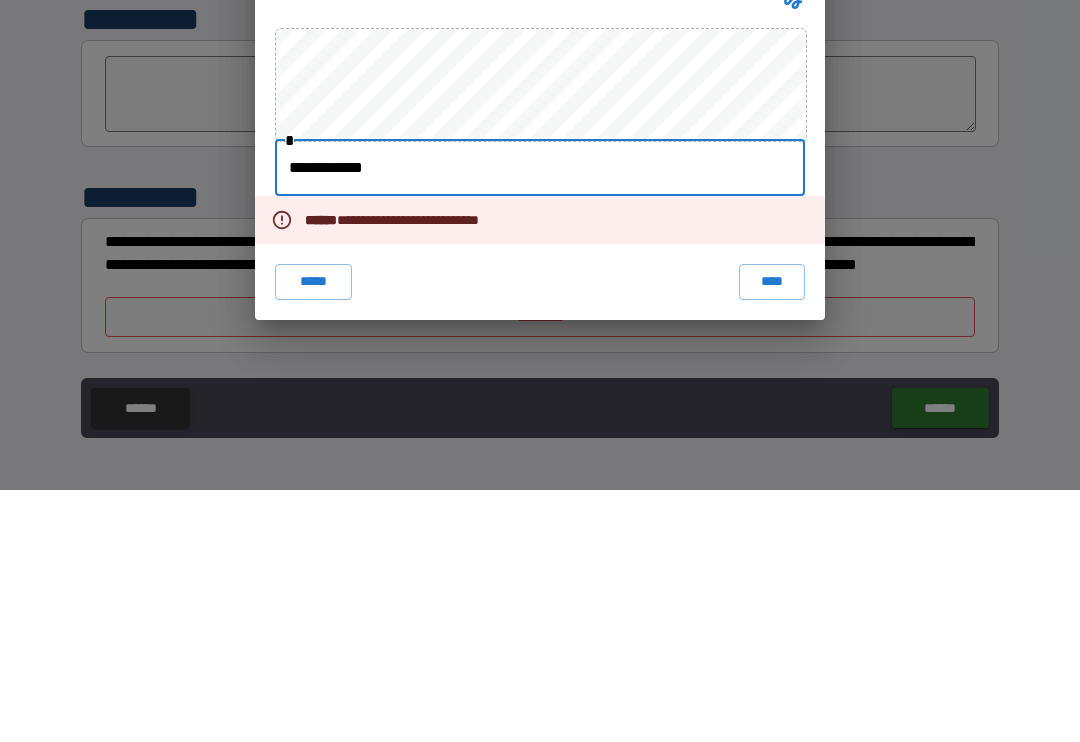 type on "**********" 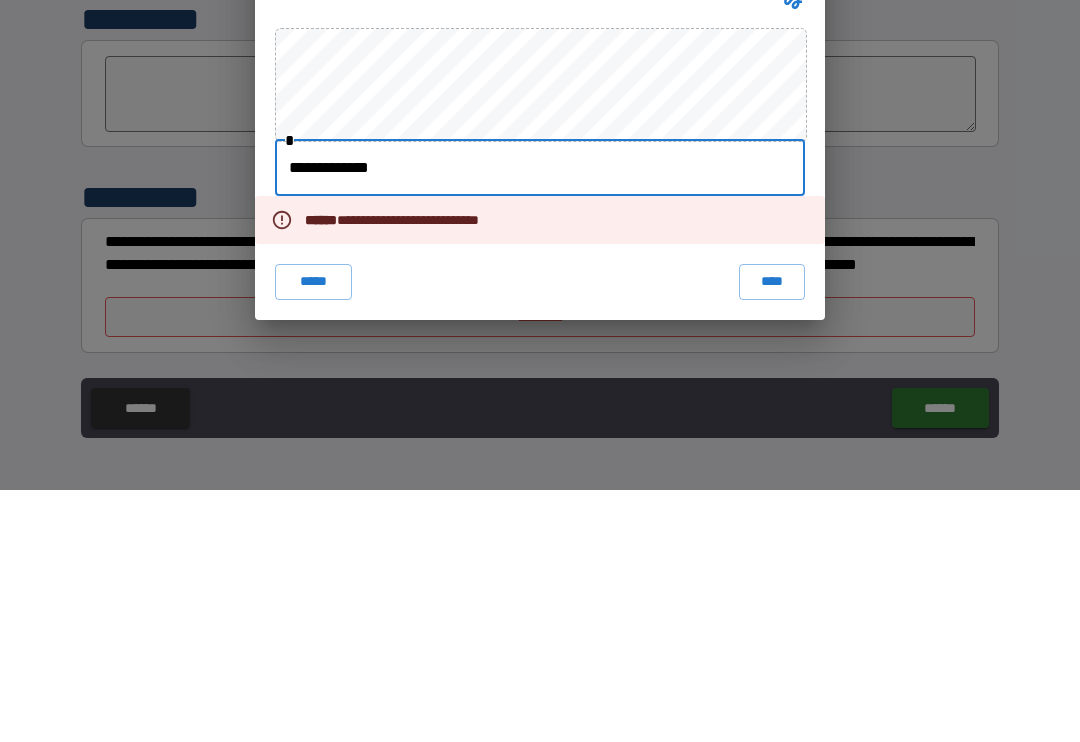 click on "****" at bounding box center [772, 534] 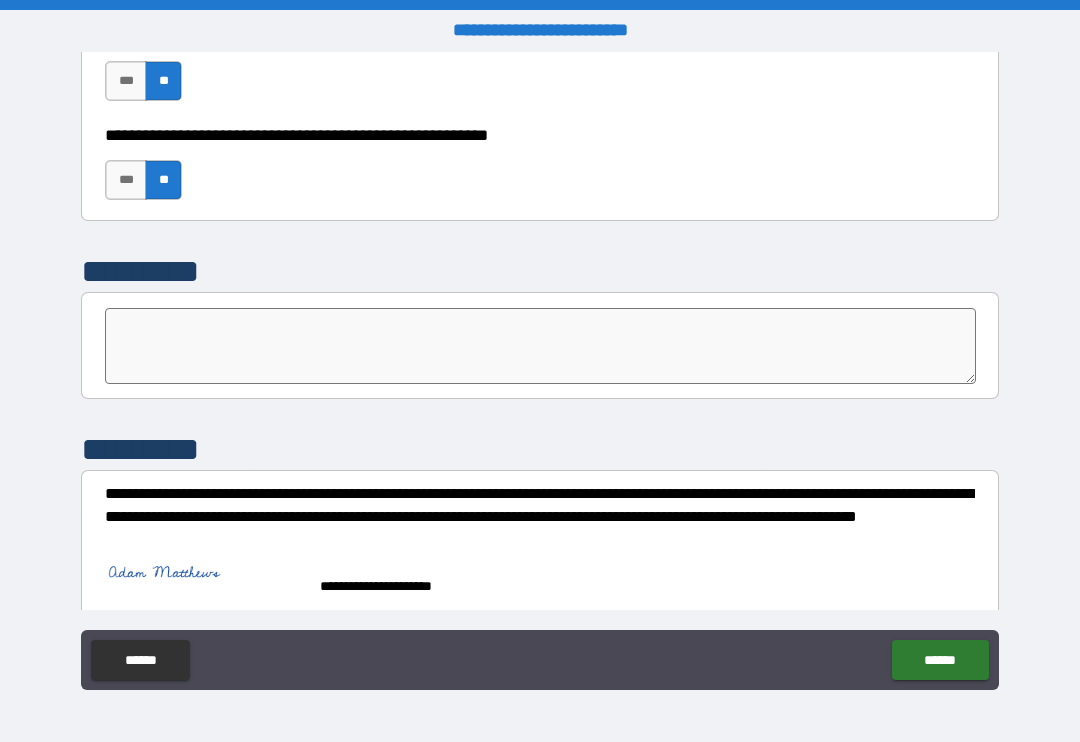 scroll, scrollTop: 6200, scrollLeft: 0, axis: vertical 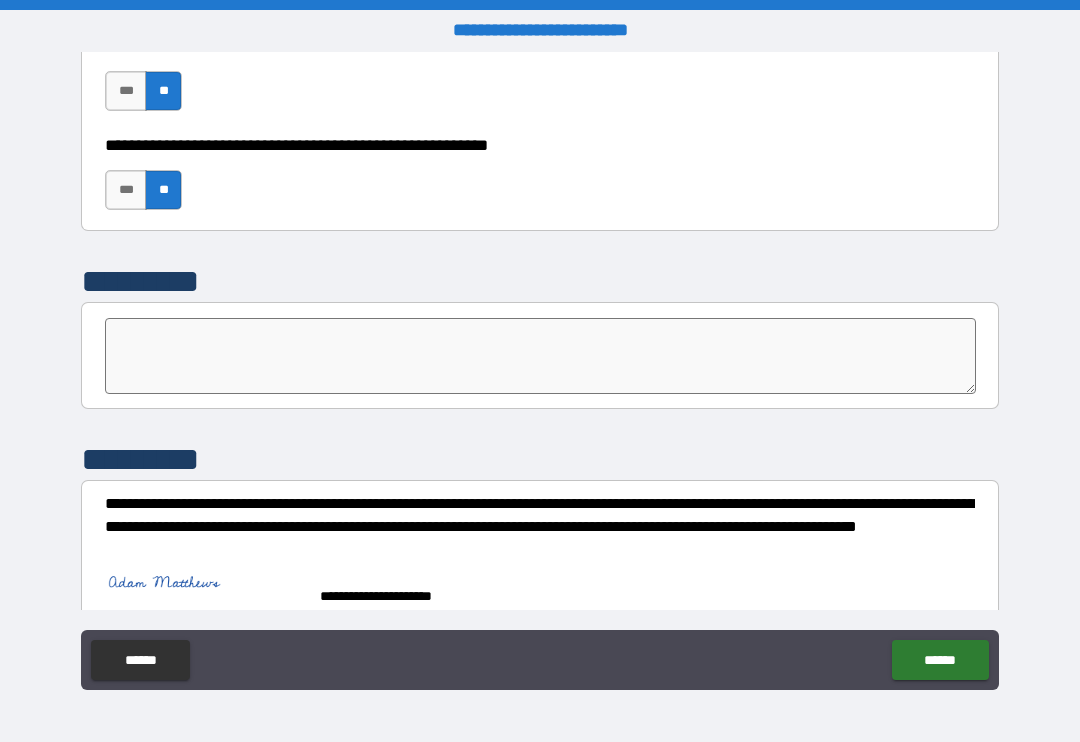 click on "******" at bounding box center [940, 660] 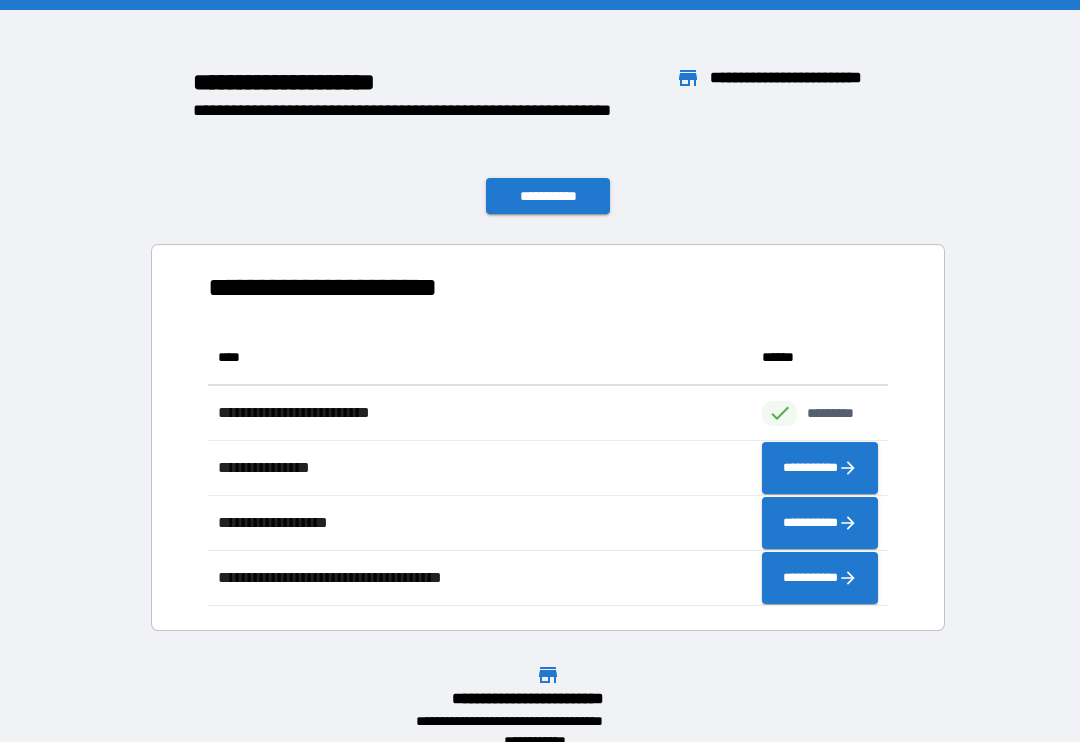 scroll, scrollTop: 1, scrollLeft: 1, axis: both 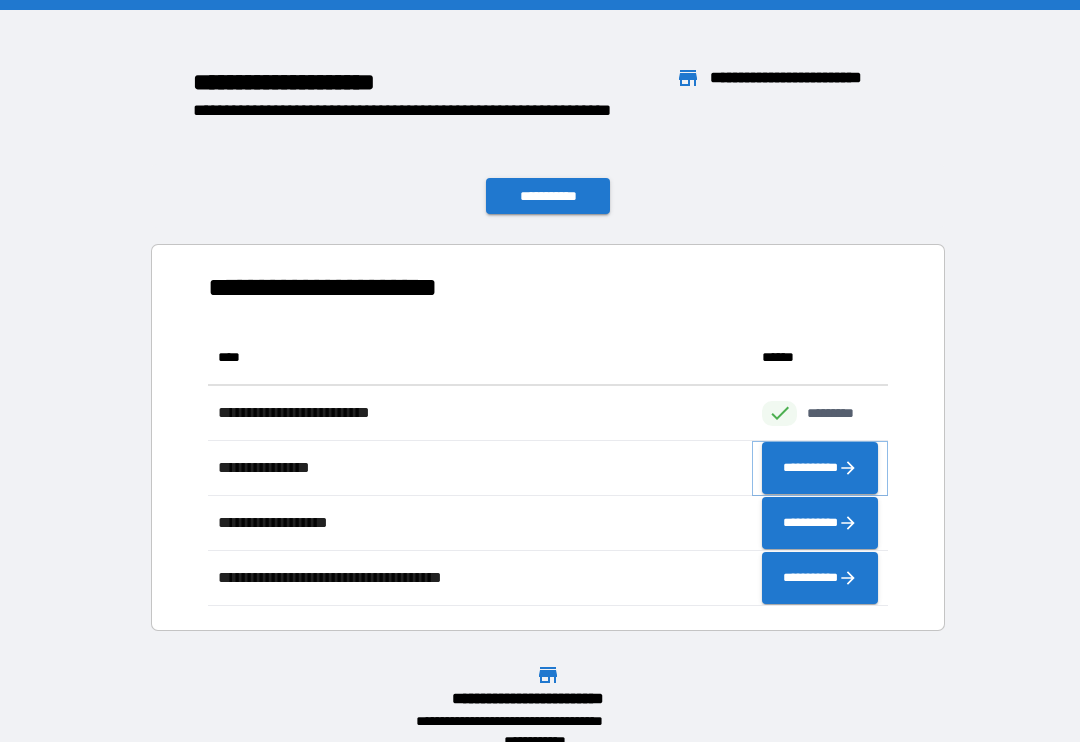 click on "**********" at bounding box center (820, 468) 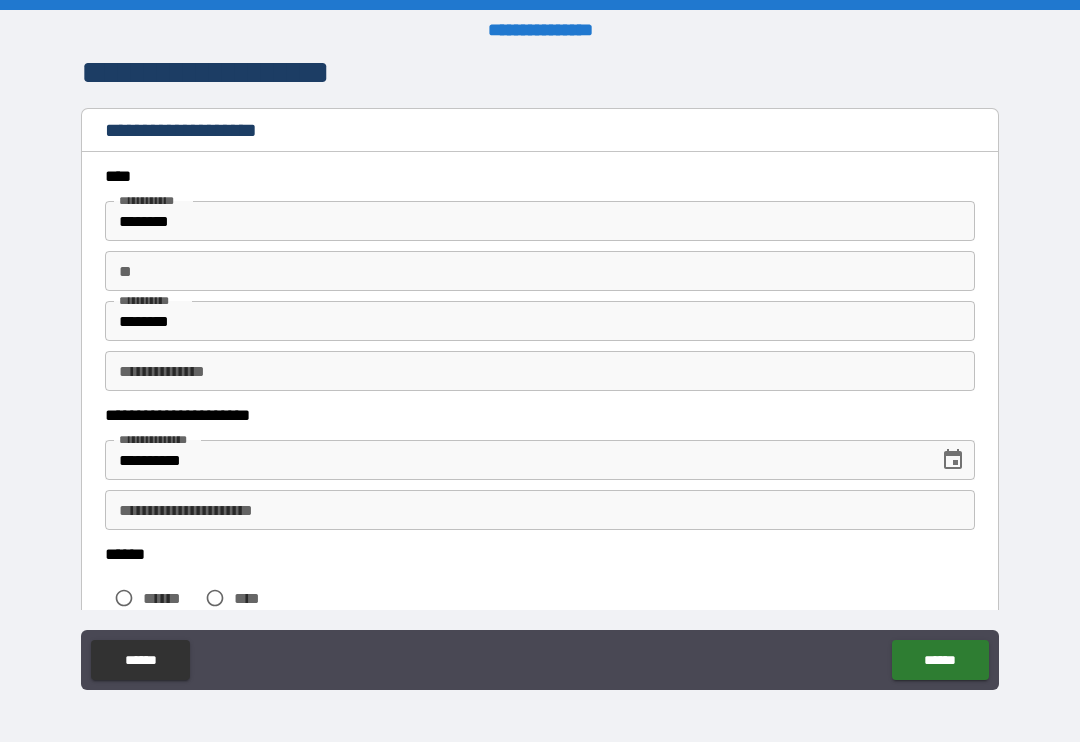 click on "**********" at bounding box center [540, 510] 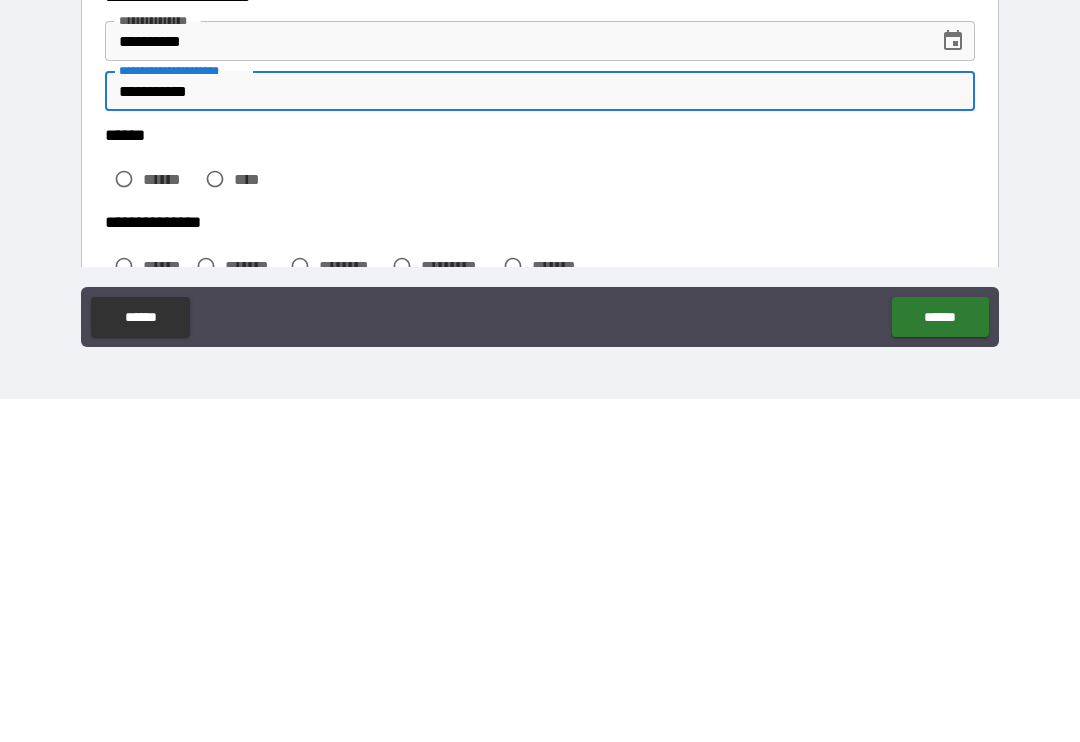 scroll, scrollTop: 78, scrollLeft: 0, axis: vertical 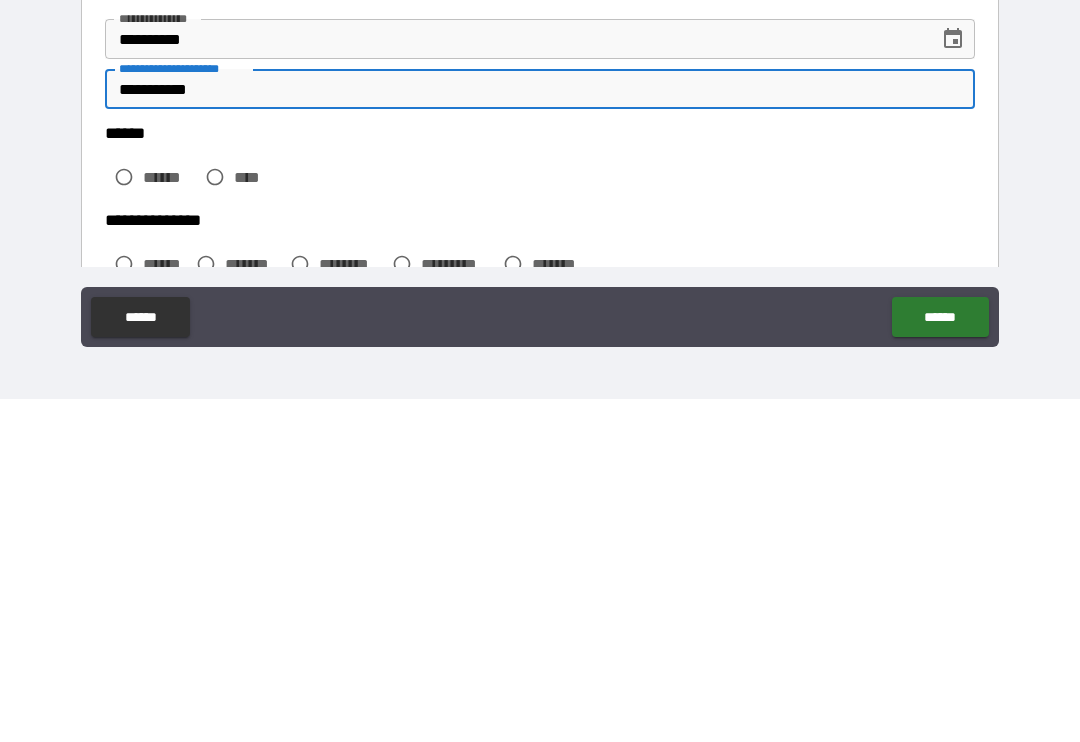 type on "**********" 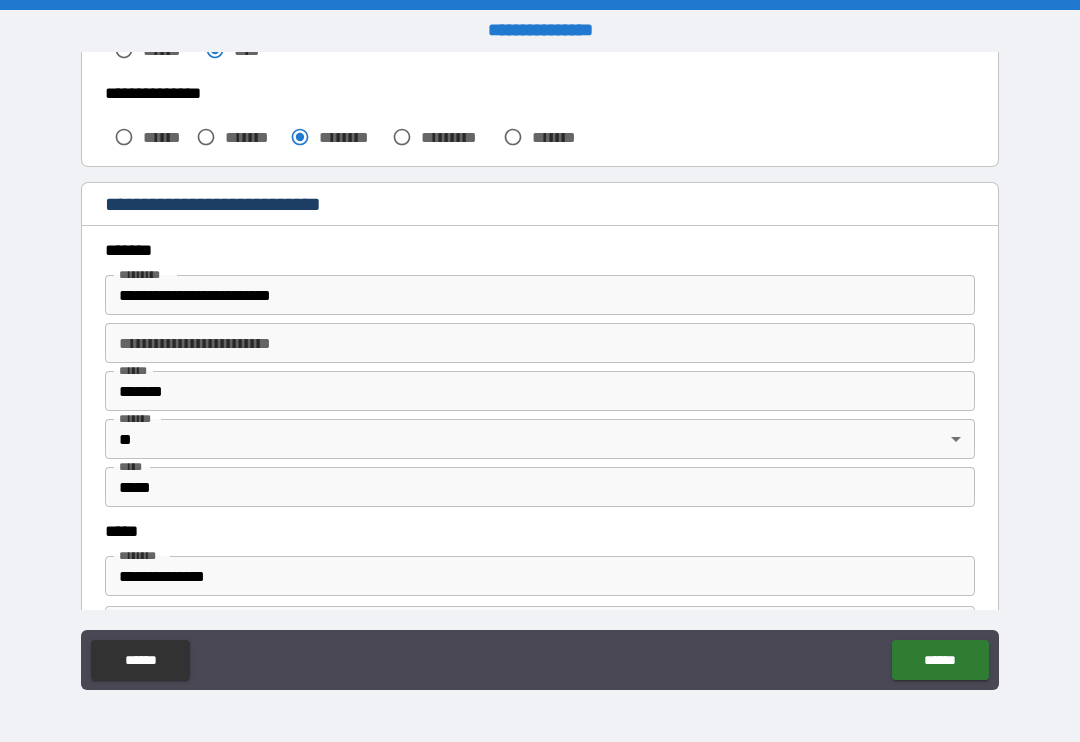 scroll, scrollTop: 551, scrollLeft: 0, axis: vertical 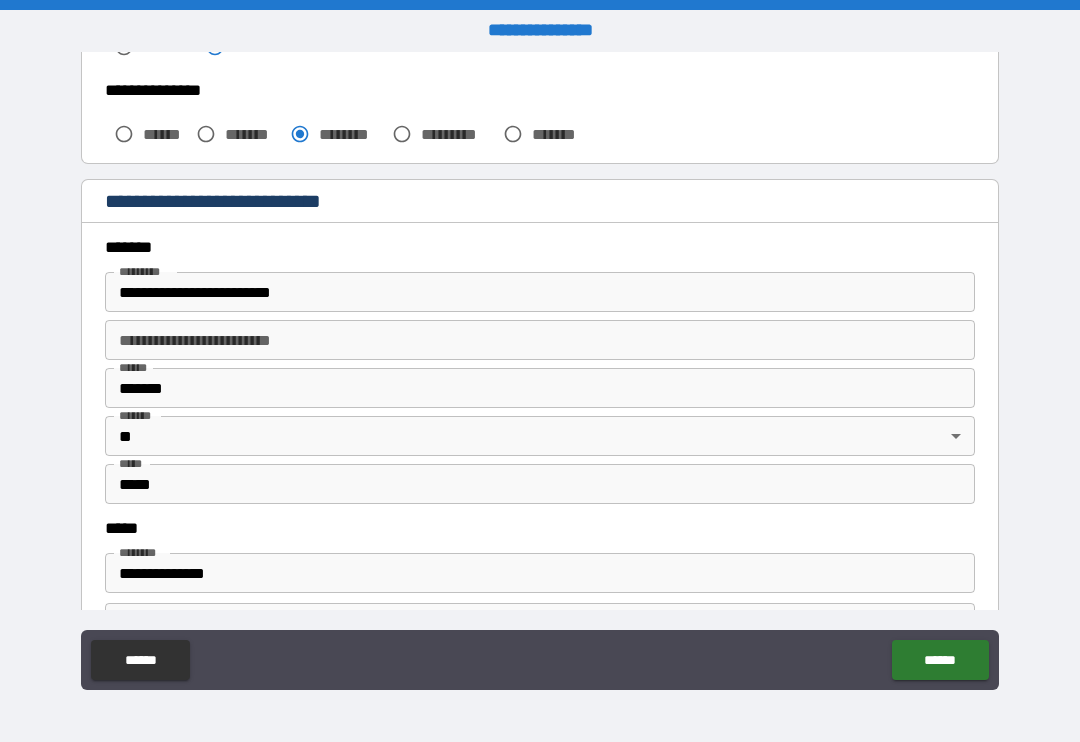 click on "**********" at bounding box center [540, 292] 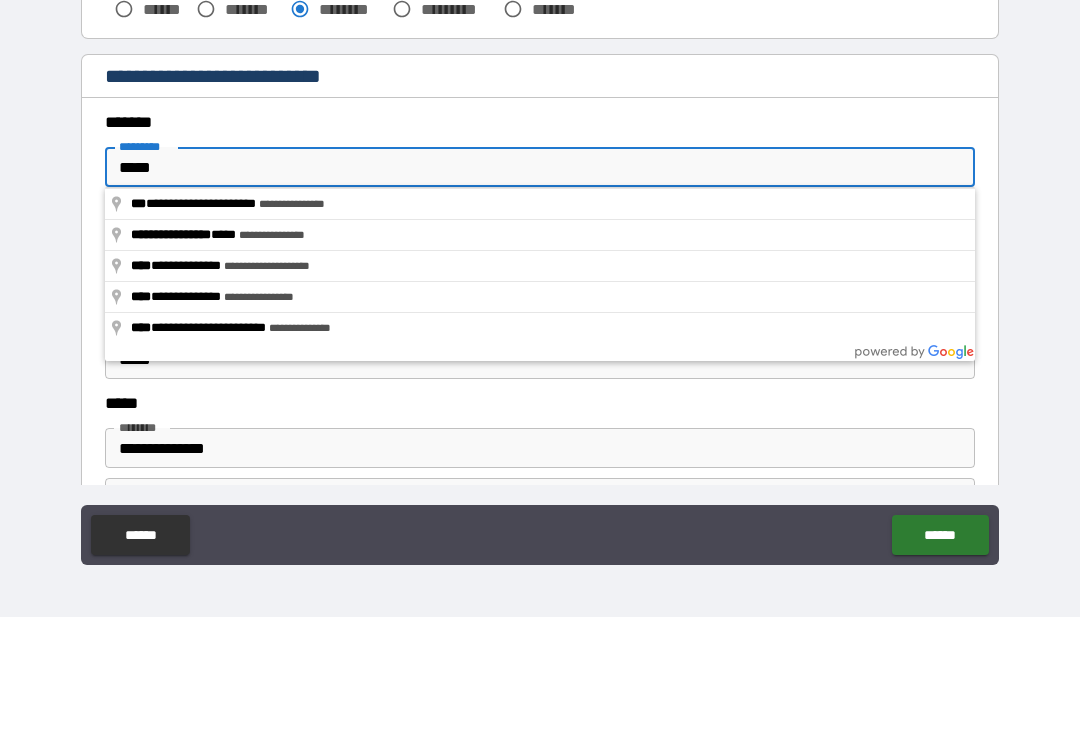 type on "***" 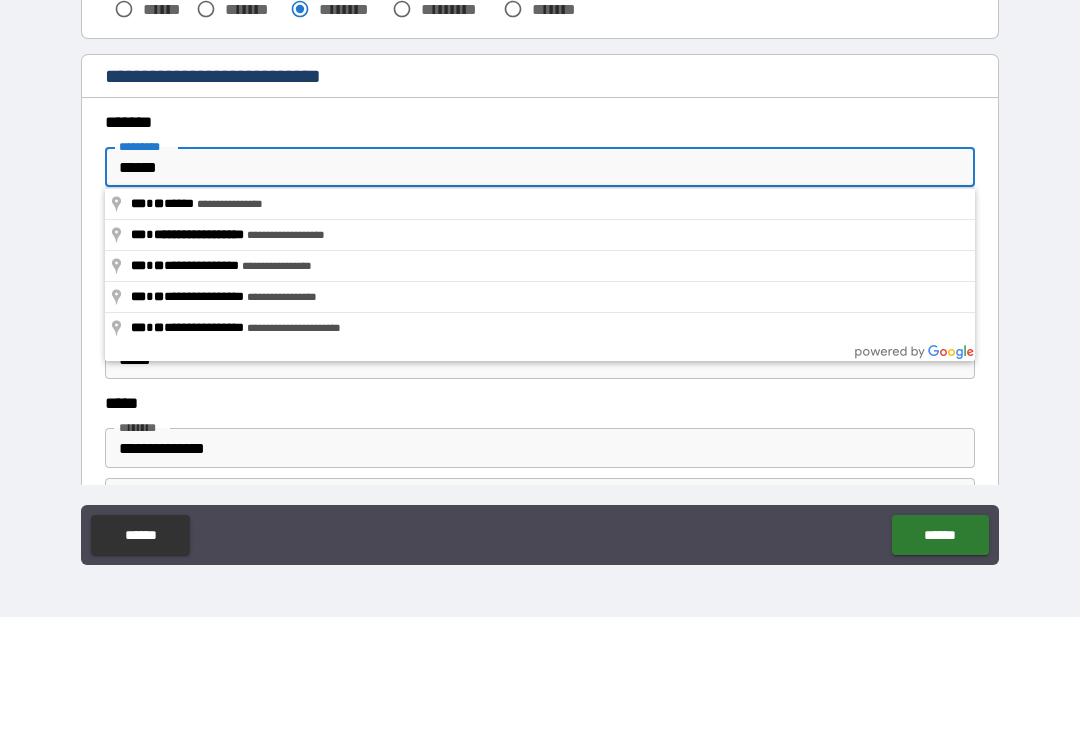 type on "**********" 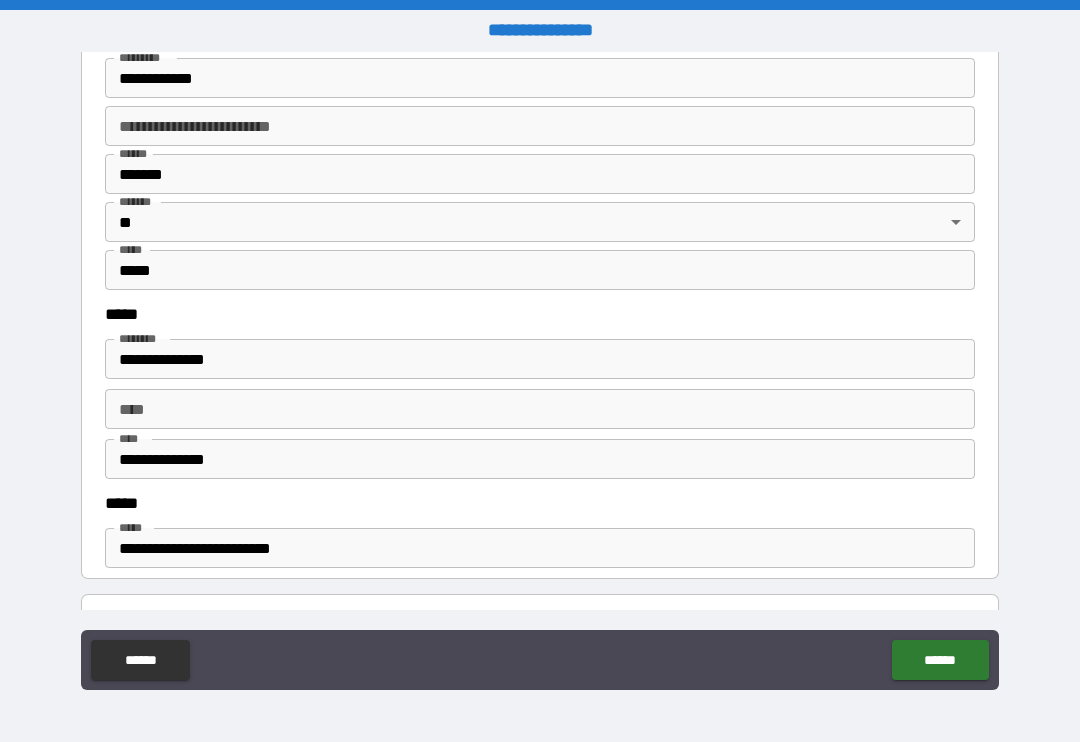 scroll, scrollTop: 770, scrollLeft: 0, axis: vertical 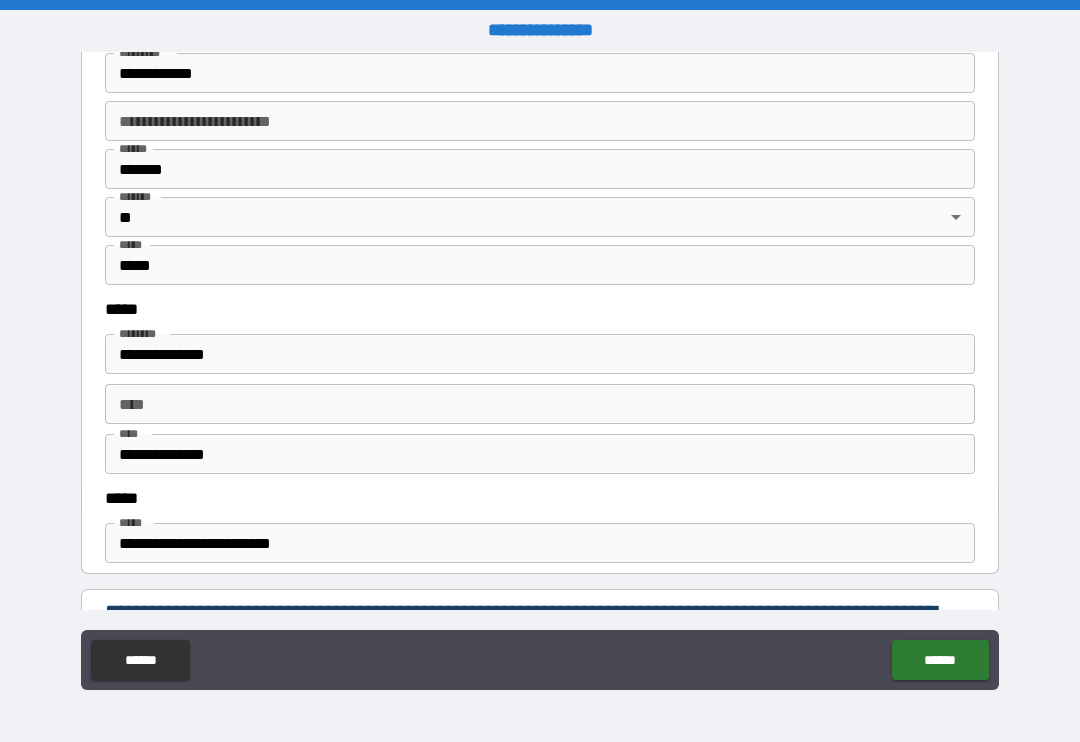click on "**********" at bounding box center (540, 454) 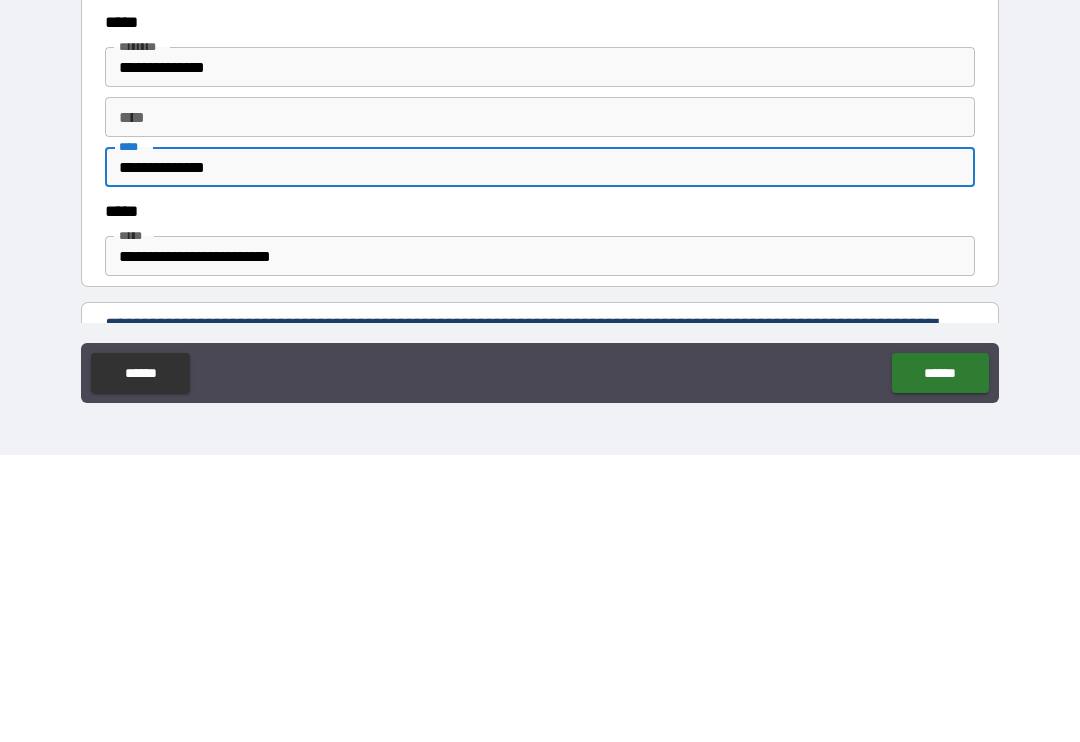 type on "**********" 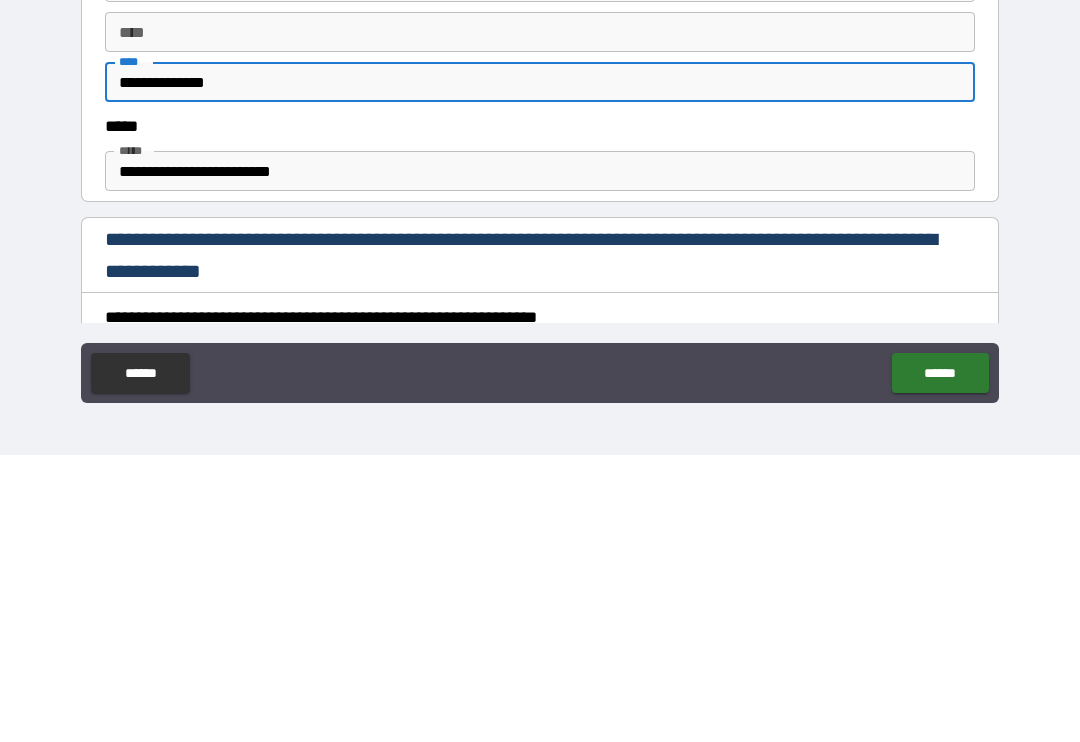 scroll, scrollTop: 858, scrollLeft: 0, axis: vertical 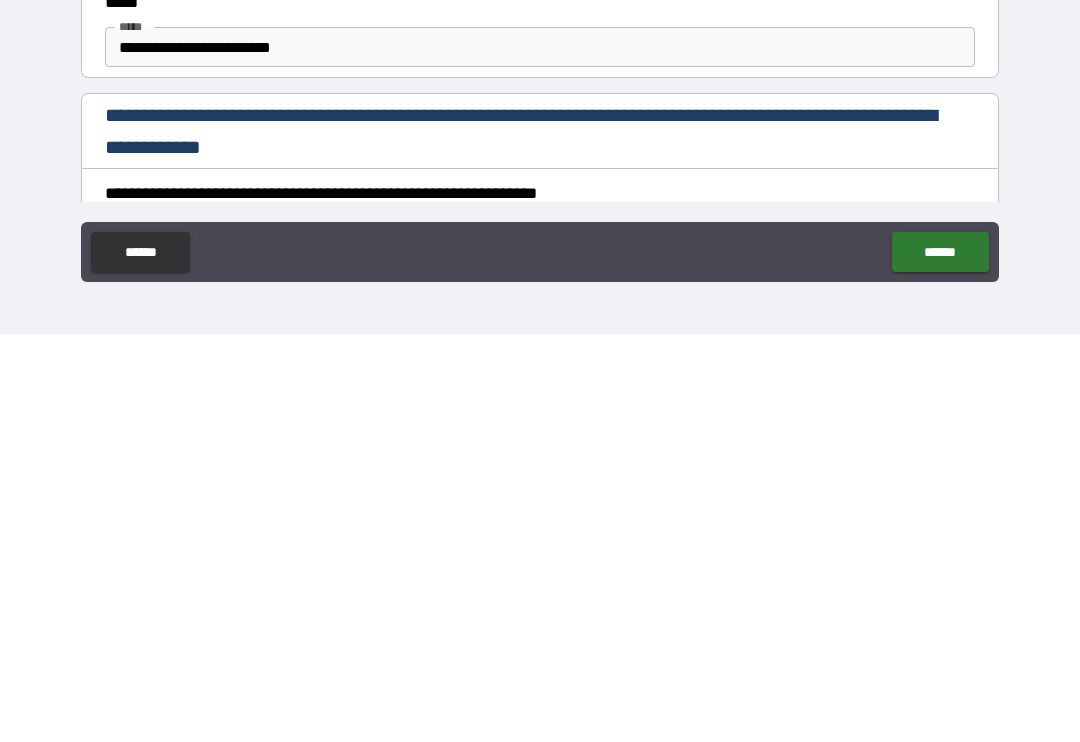 click on "******" at bounding box center [940, 660] 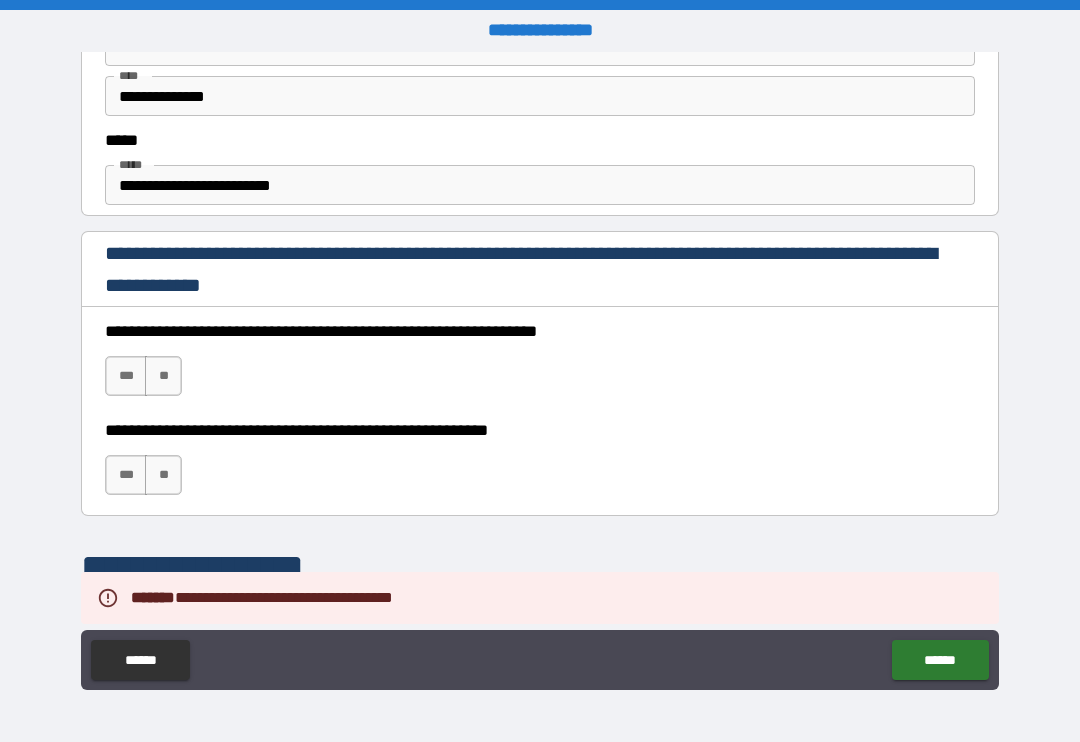 scroll, scrollTop: 1129, scrollLeft: 0, axis: vertical 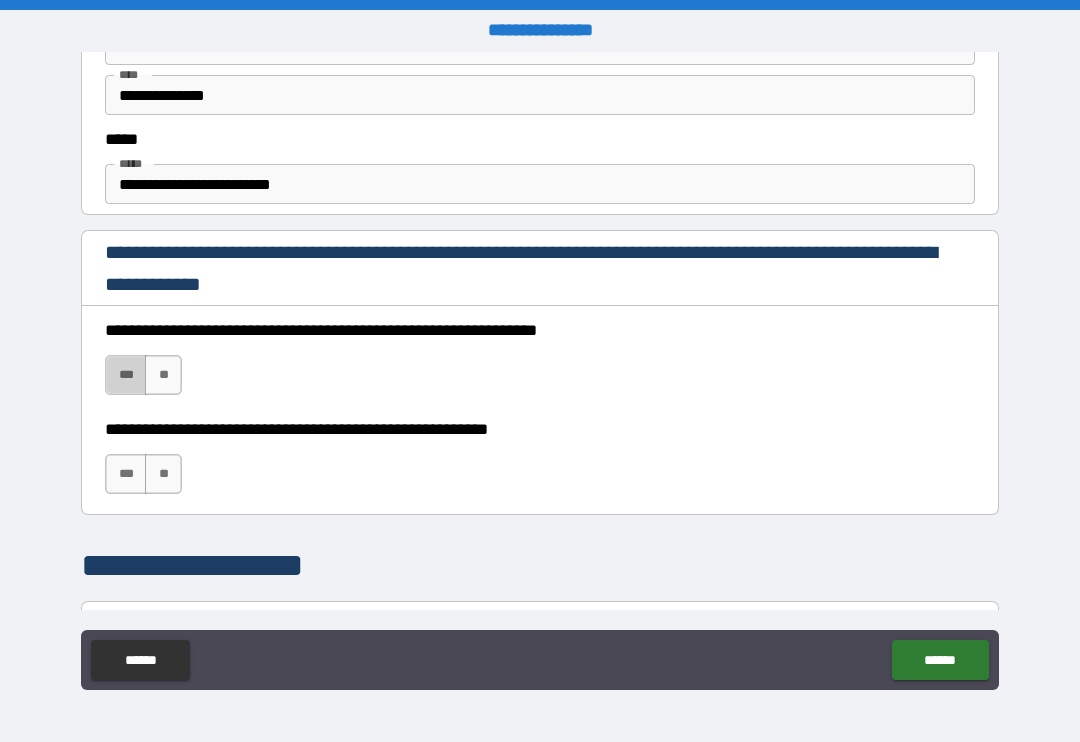 click on "***" at bounding box center [126, 375] 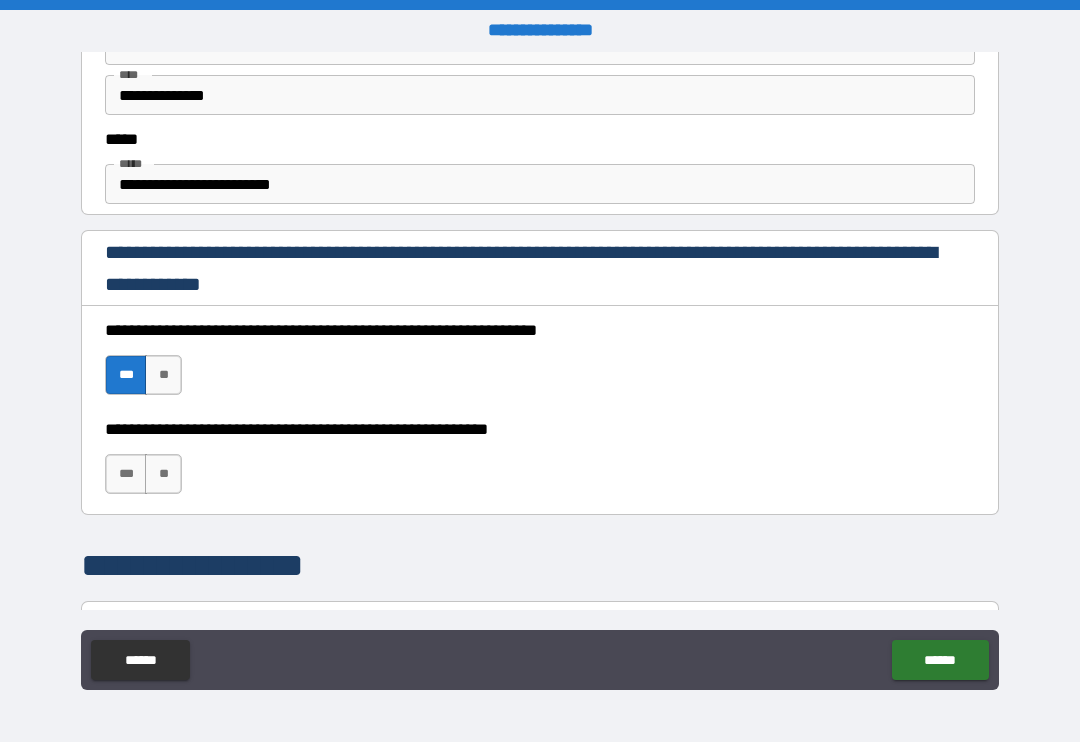 click on "***" at bounding box center (126, 474) 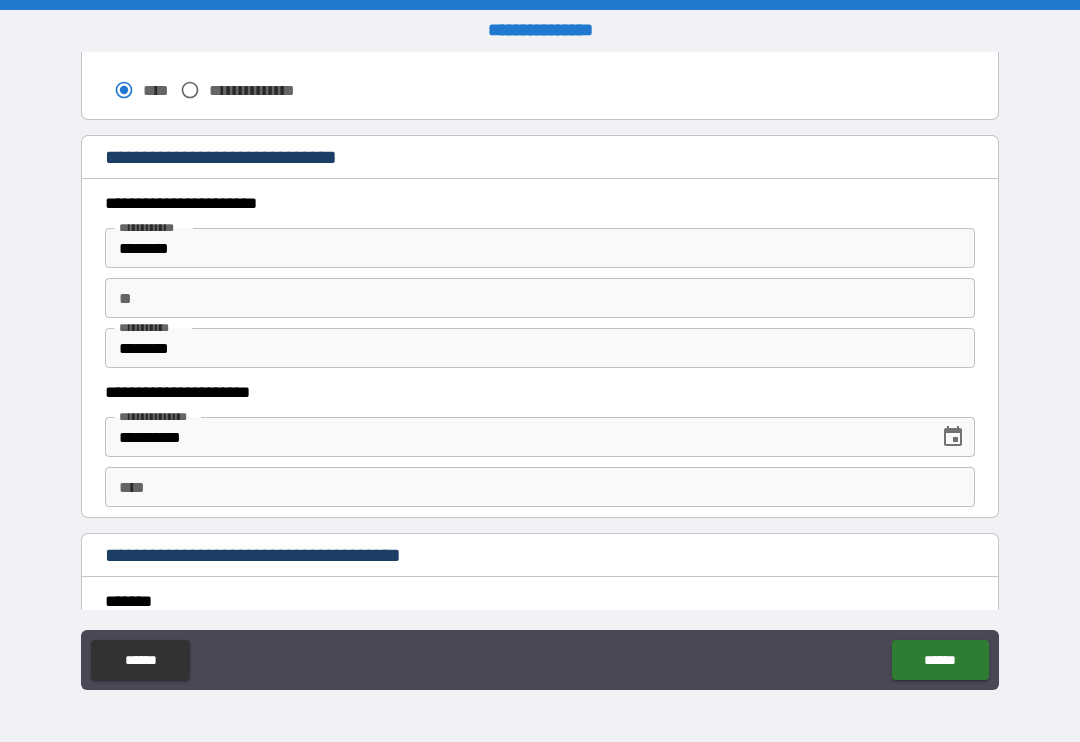 scroll, scrollTop: 1789, scrollLeft: 0, axis: vertical 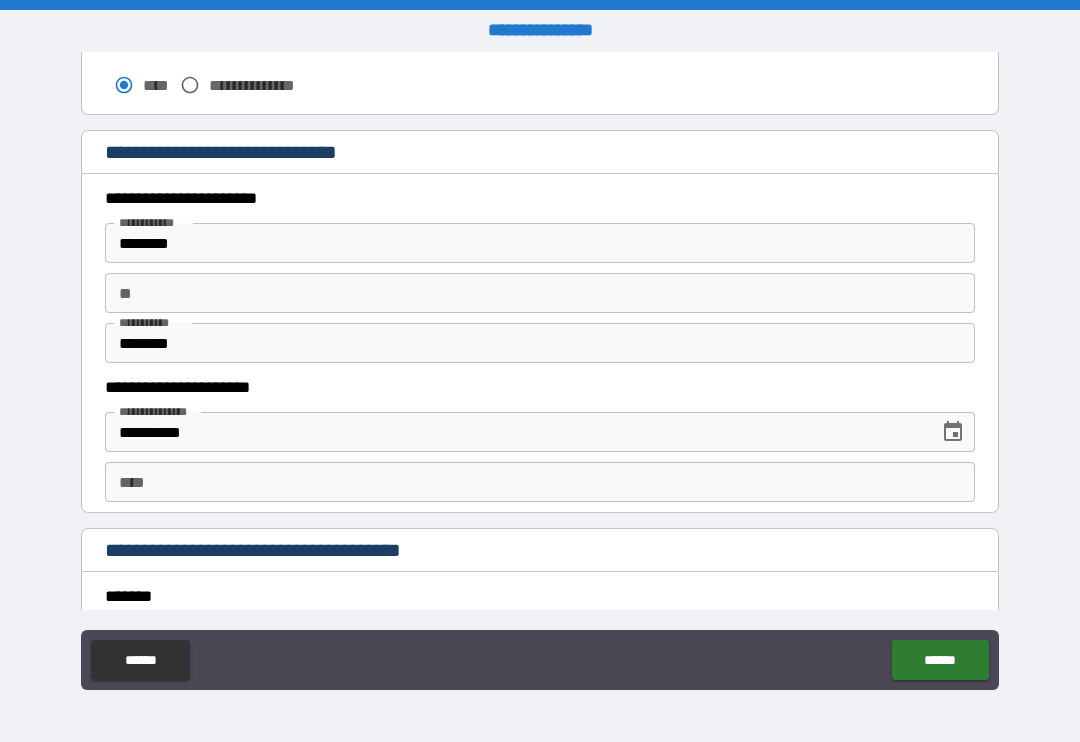 click on "**" at bounding box center [540, 293] 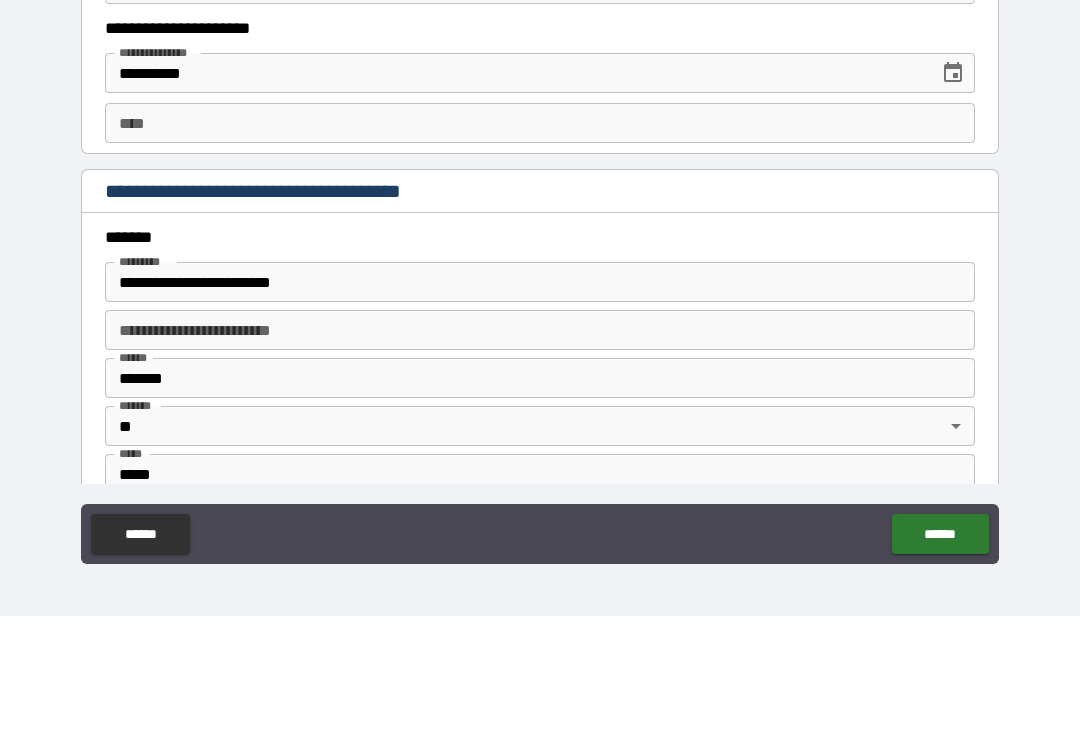 scroll, scrollTop: 2017, scrollLeft: 0, axis: vertical 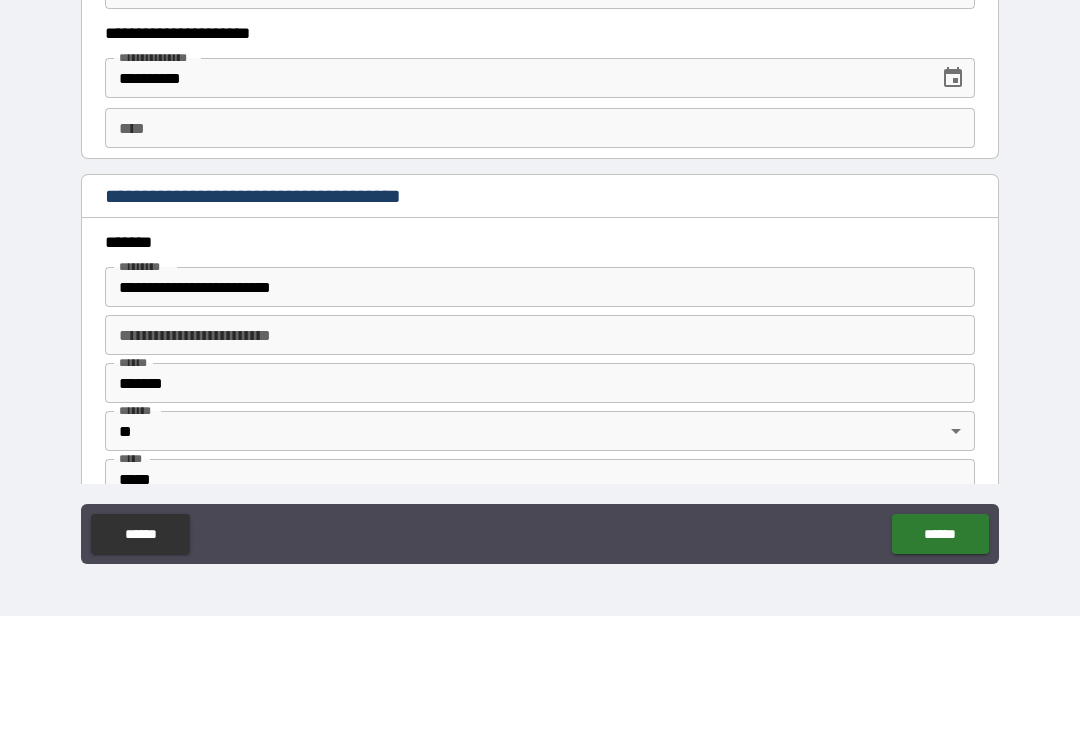 type on "*" 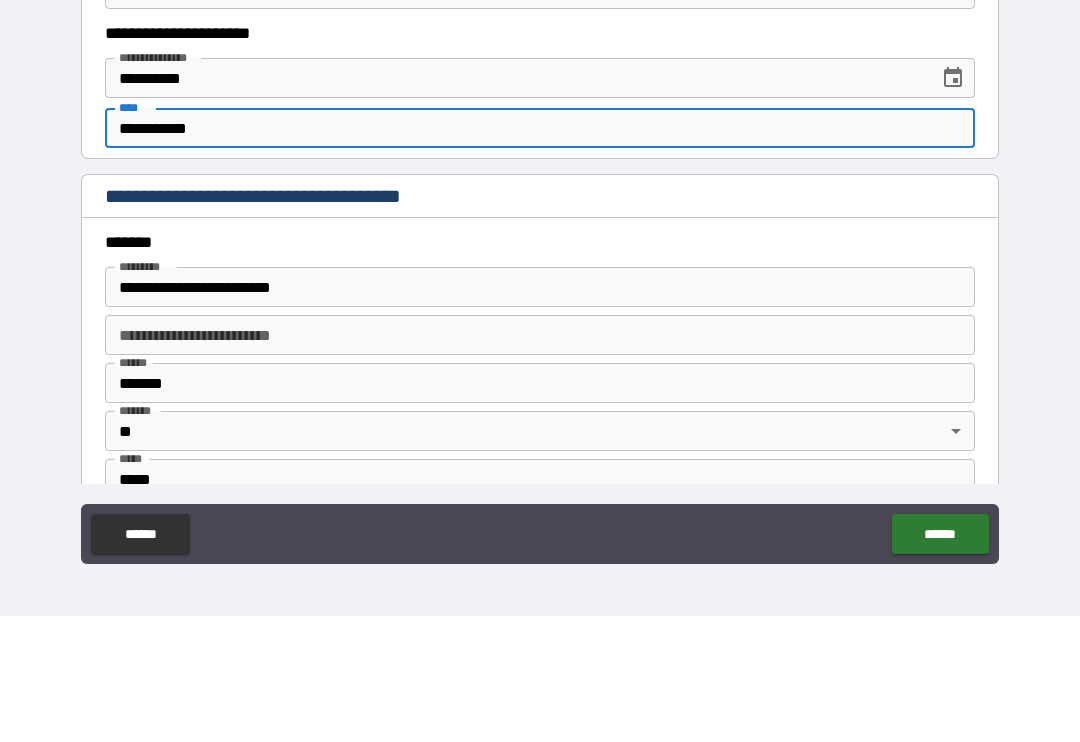 type on "**********" 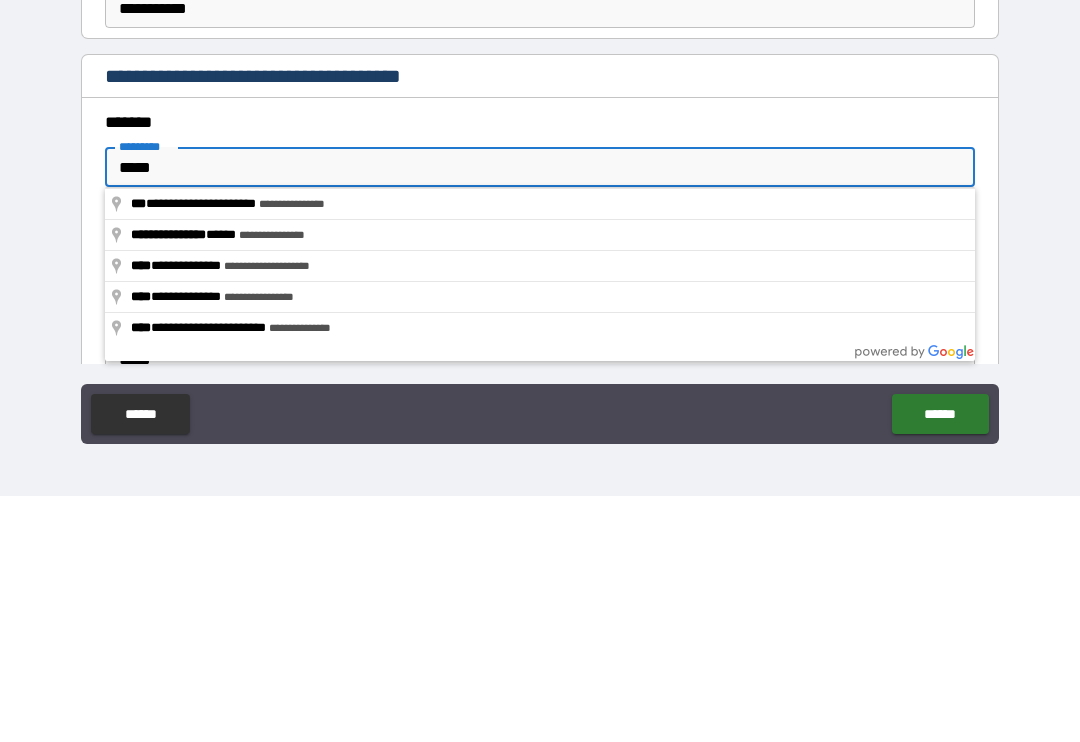 type on "***" 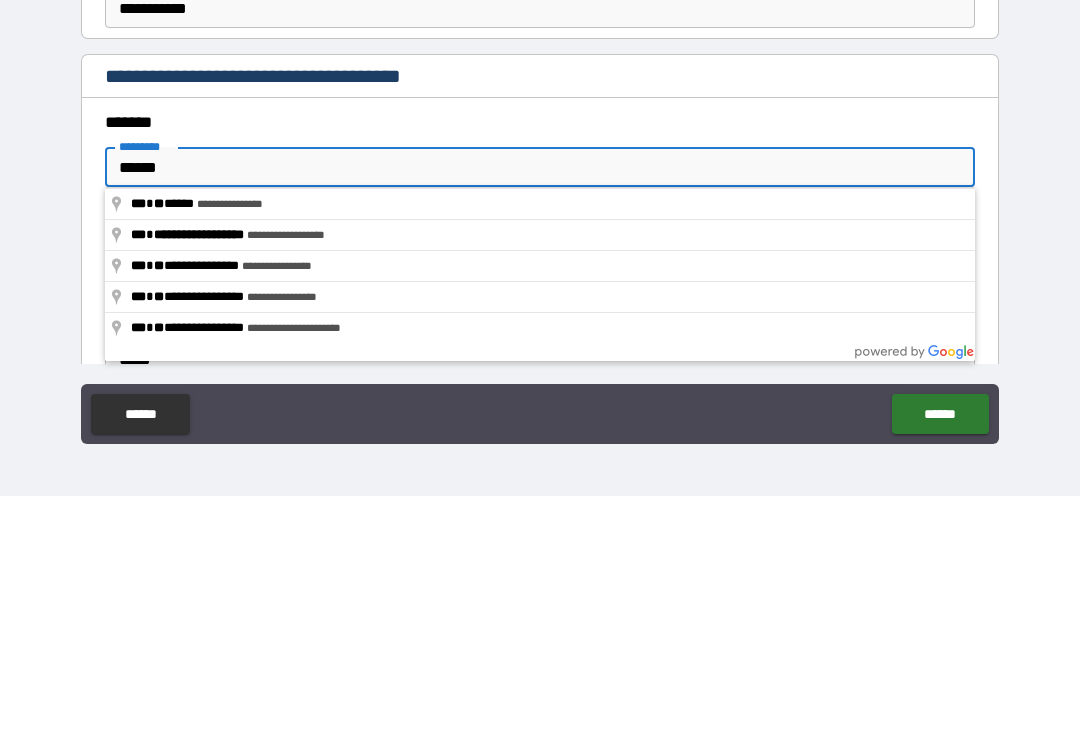 type on "**********" 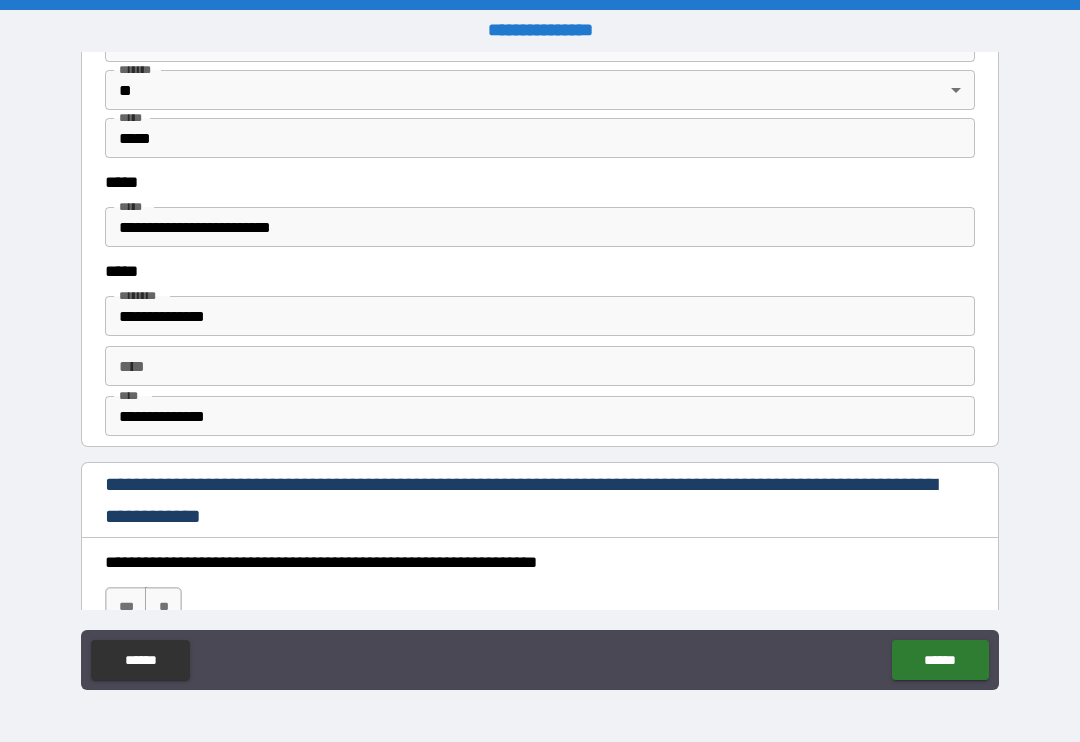 scroll, scrollTop: 2494, scrollLeft: 0, axis: vertical 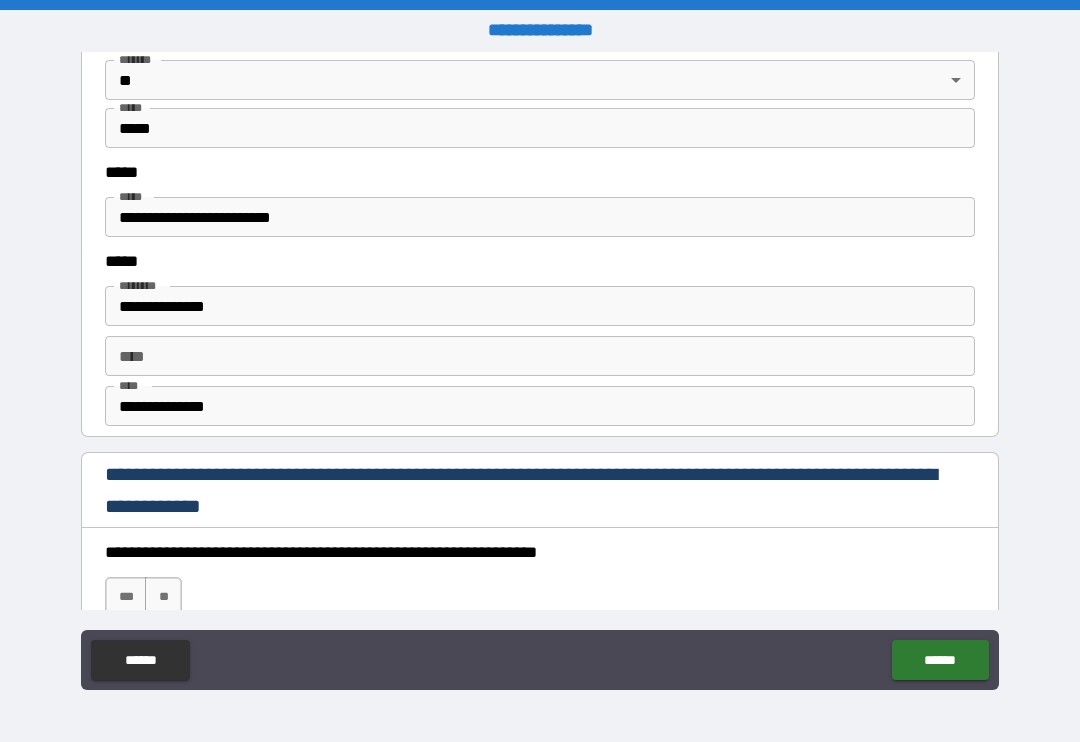 click on "**********" at bounding box center (540, 406) 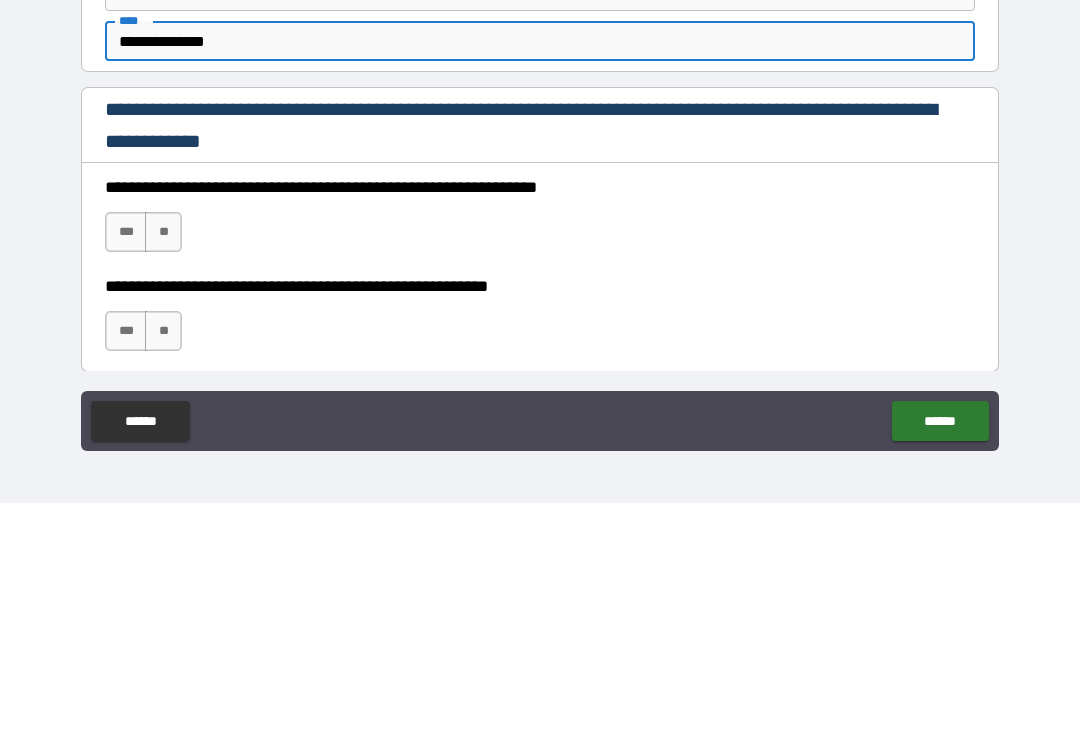 scroll, scrollTop: 2622, scrollLeft: 0, axis: vertical 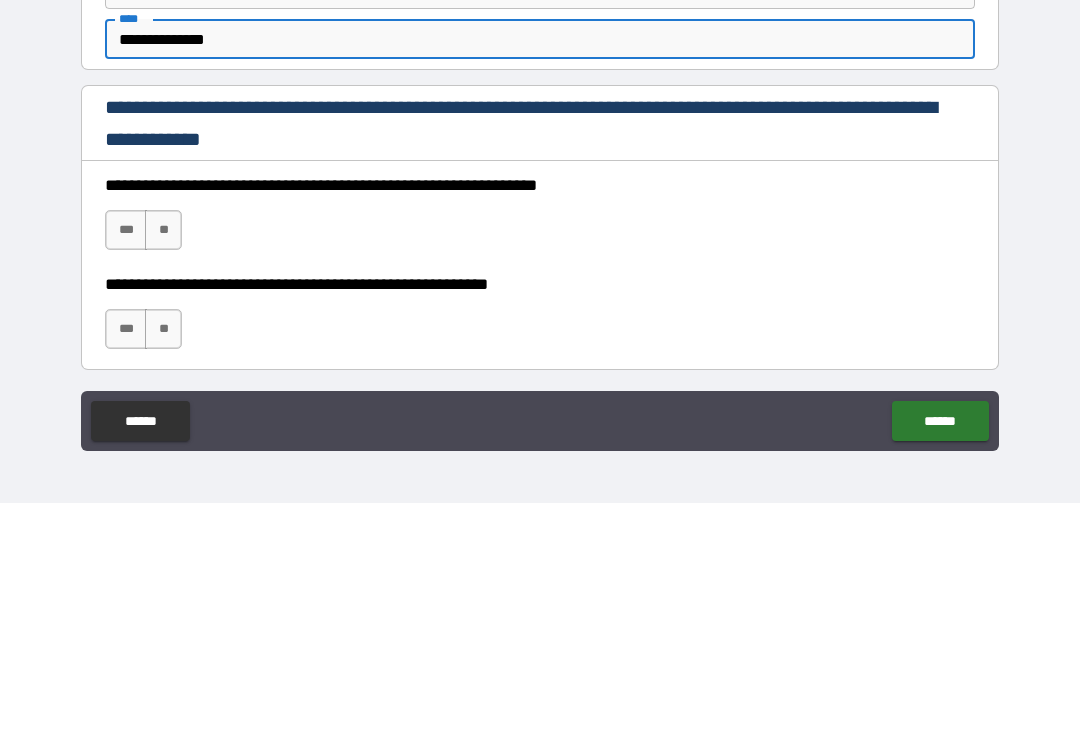 type on "**********" 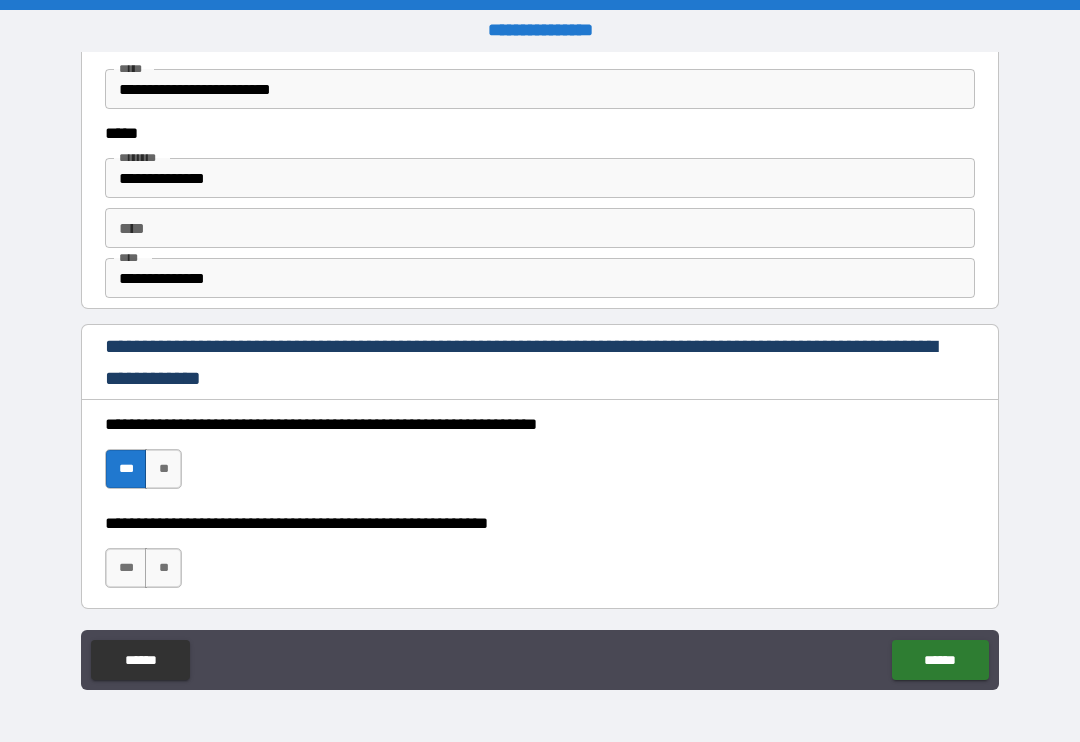 click on "***" at bounding box center (126, 568) 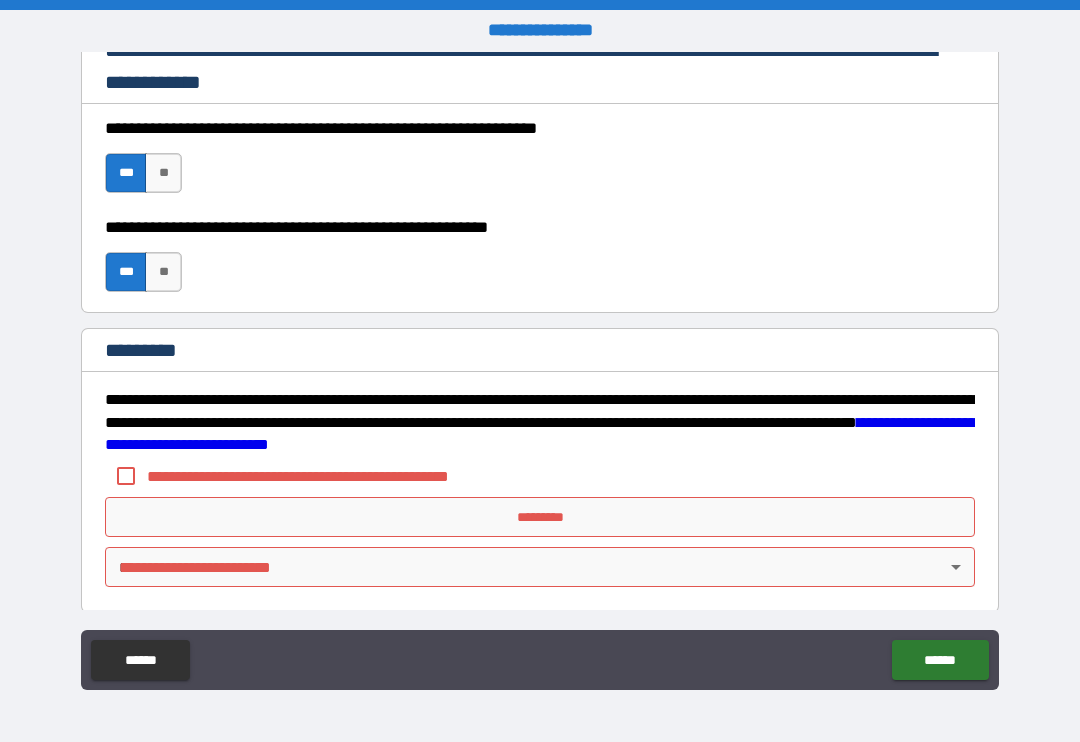 scroll, scrollTop: 2919, scrollLeft: 0, axis: vertical 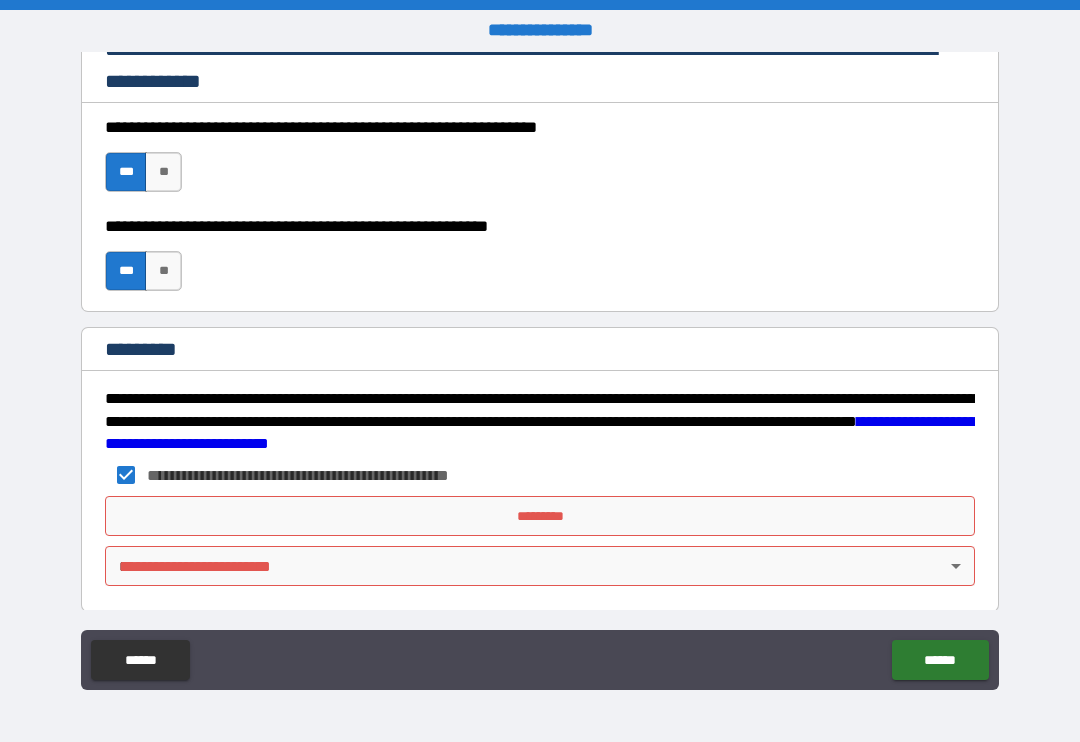 click on "*********" at bounding box center (540, 516) 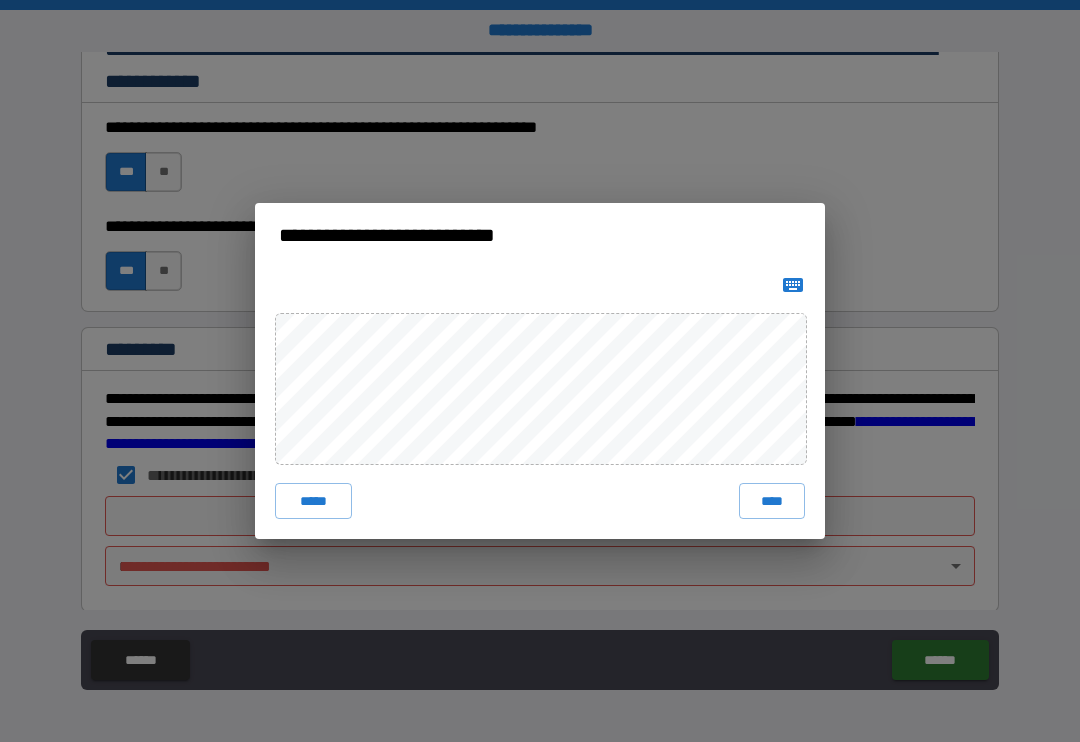 click on "****" at bounding box center [772, 501] 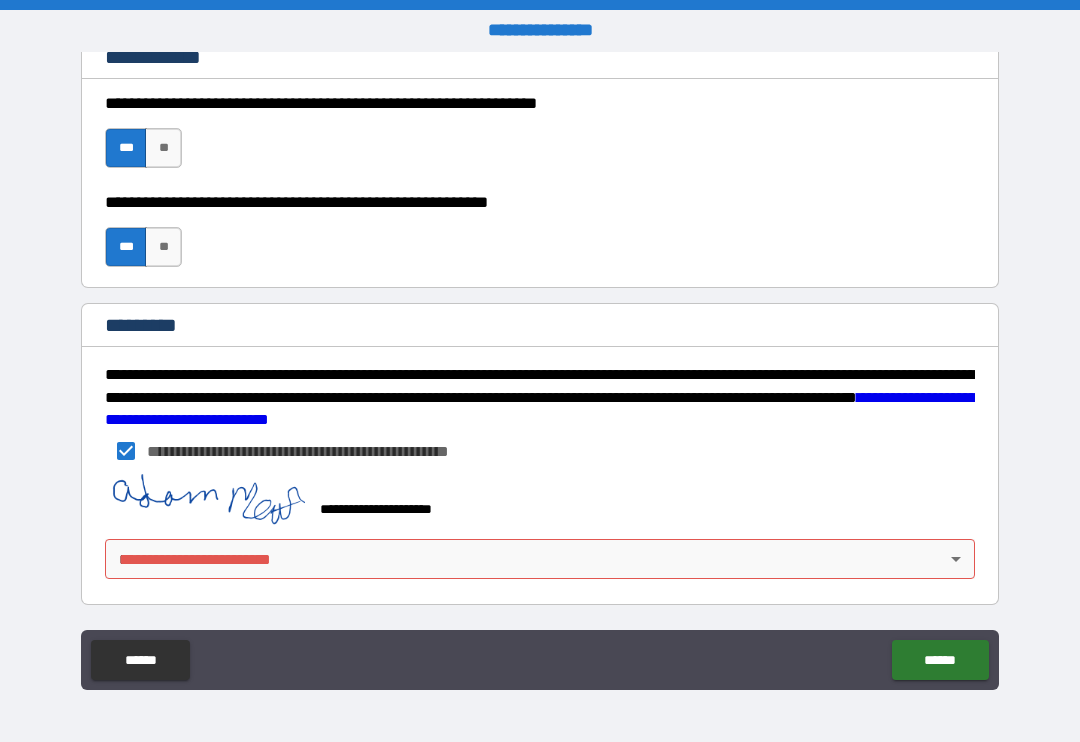 scroll, scrollTop: 2943, scrollLeft: 0, axis: vertical 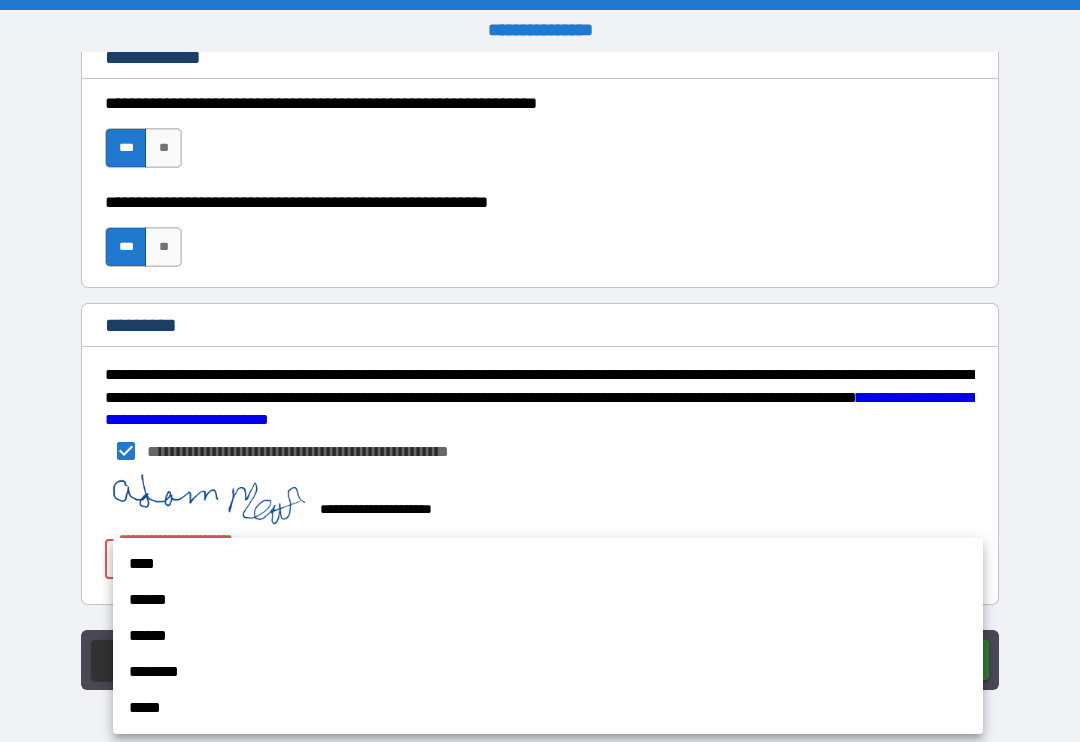 click on "****" at bounding box center [548, 564] 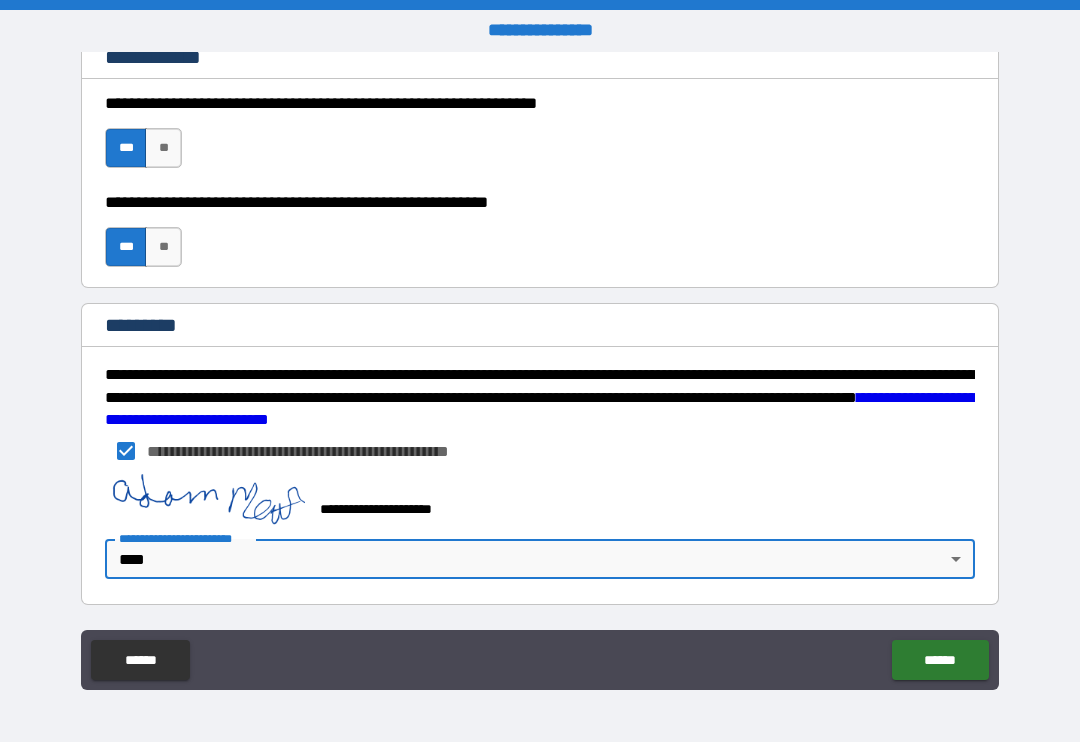 click on "******" at bounding box center (940, 660) 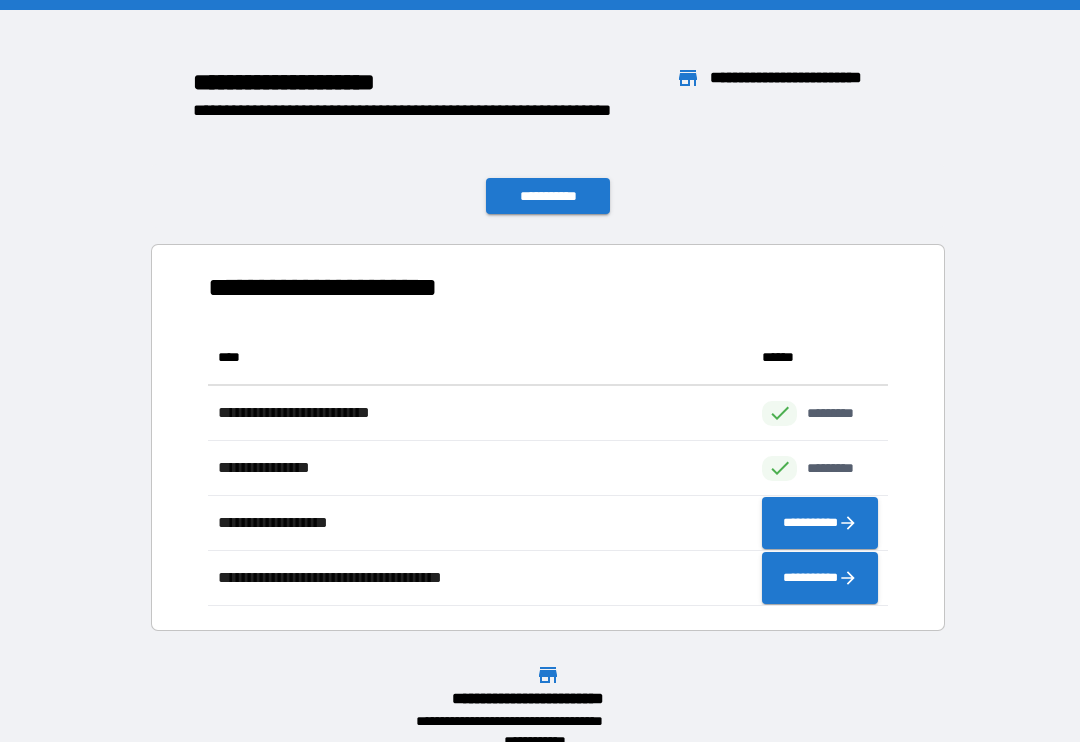 scroll, scrollTop: 276, scrollLeft: 680, axis: both 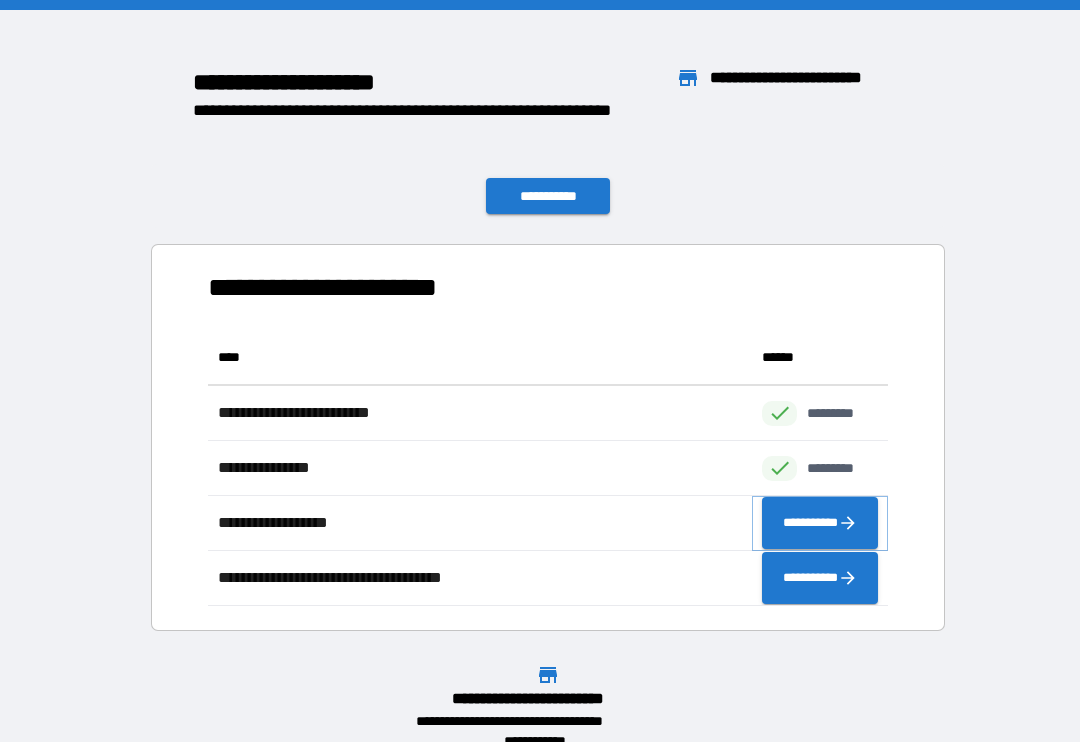 click on "**********" at bounding box center (820, 523) 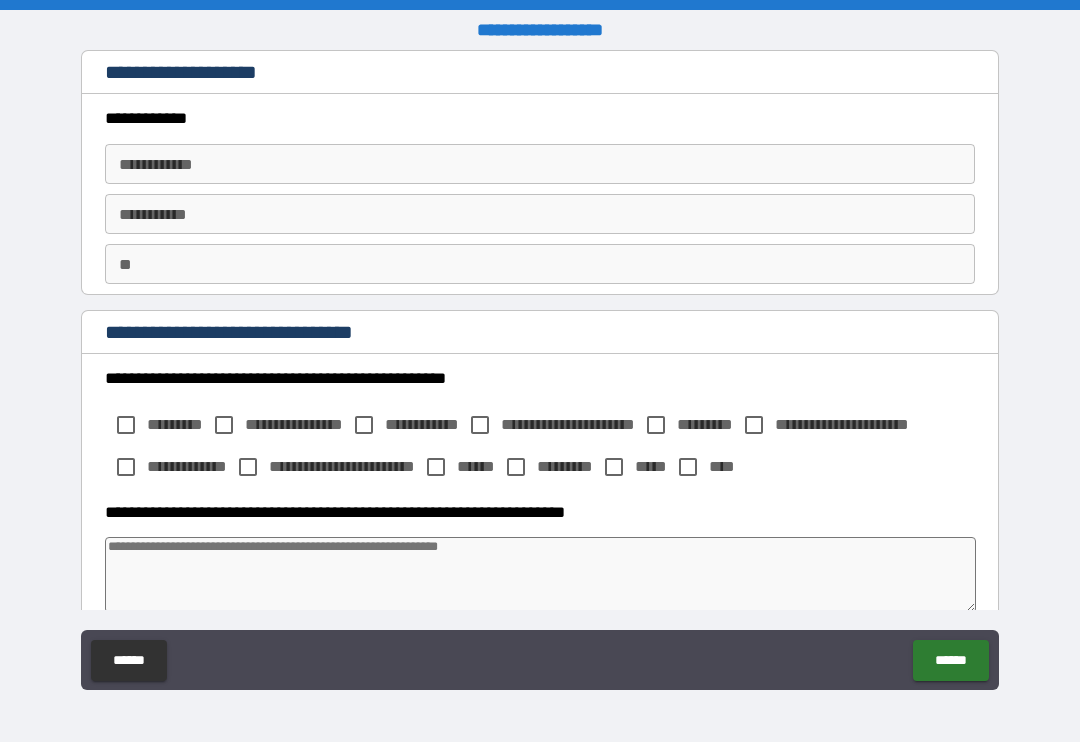 type on "*" 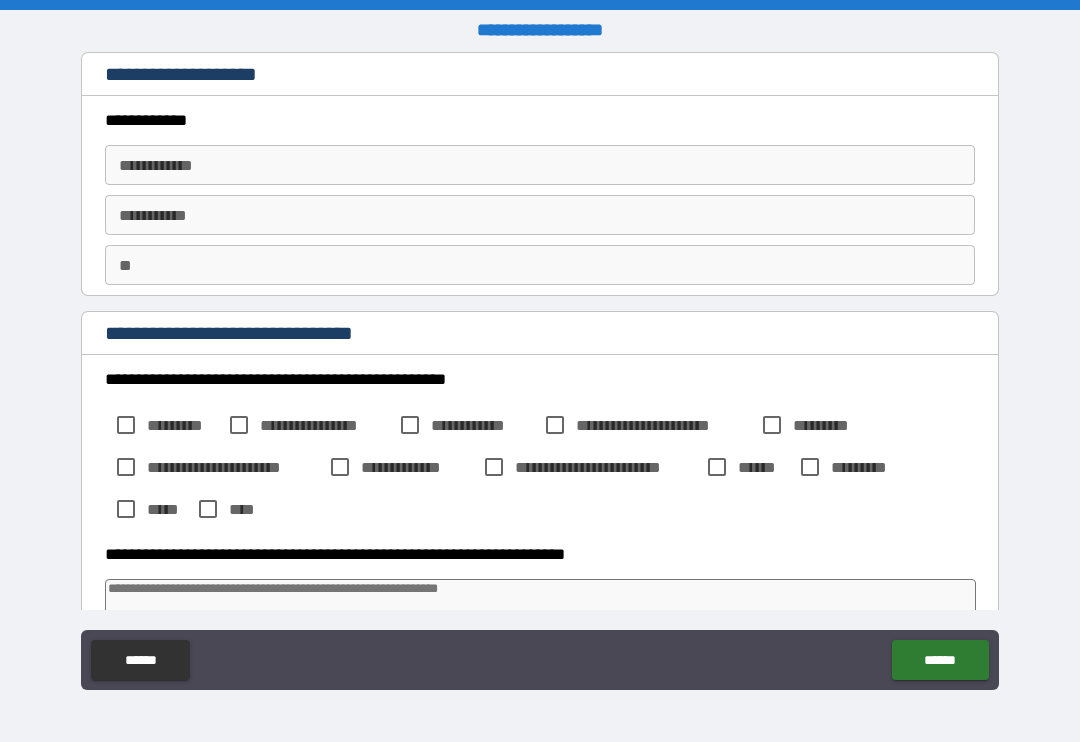 click on "**" at bounding box center (540, 265) 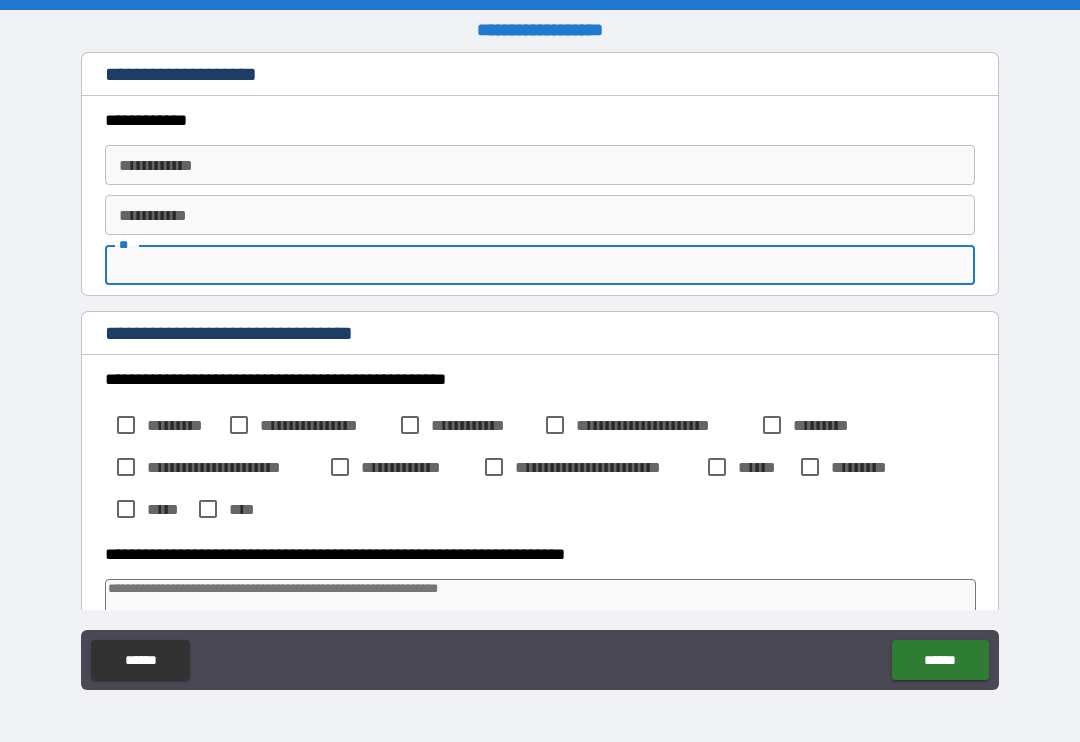 type on "*" 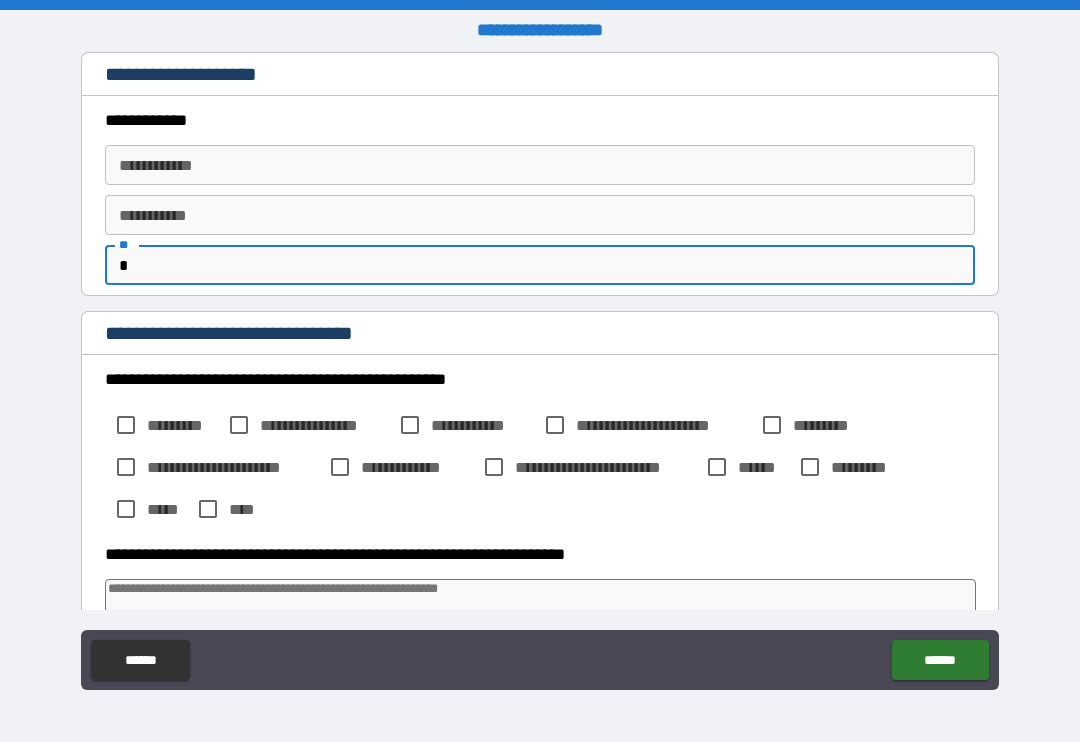 type on "*" 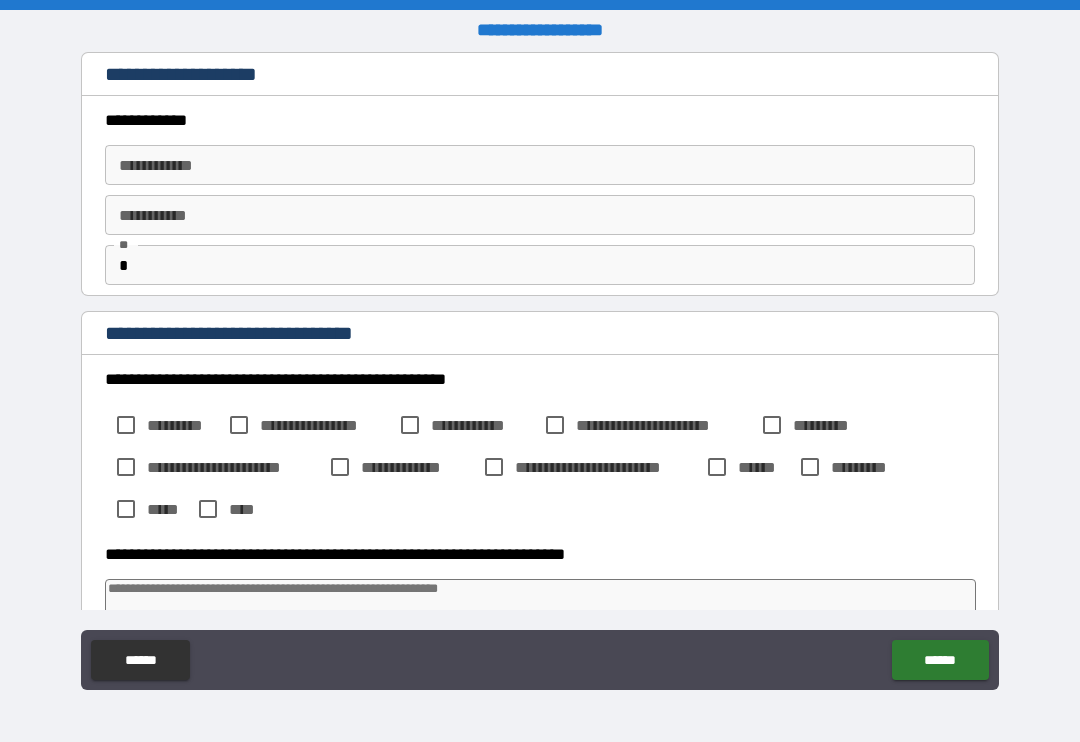 click on "**********" at bounding box center [540, 165] 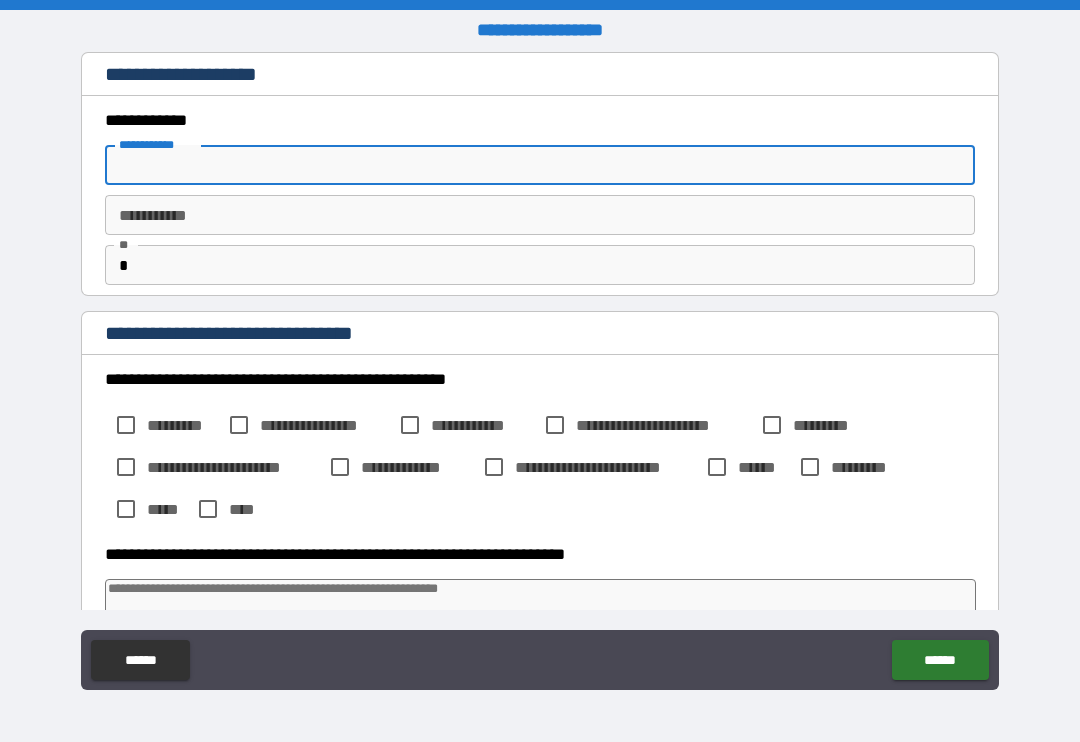 type on "*" 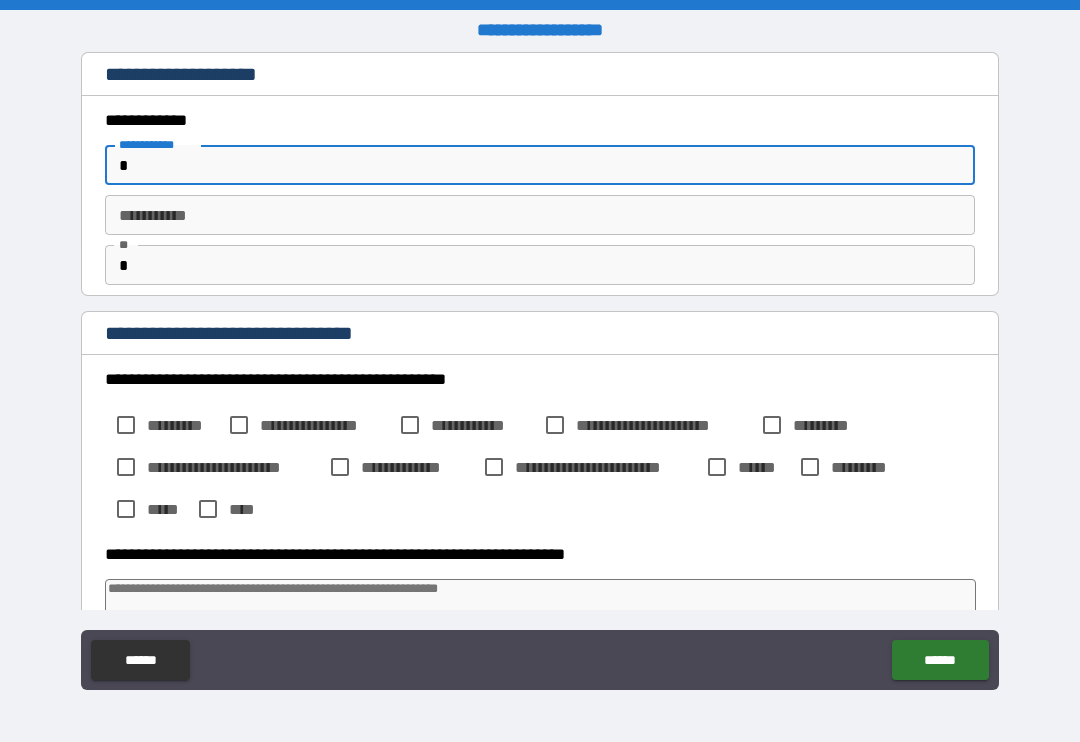 type on "*" 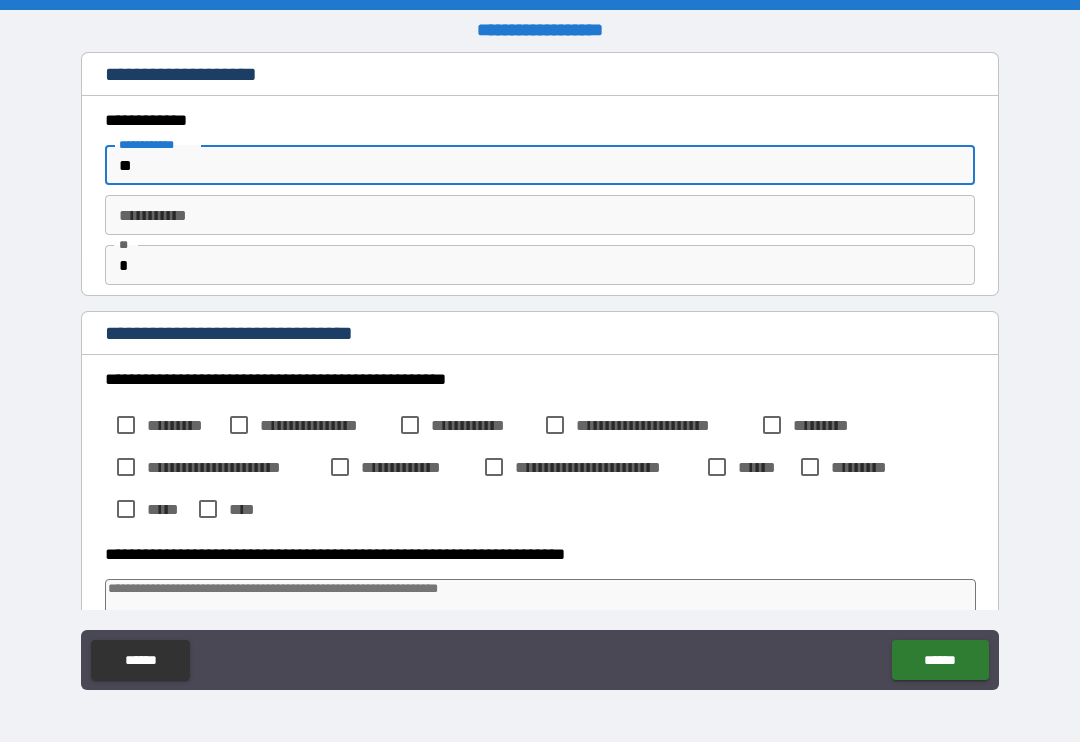 type on "*" 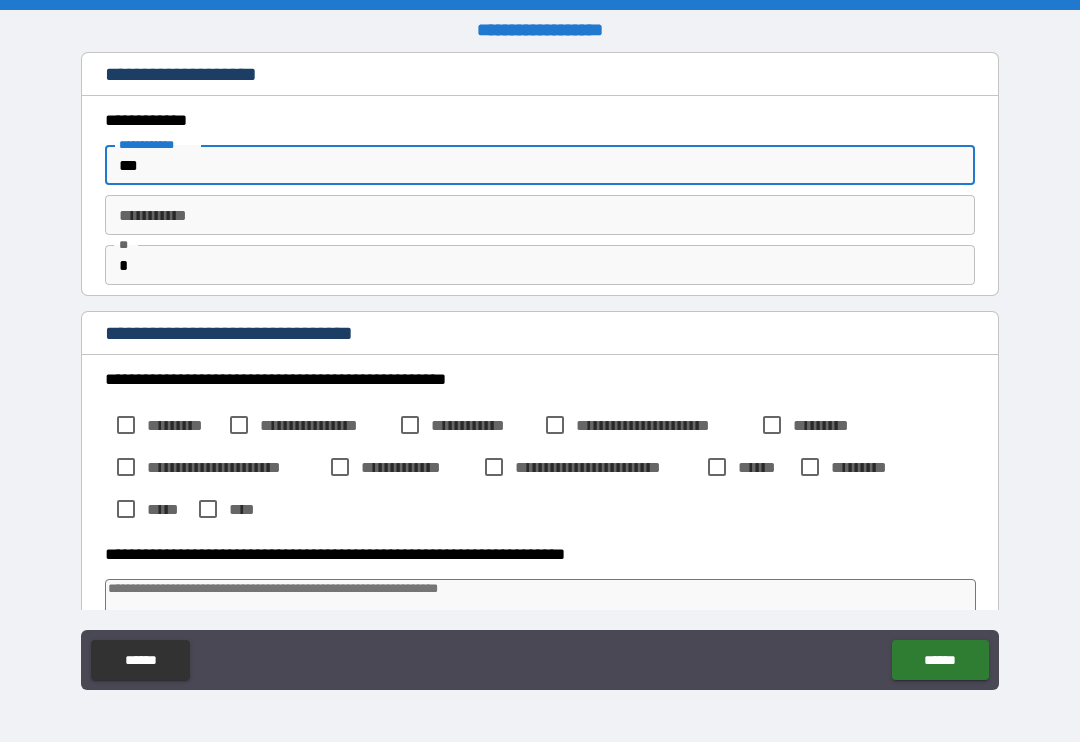 type on "*" 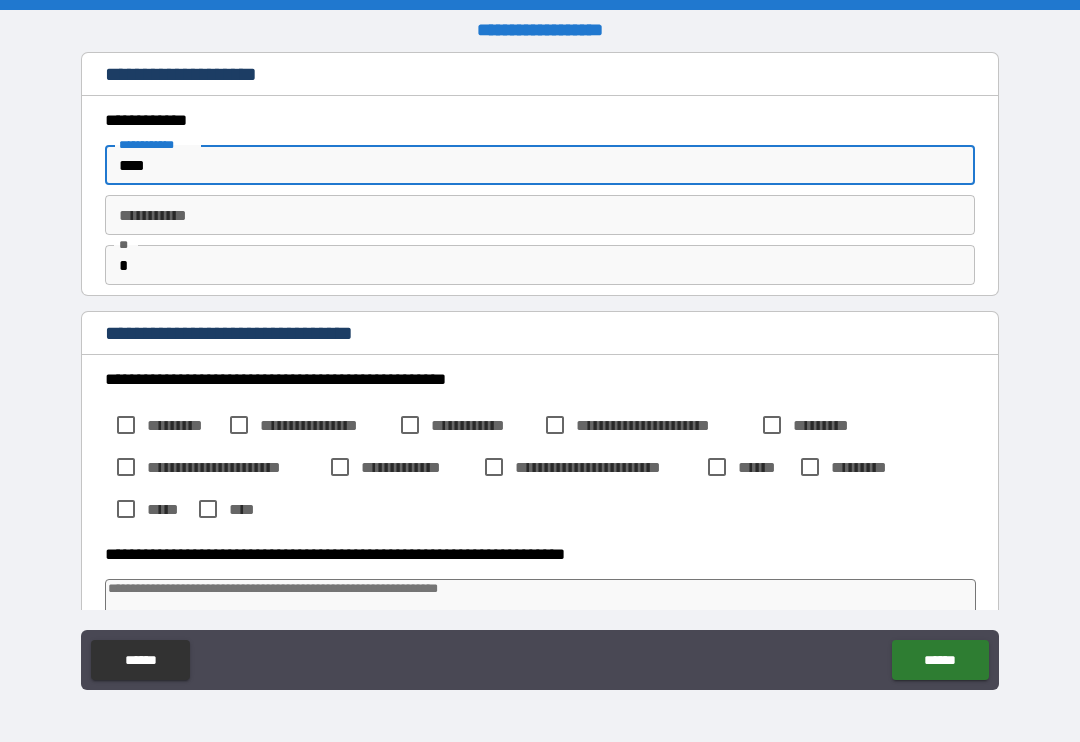 type on "*" 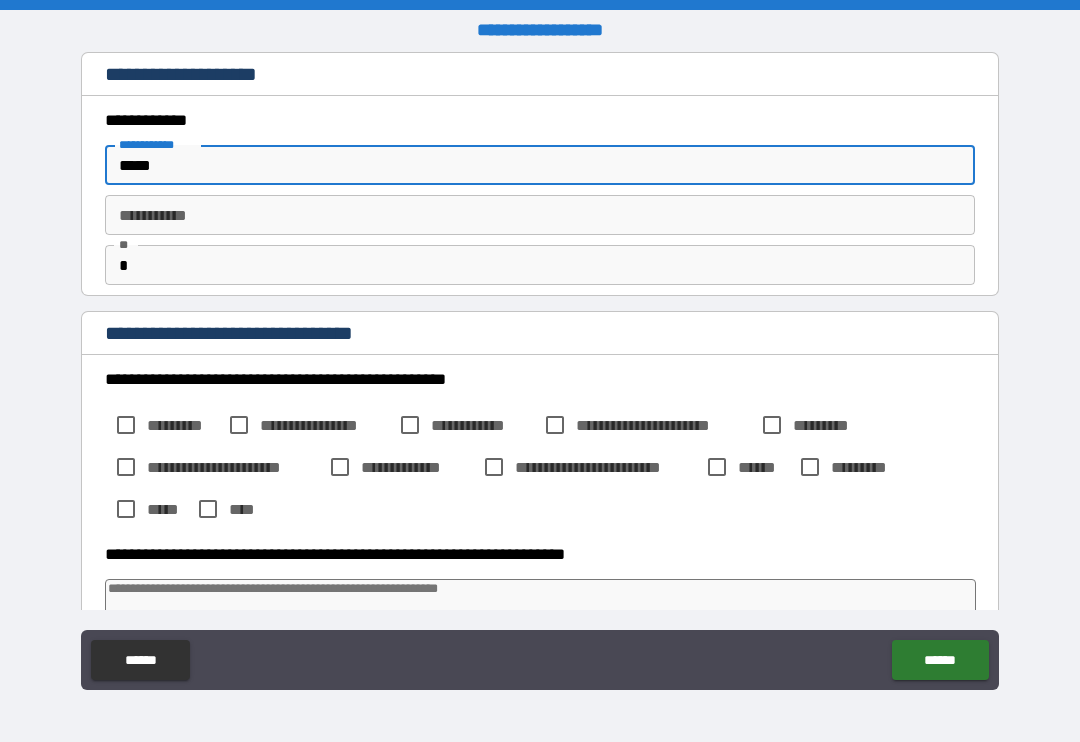 type on "*" 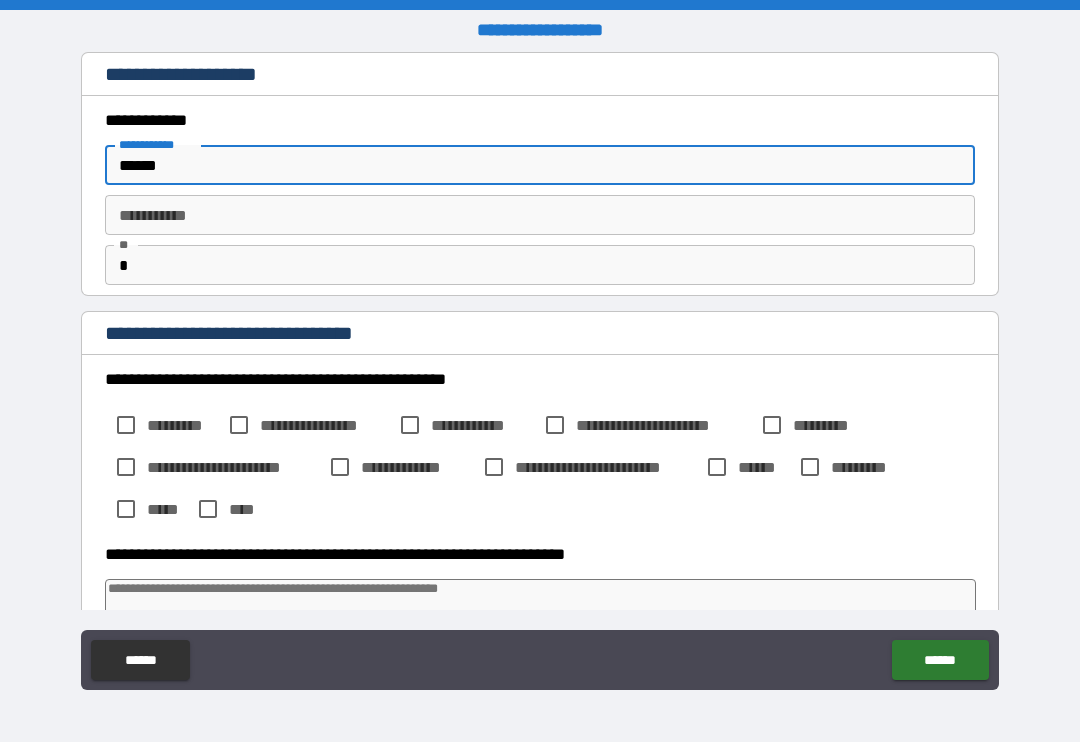 type on "*" 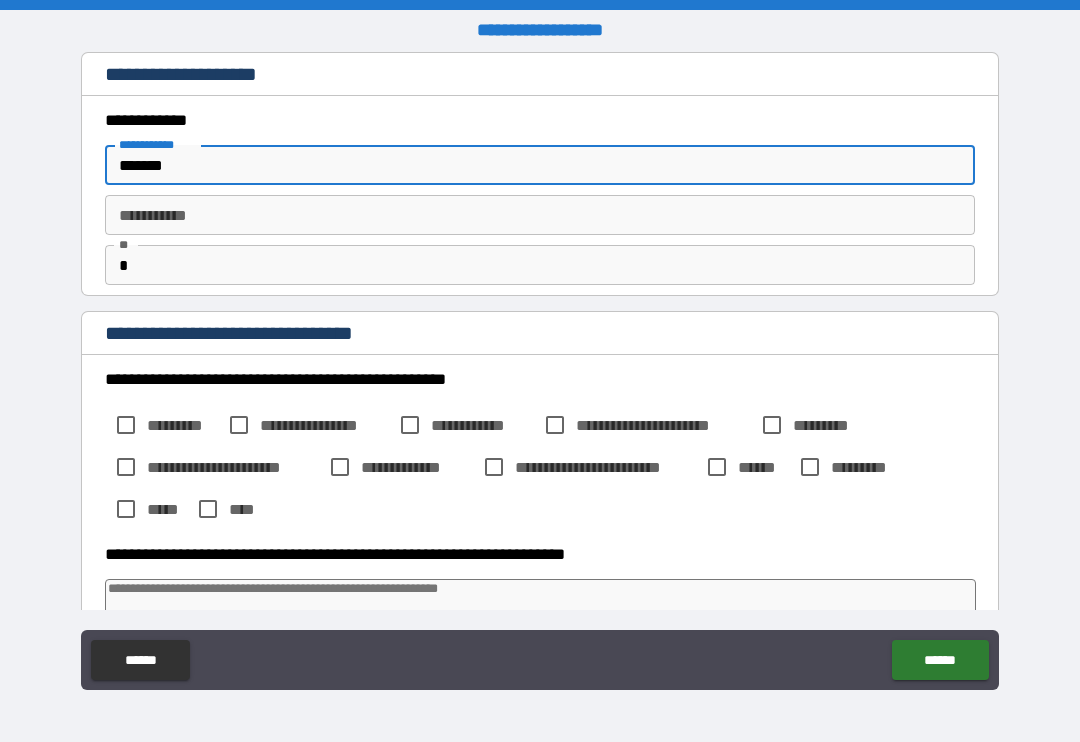 type on "*" 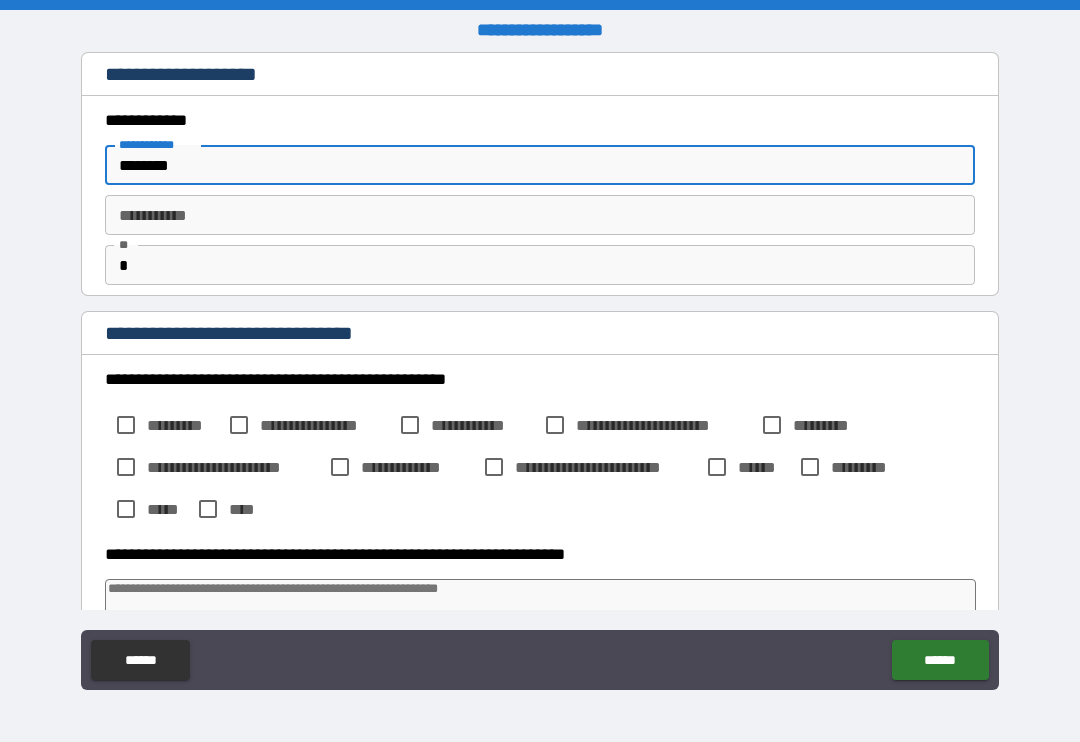 type on "*" 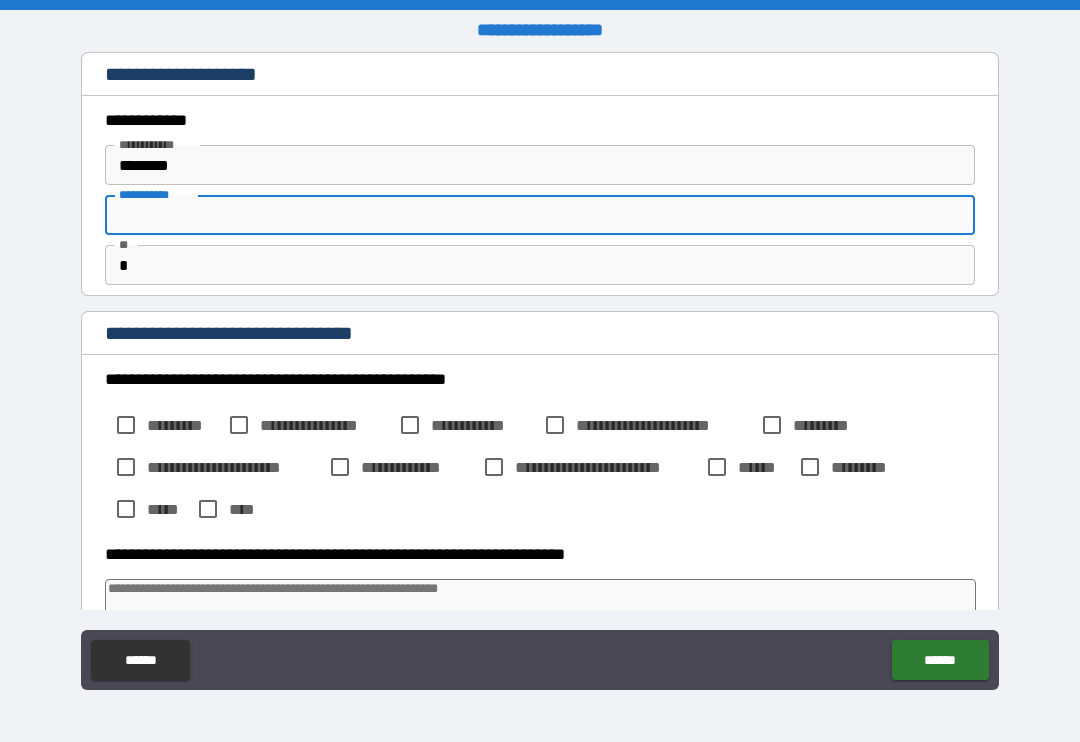 type on "*" 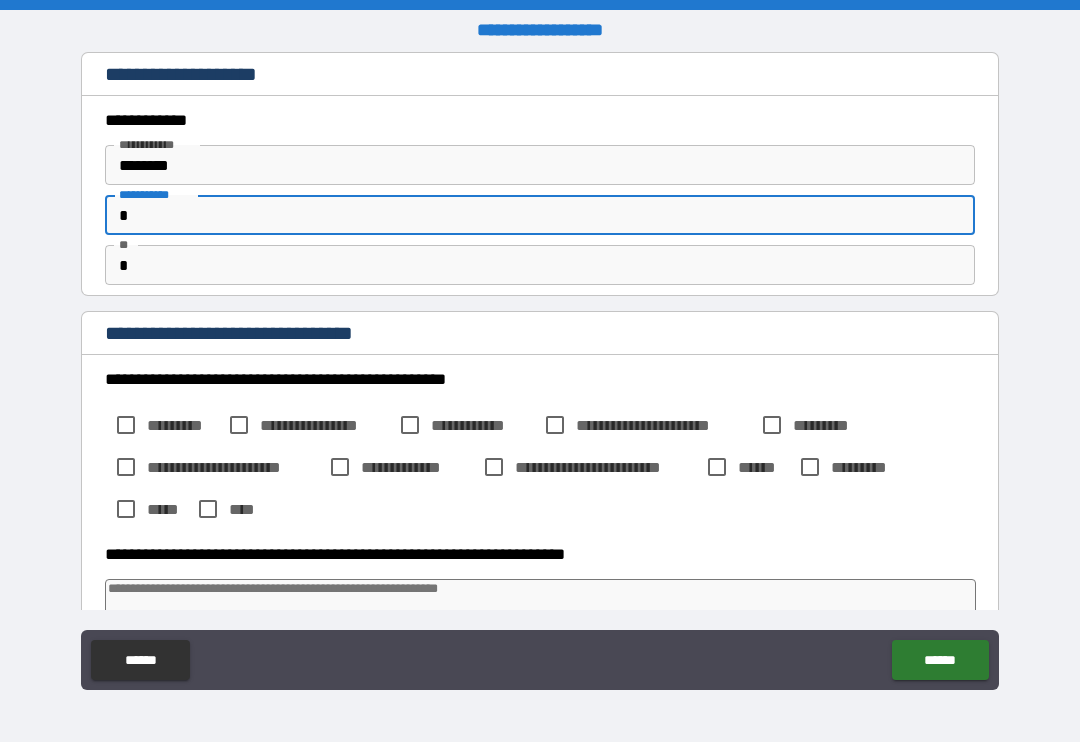 type on "*" 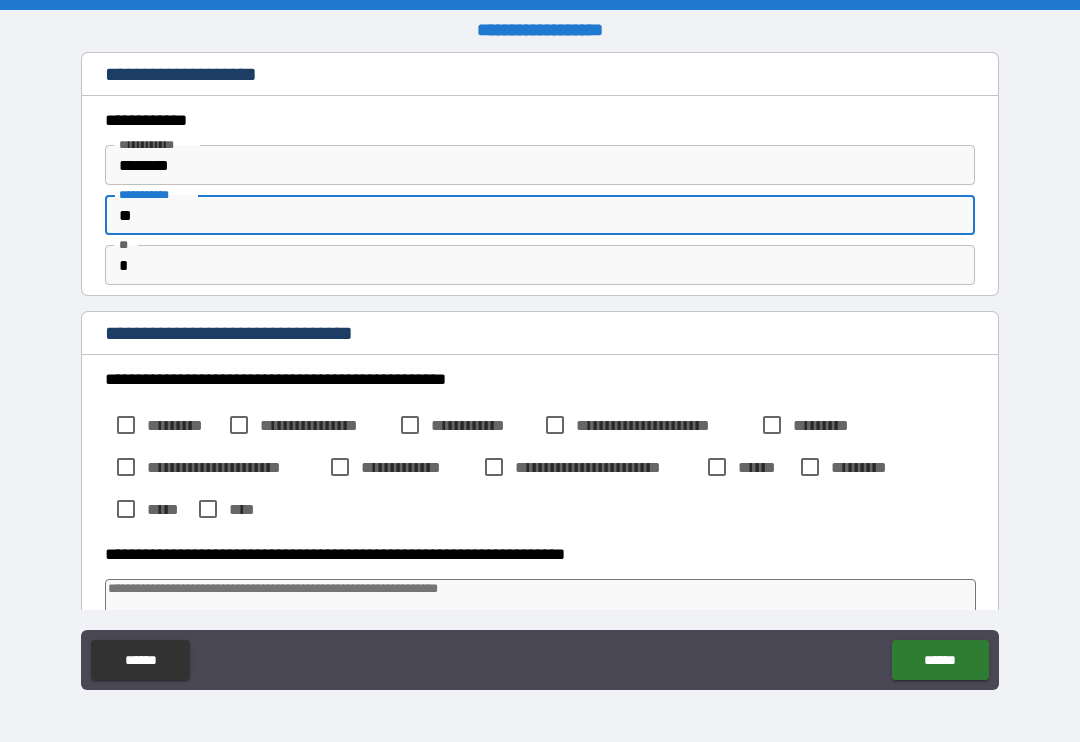 type on "*" 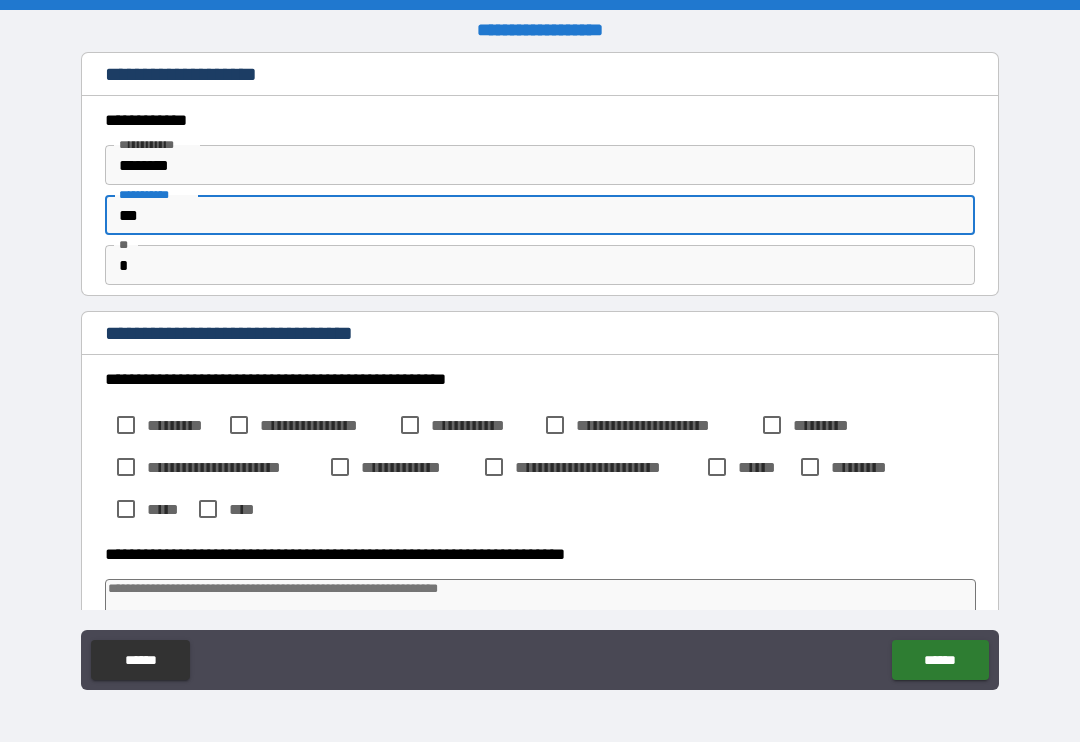 type on "*" 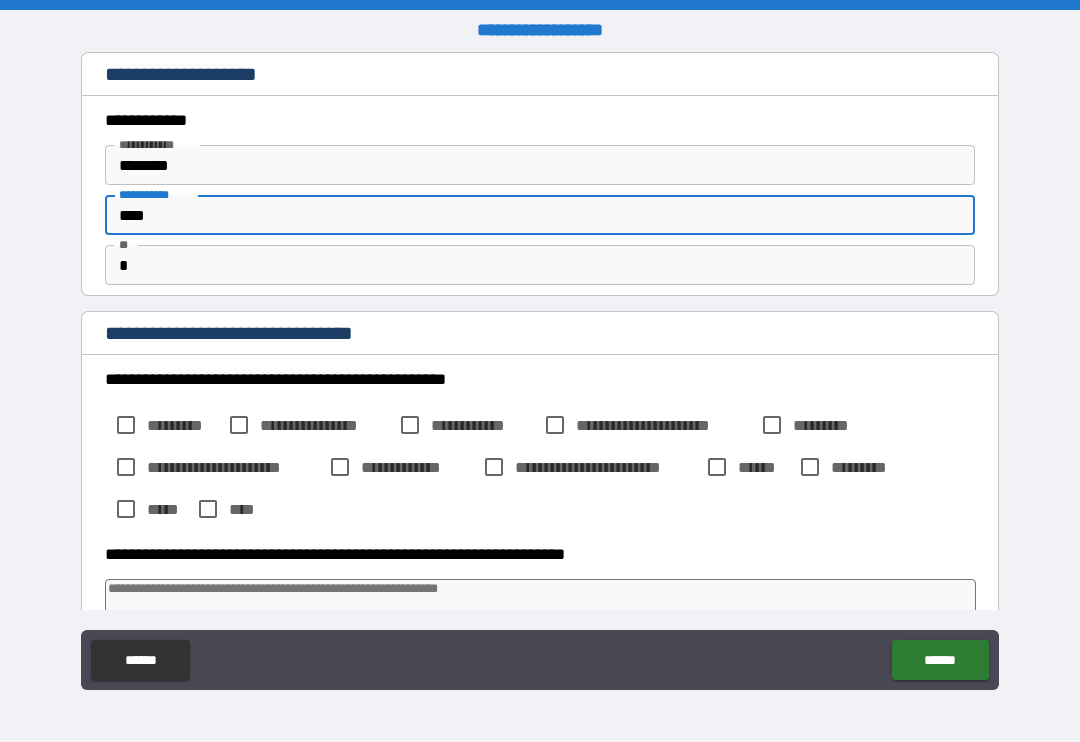 type on "*" 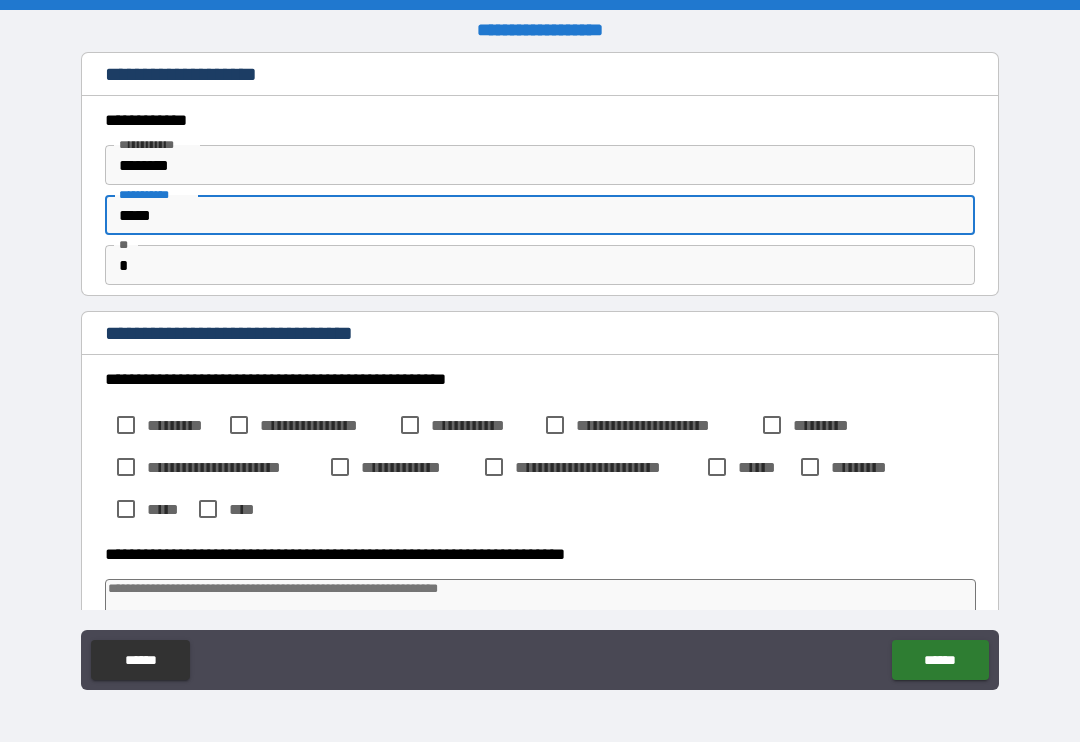 type on "*" 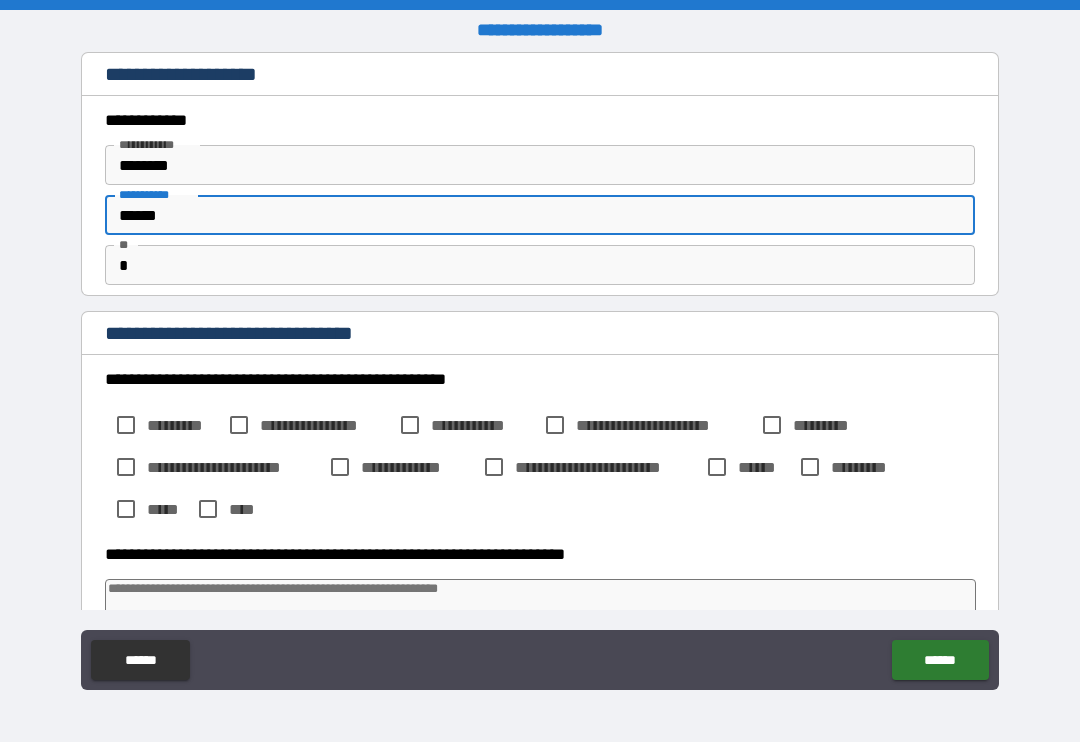 type on "*" 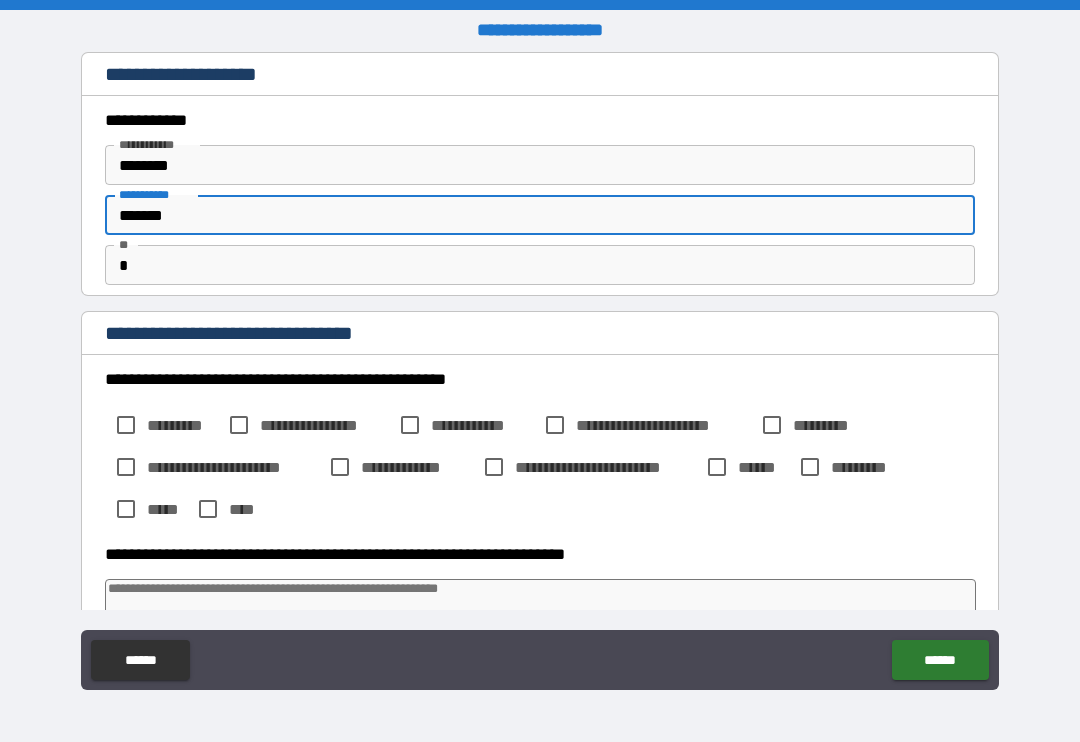 type on "*" 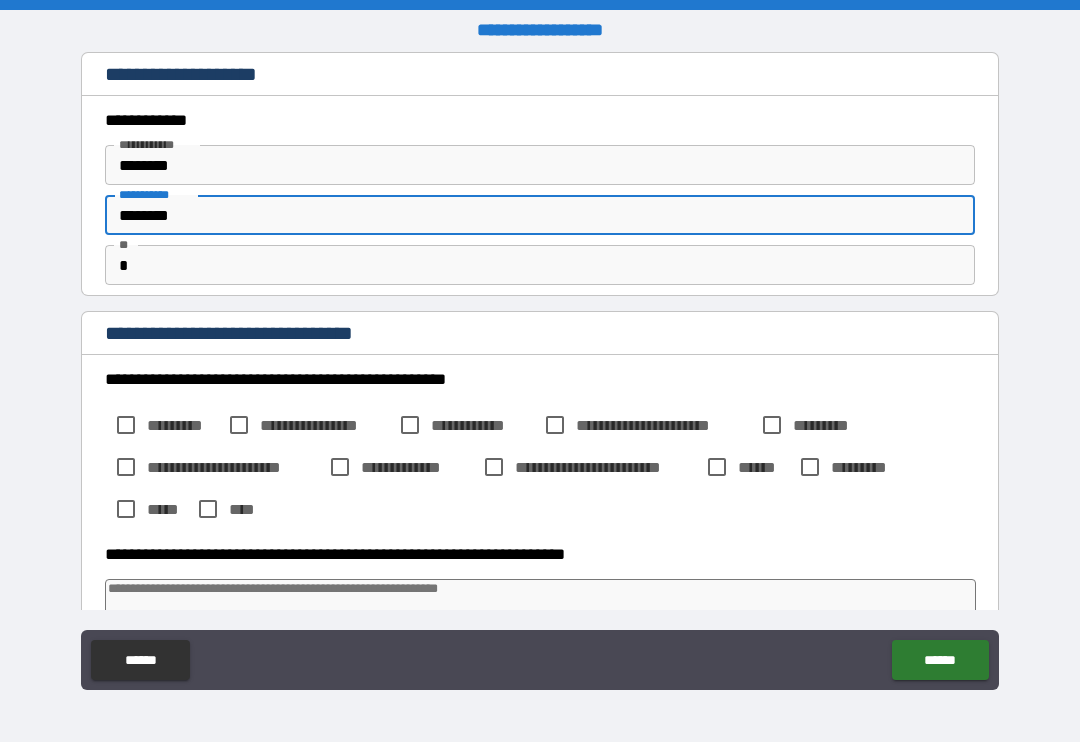type on "*" 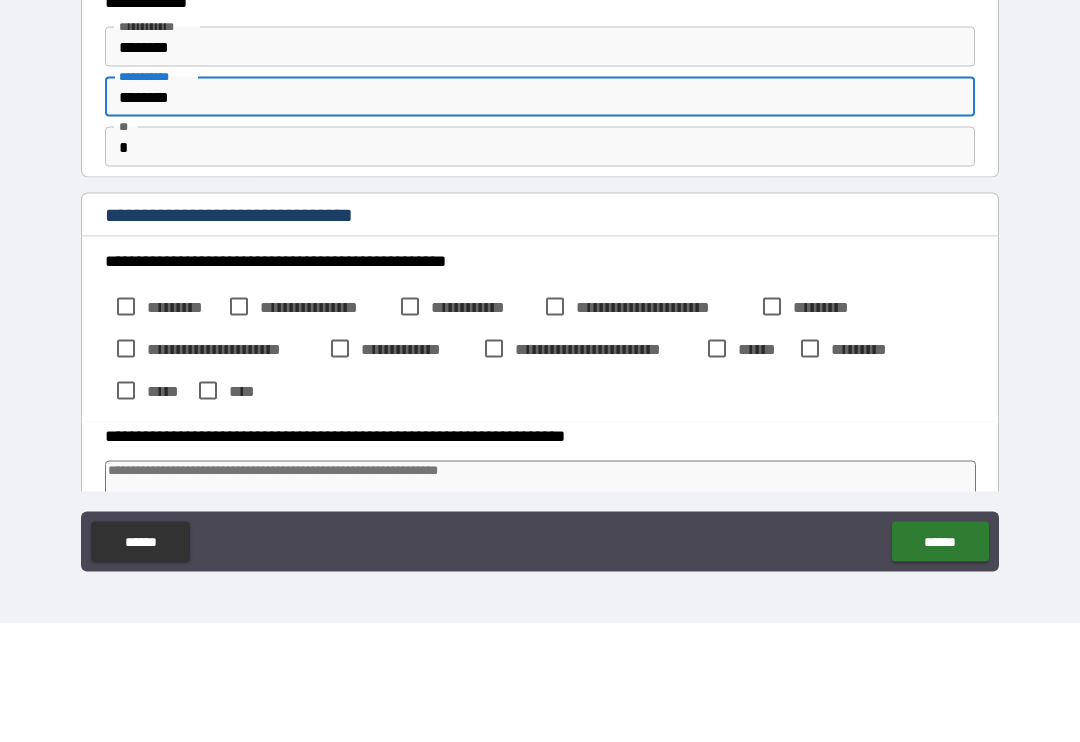 type on "********" 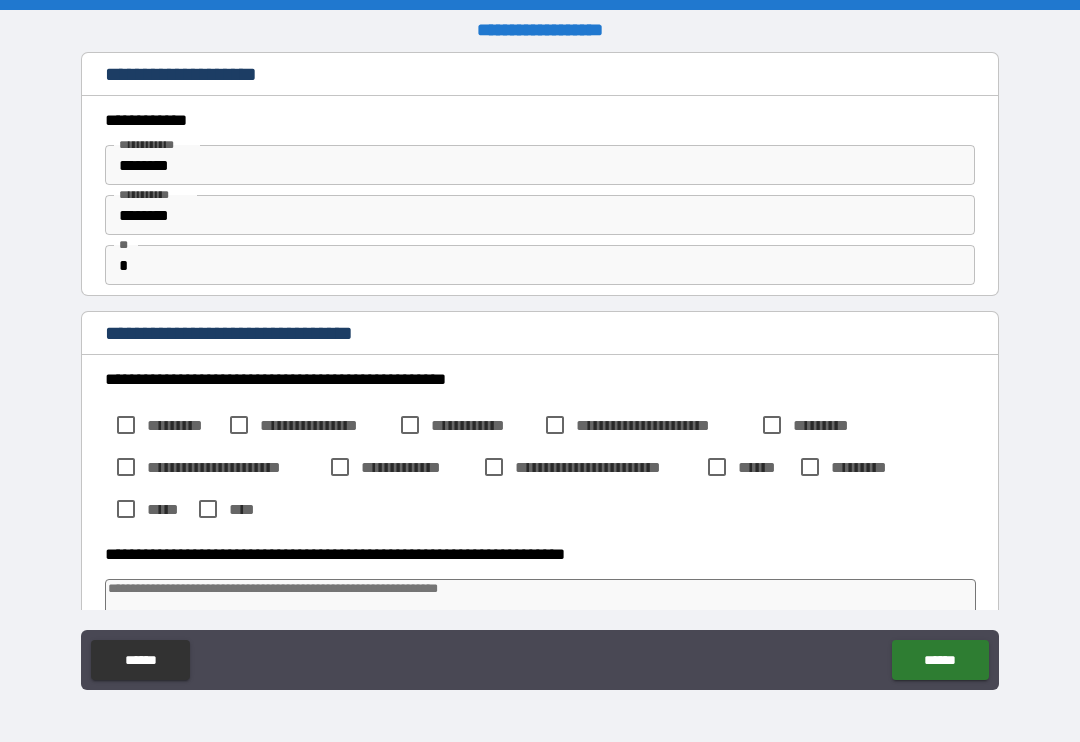 type on "*" 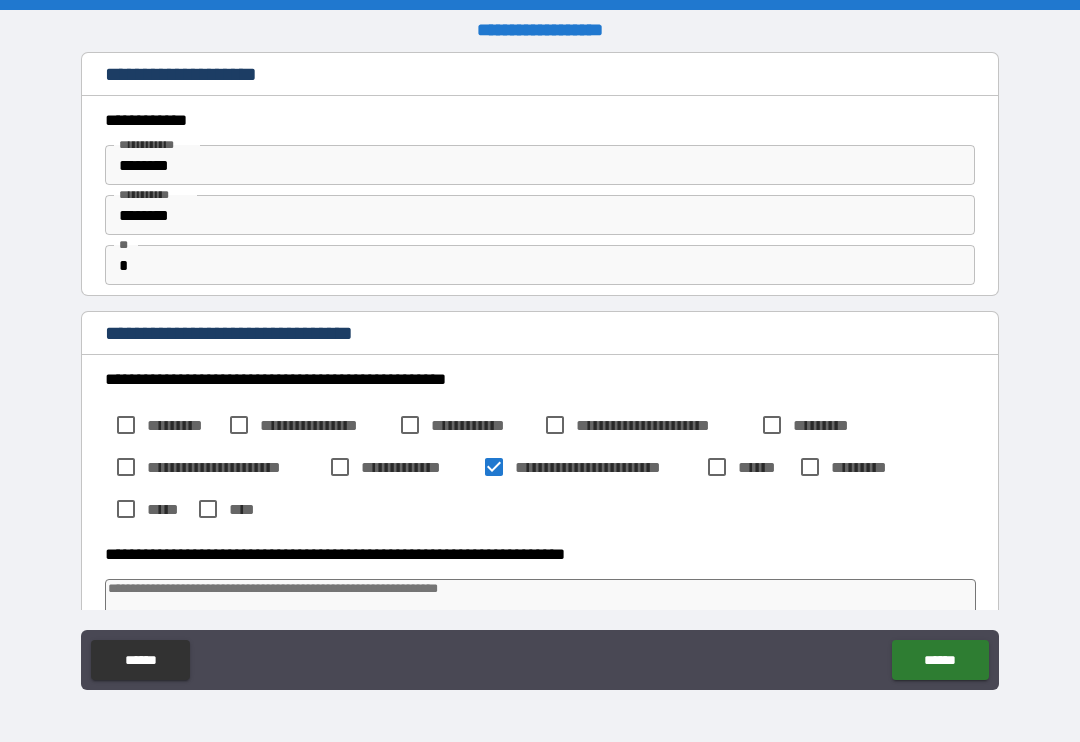 type on "*" 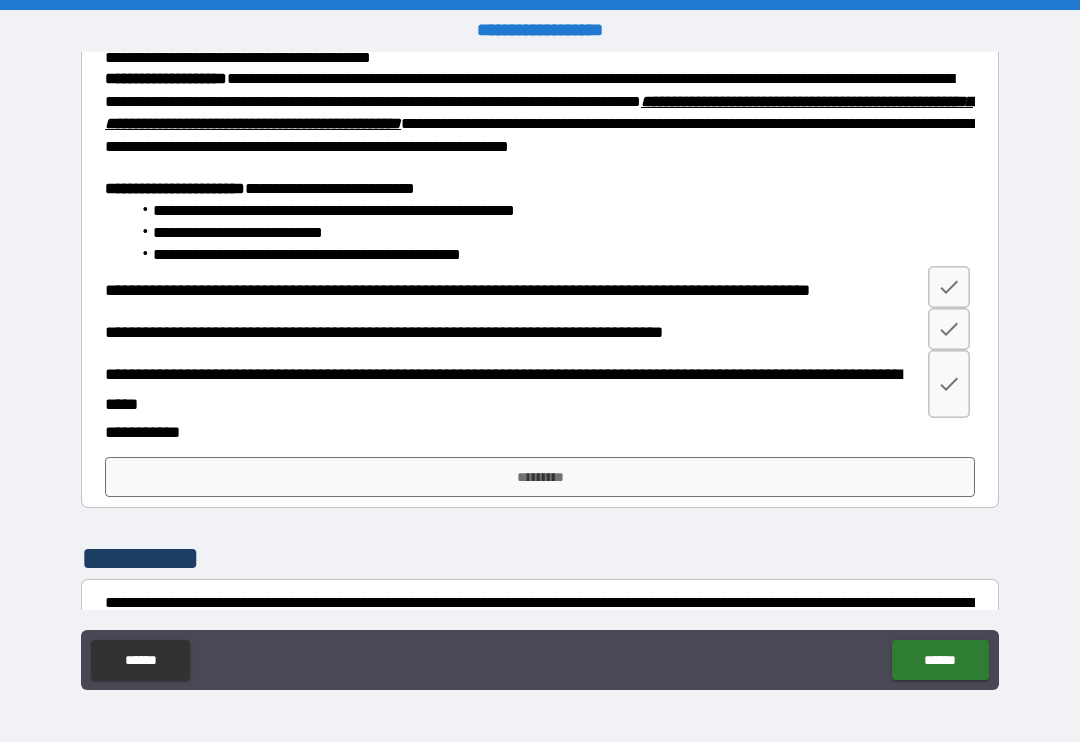 scroll, scrollTop: 1134, scrollLeft: 0, axis: vertical 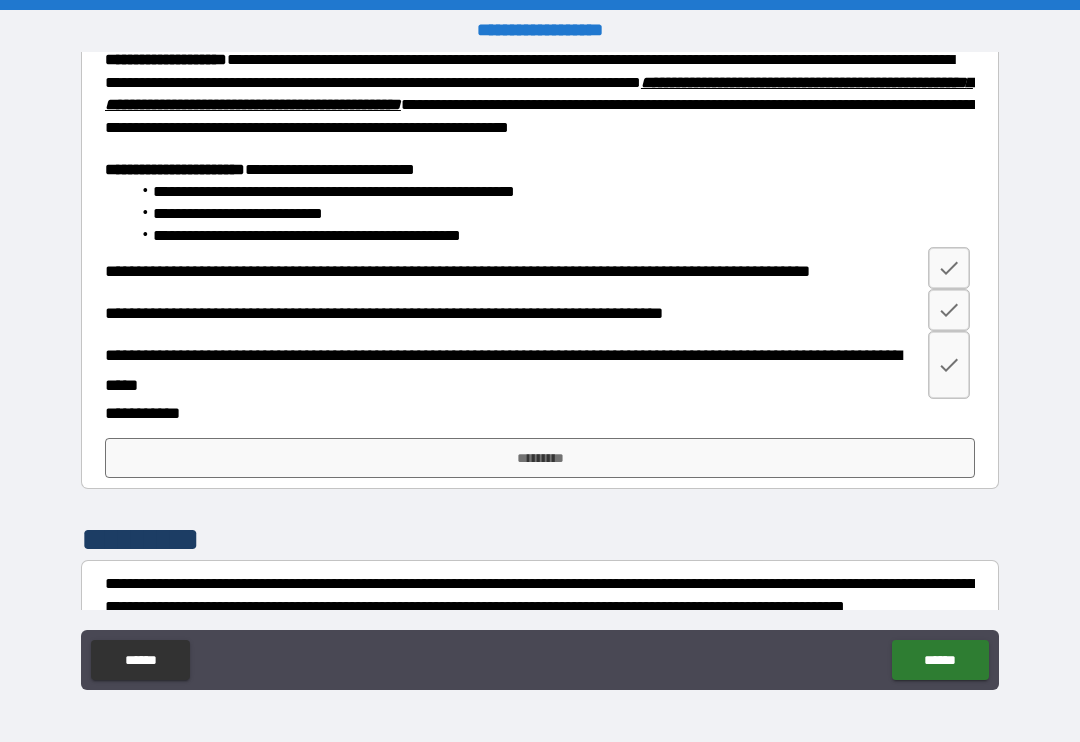 click on "*********" at bounding box center (540, 458) 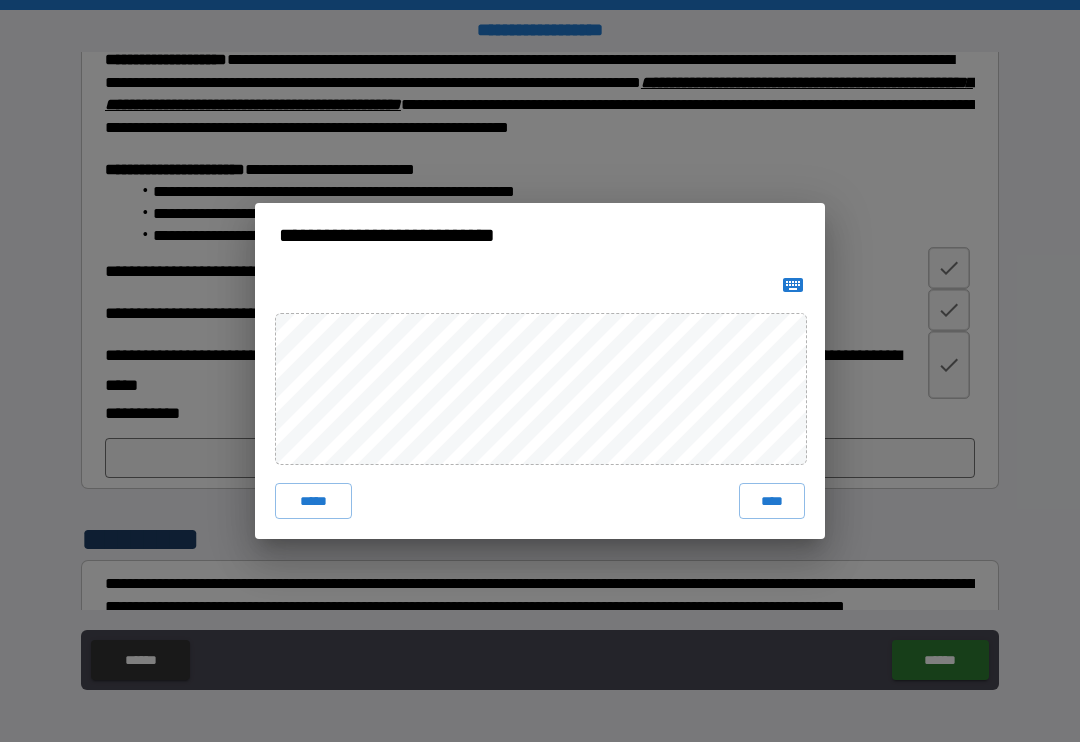 click on "****" at bounding box center (772, 501) 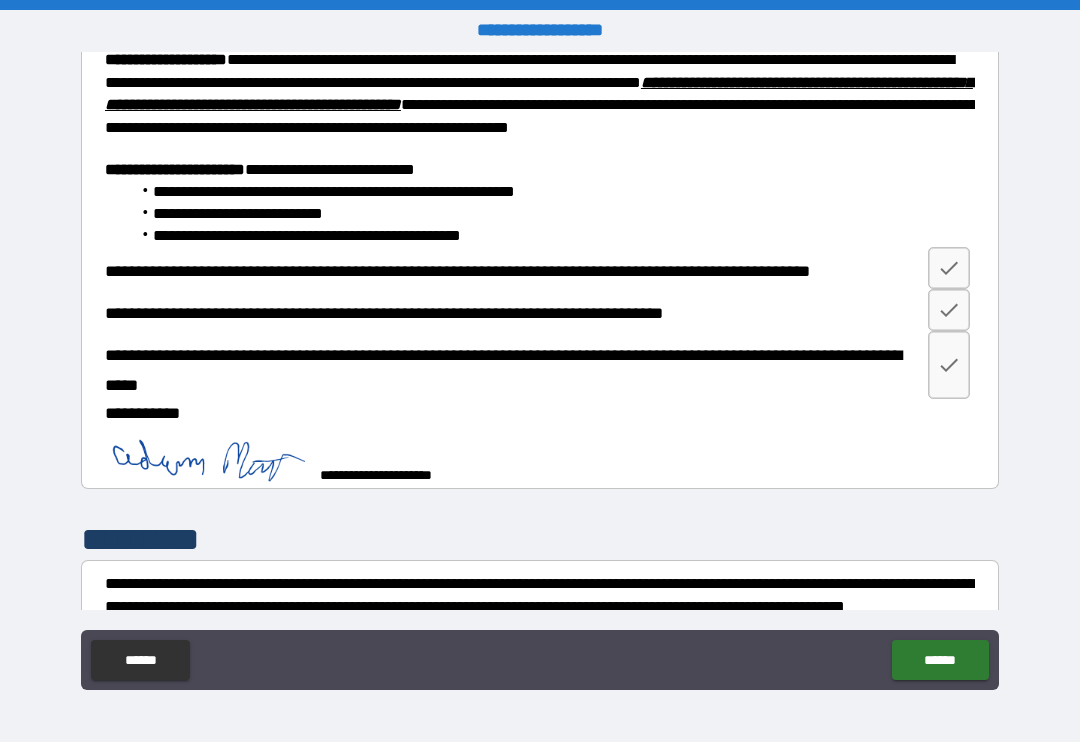 type on "*" 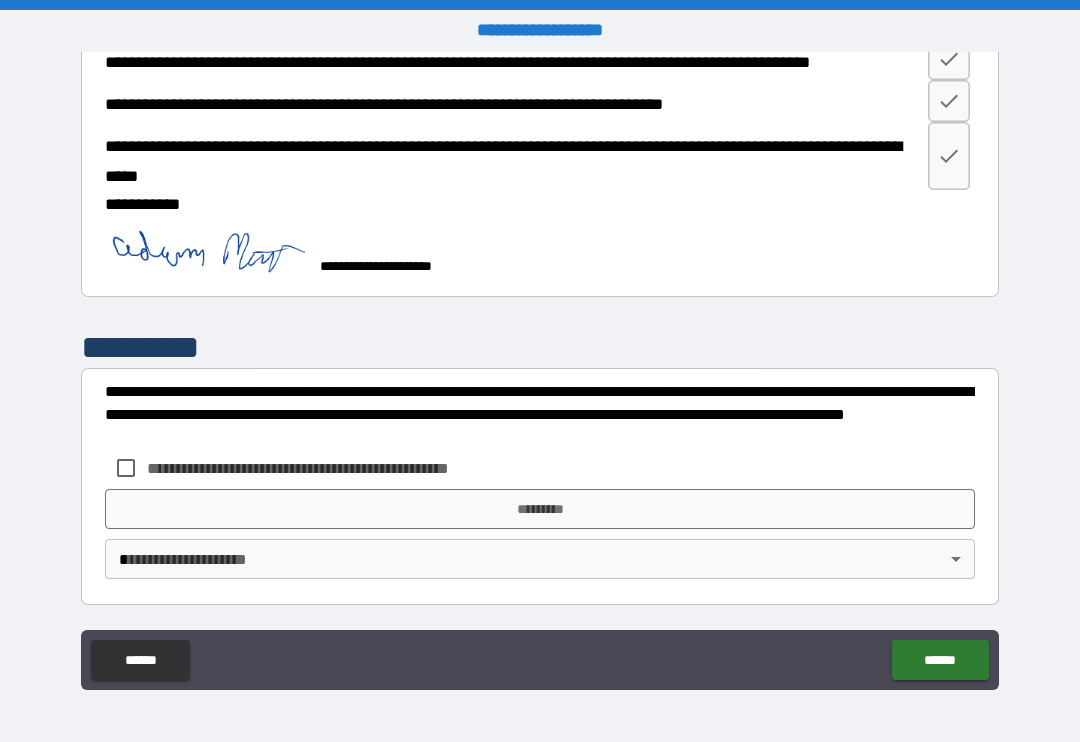 scroll, scrollTop: 1343, scrollLeft: 0, axis: vertical 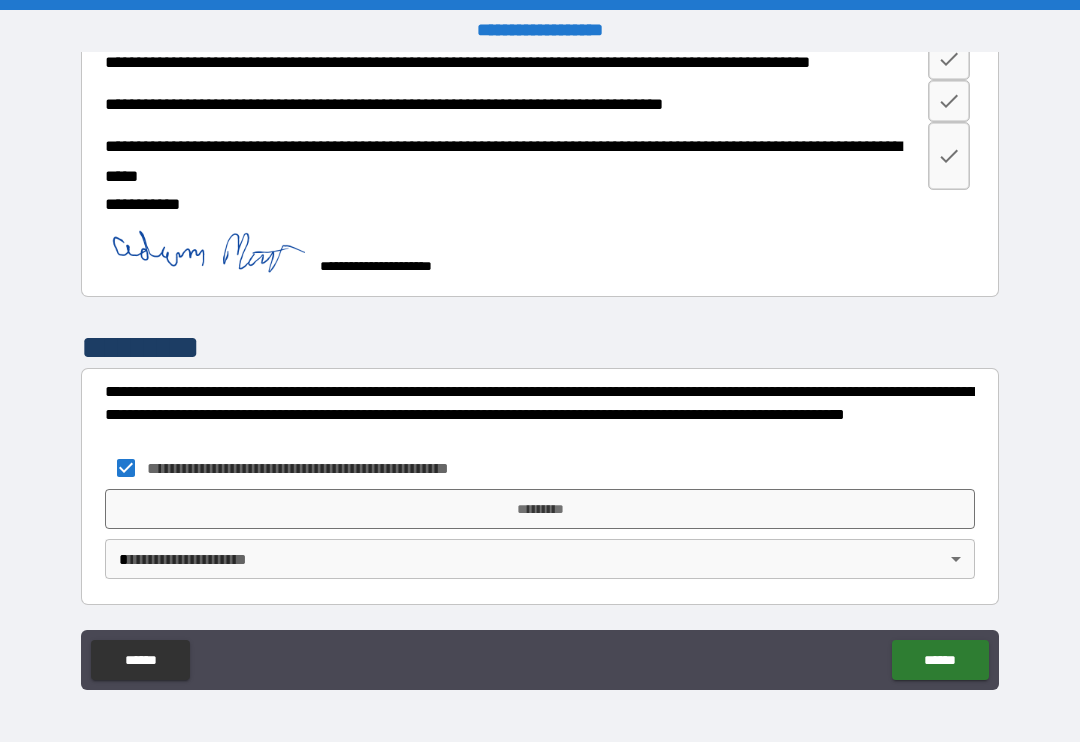 type on "*" 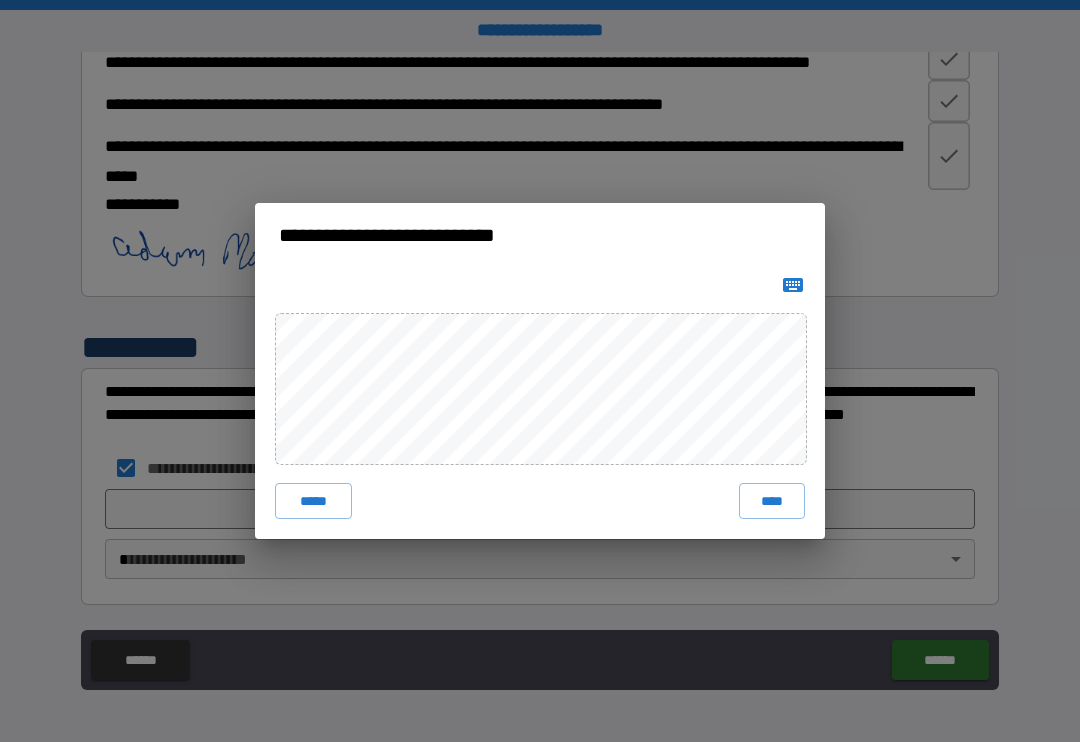 click on "****" at bounding box center [772, 501] 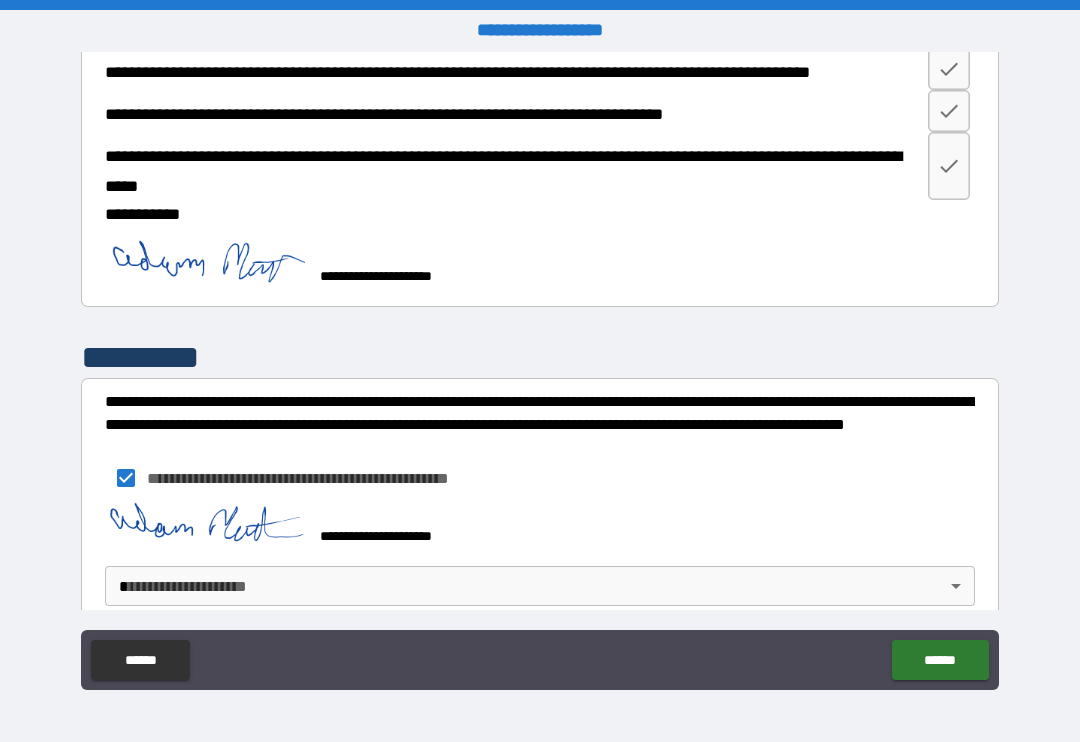 type on "*" 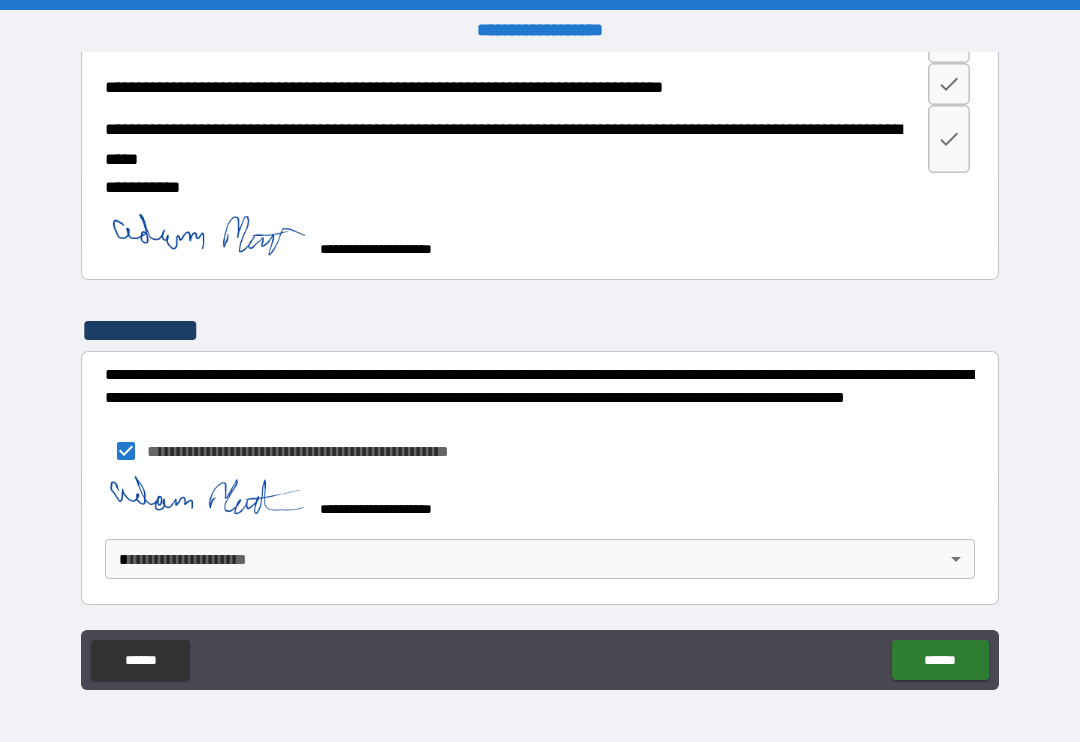 scroll, scrollTop: 1360, scrollLeft: 0, axis: vertical 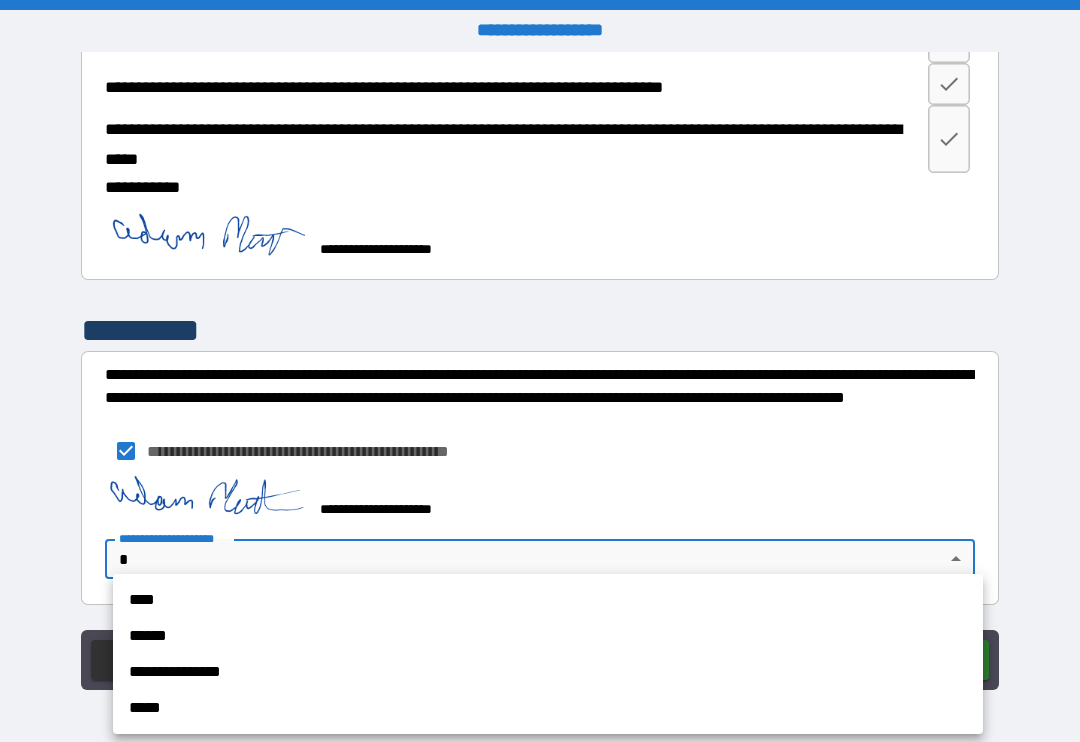 click on "****" at bounding box center (548, 600) 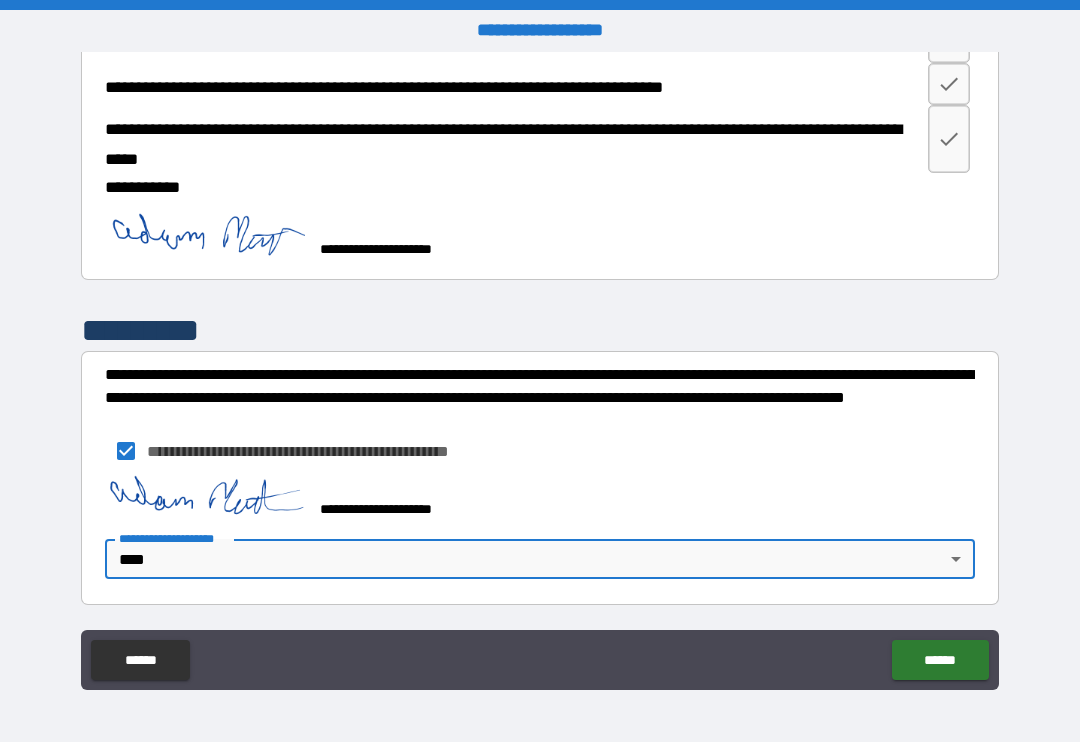 type on "*" 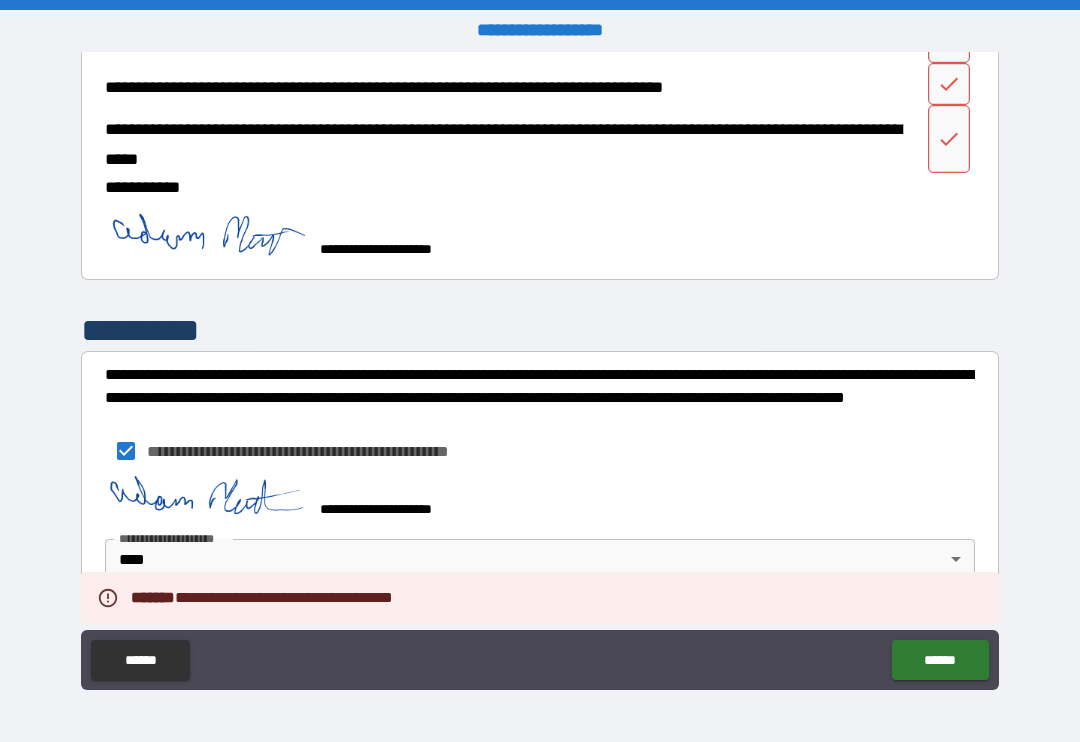 type on "*" 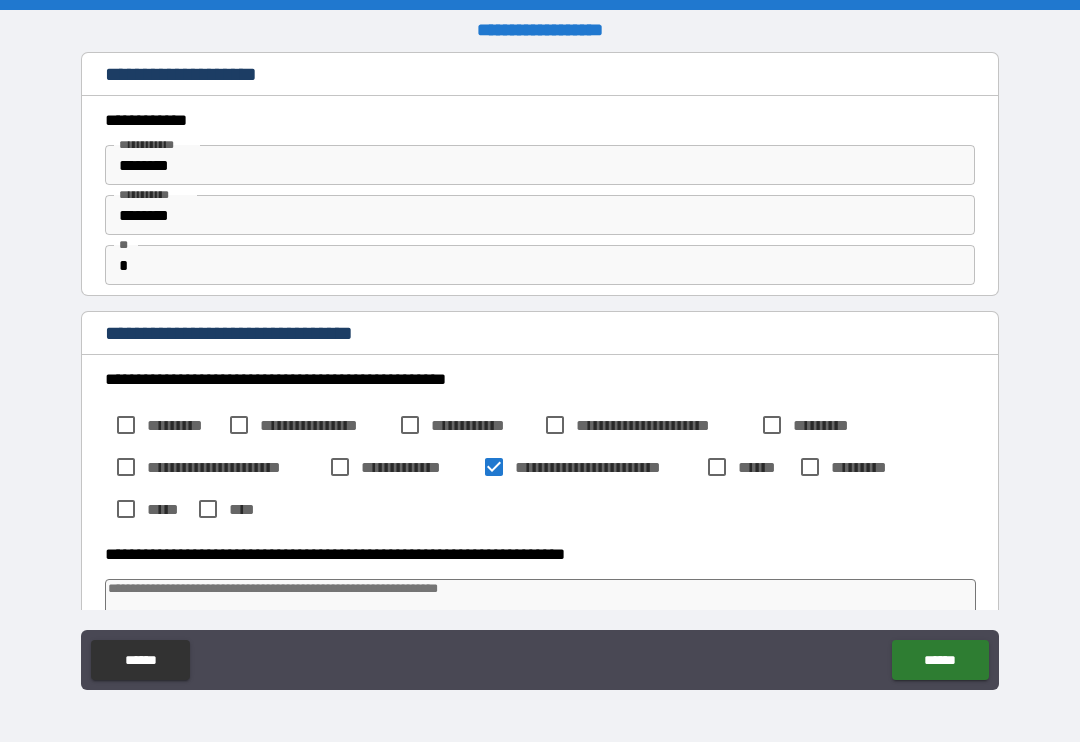 scroll, scrollTop: 0, scrollLeft: 0, axis: both 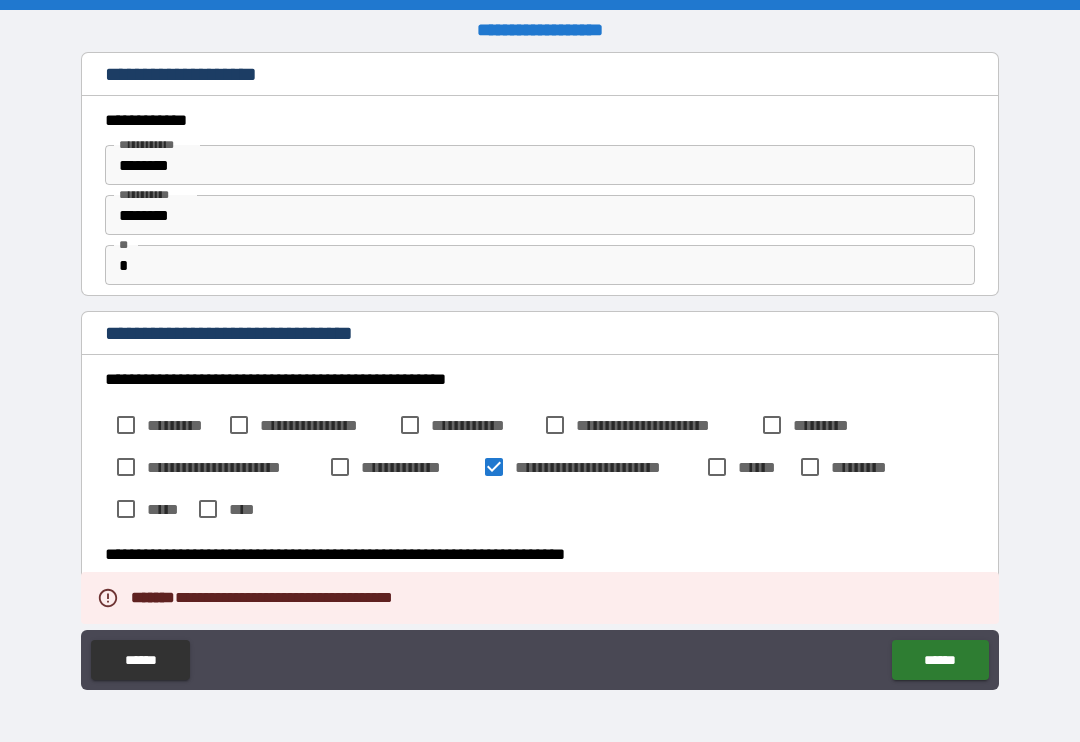 type on "*" 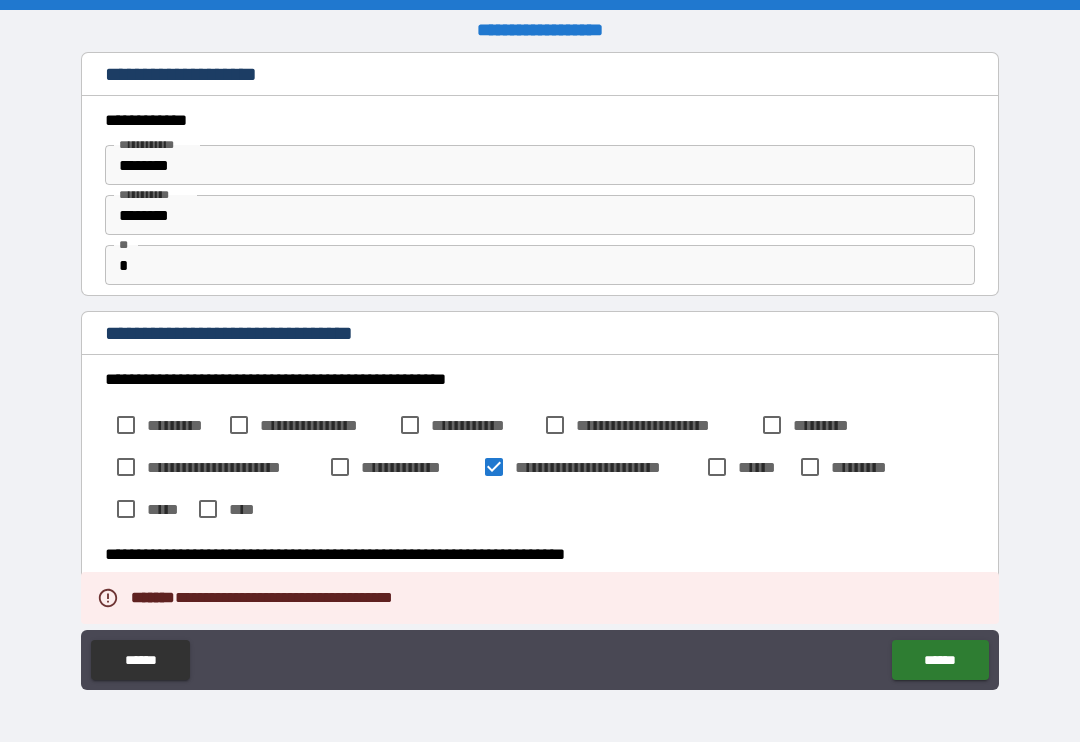 type on "*" 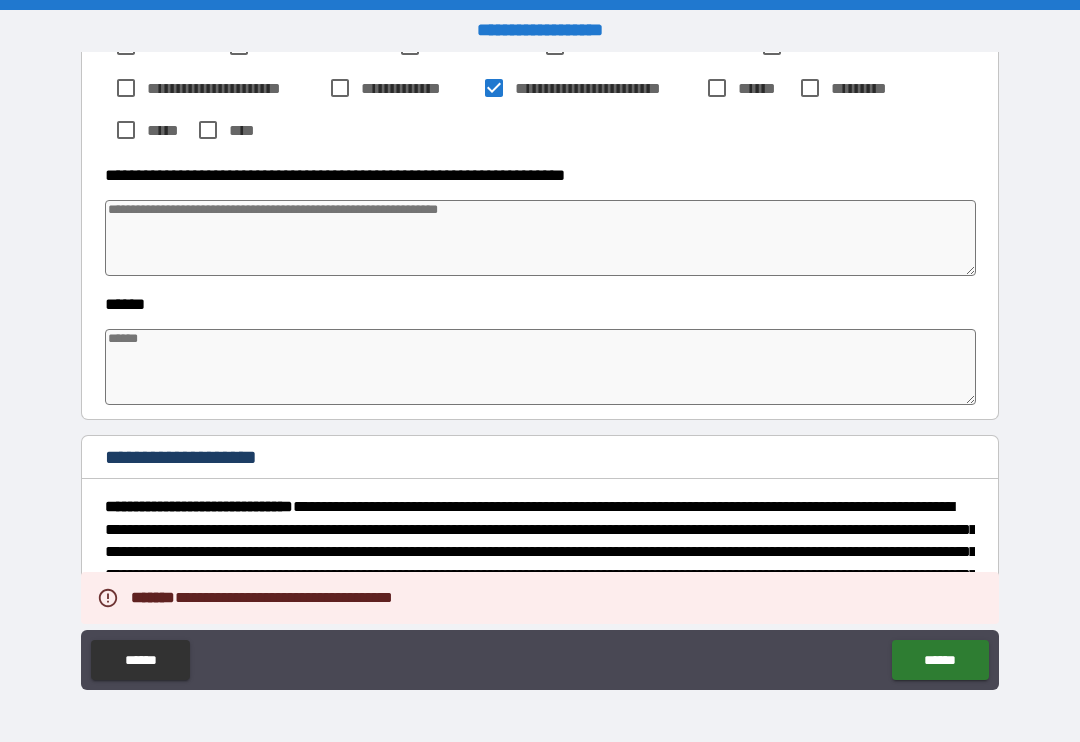 scroll, scrollTop: 386, scrollLeft: 0, axis: vertical 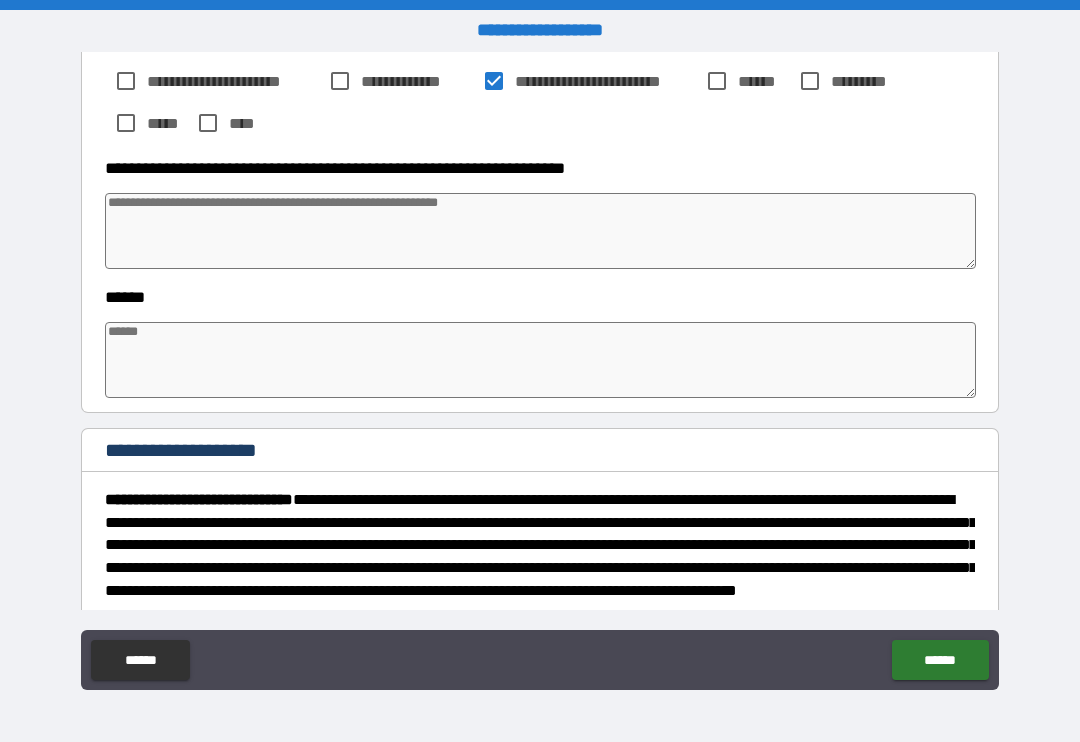 click at bounding box center (540, 231) 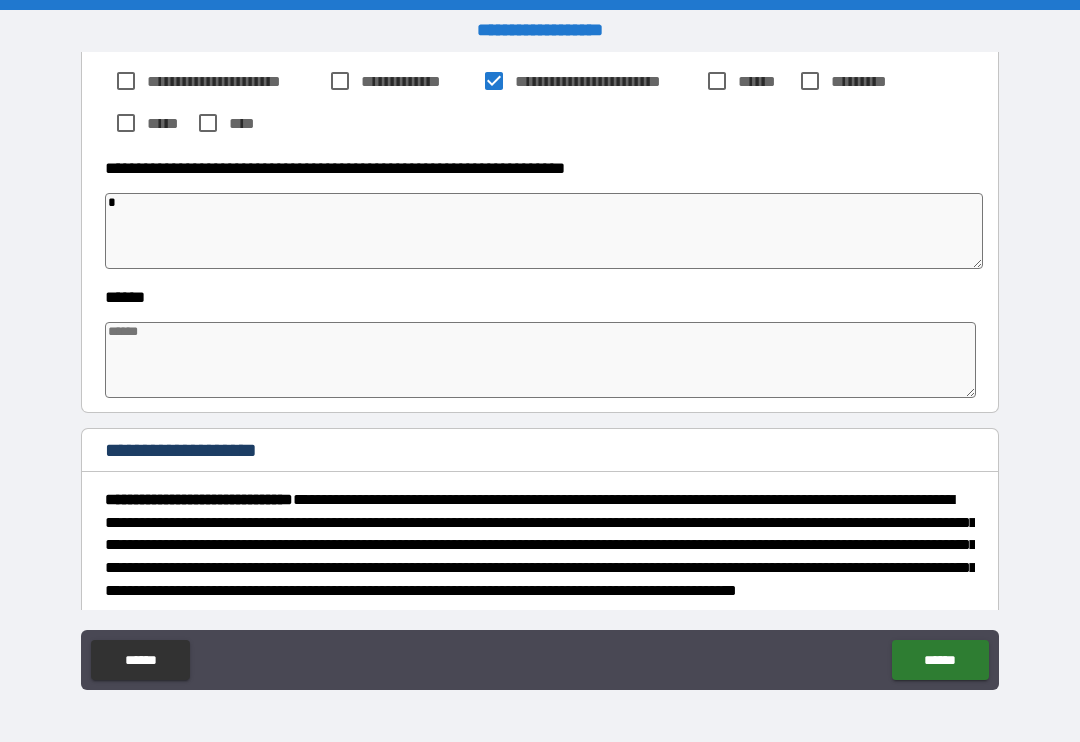 type on "*" 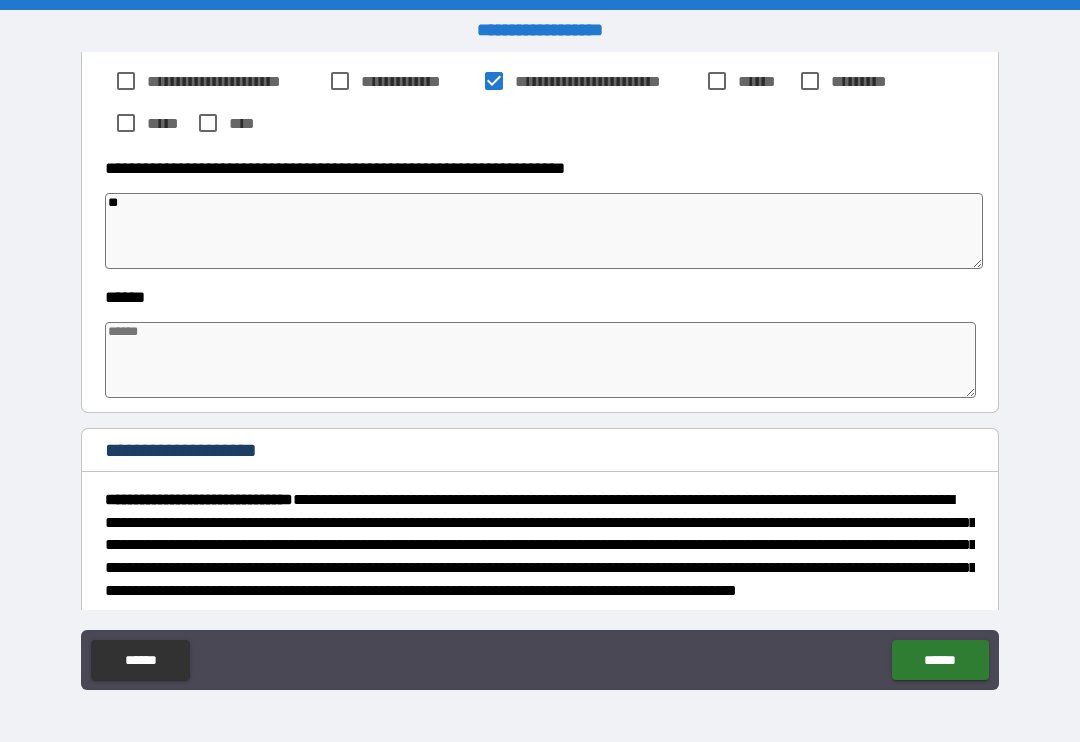 type on "*" 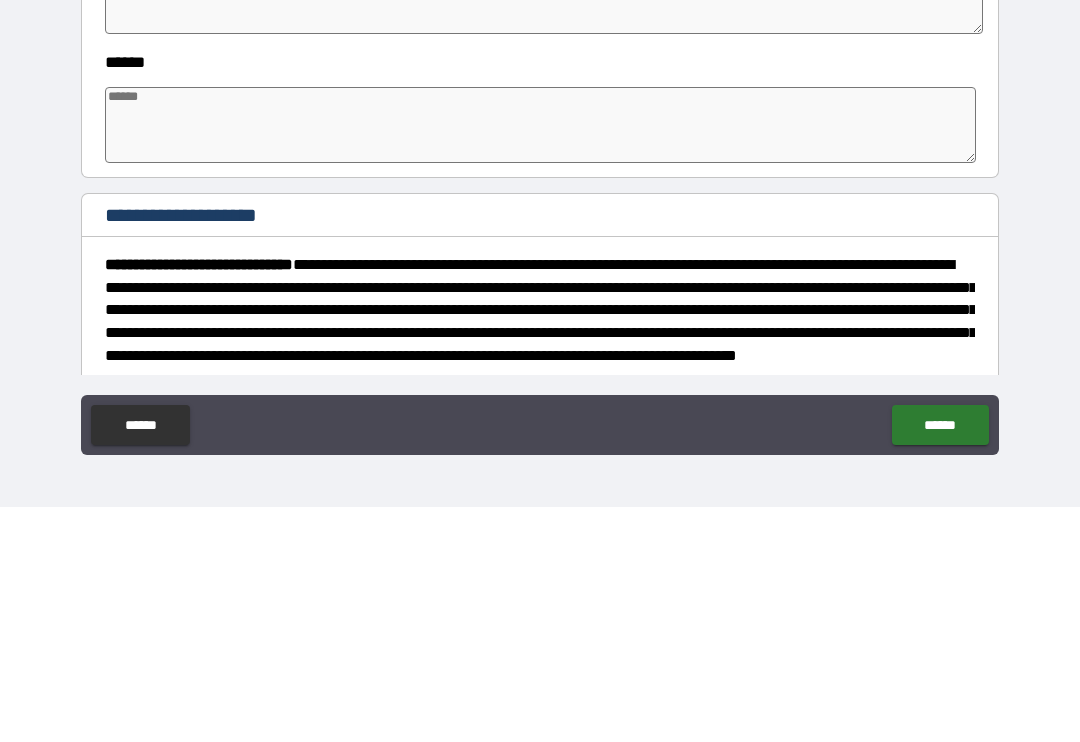 type on "**" 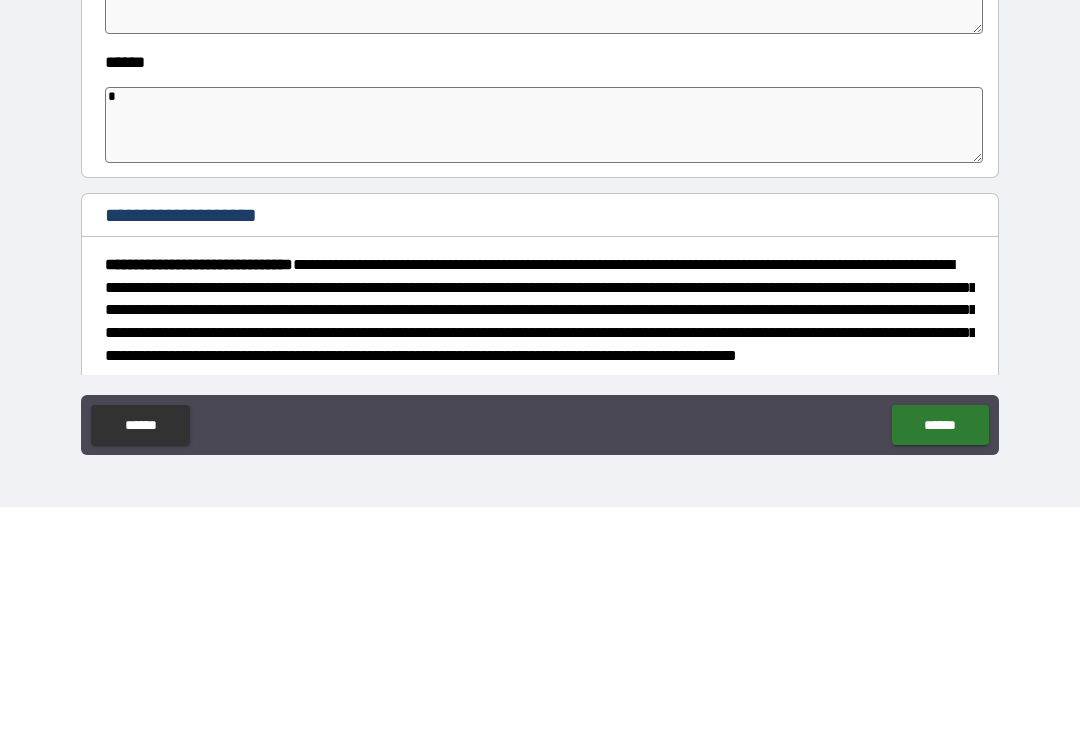 type on "*" 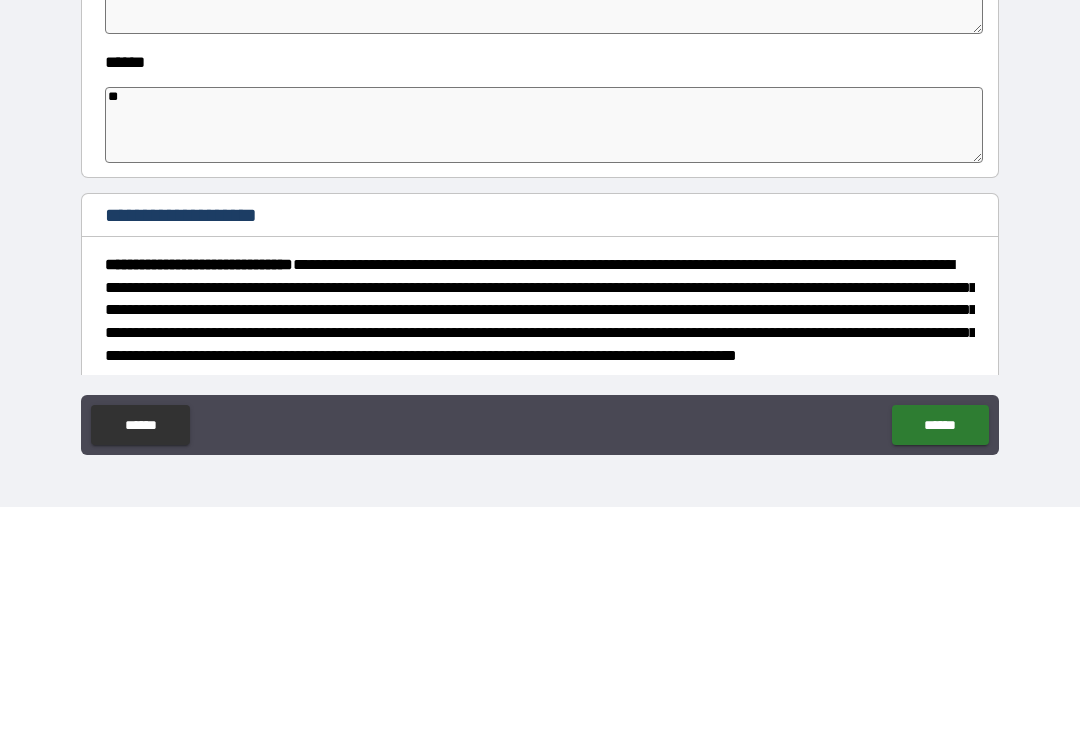 type on "*" 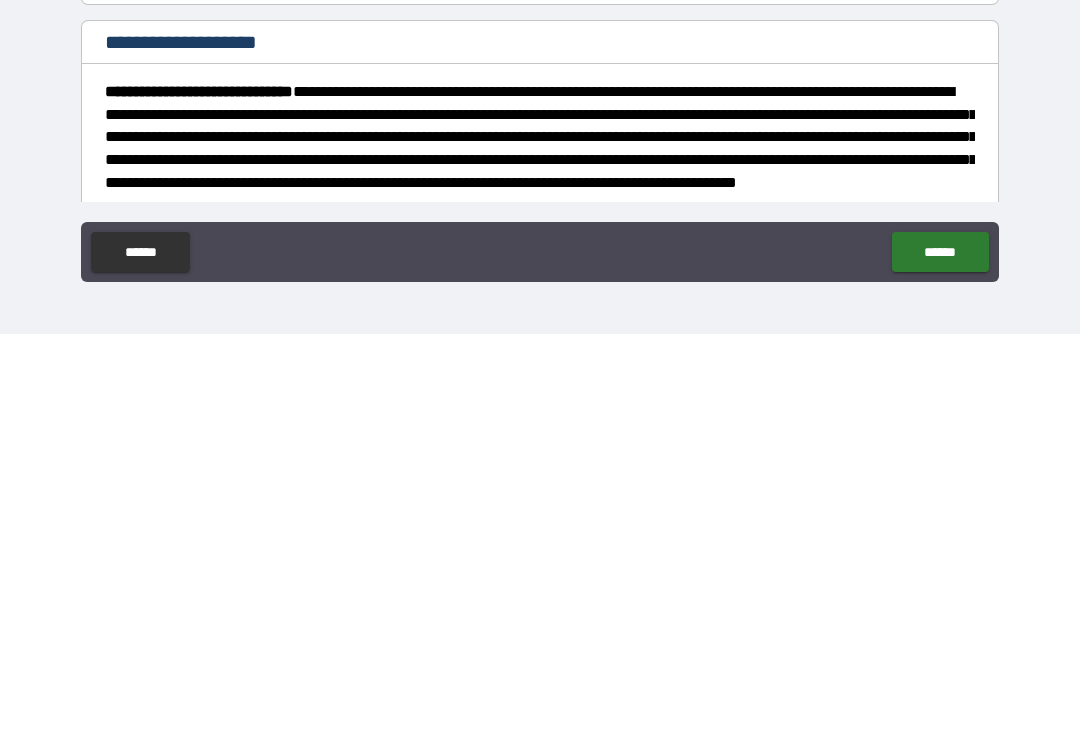type on "**" 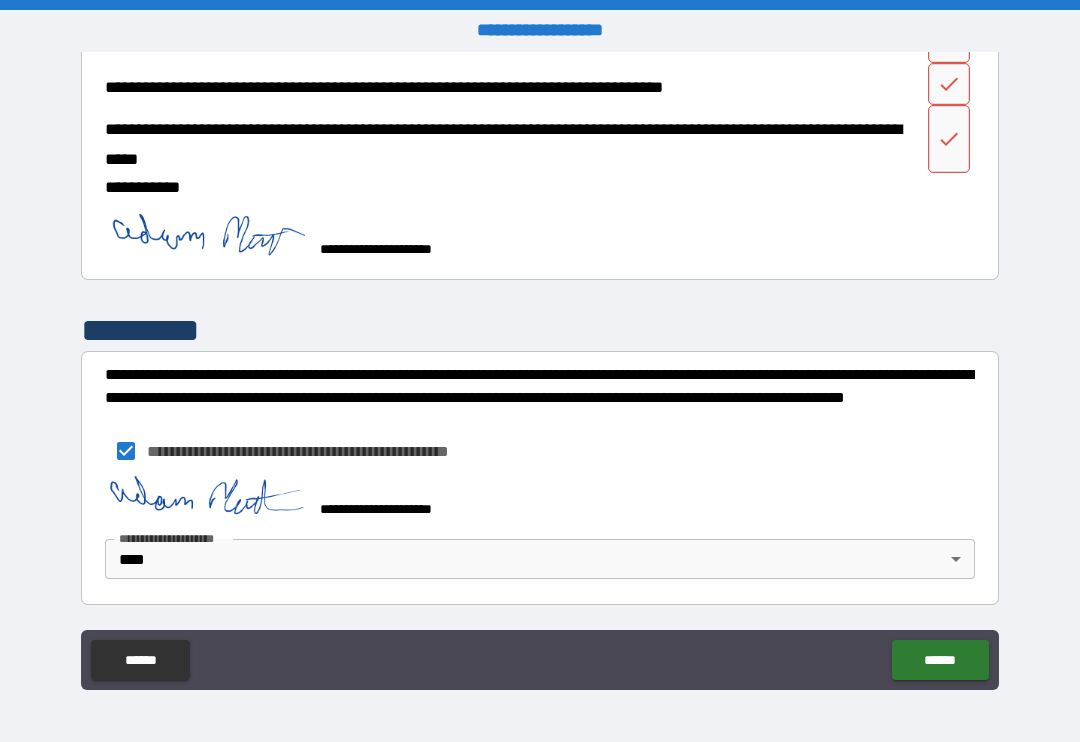 scroll, scrollTop: 1360, scrollLeft: 0, axis: vertical 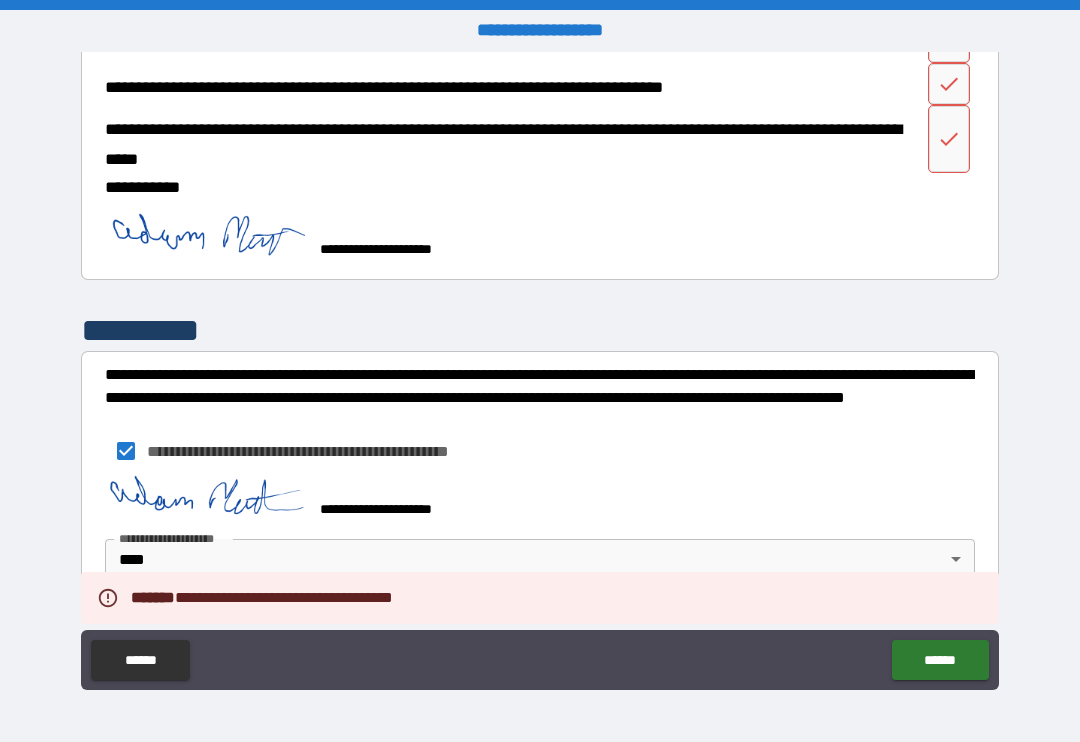 type on "*" 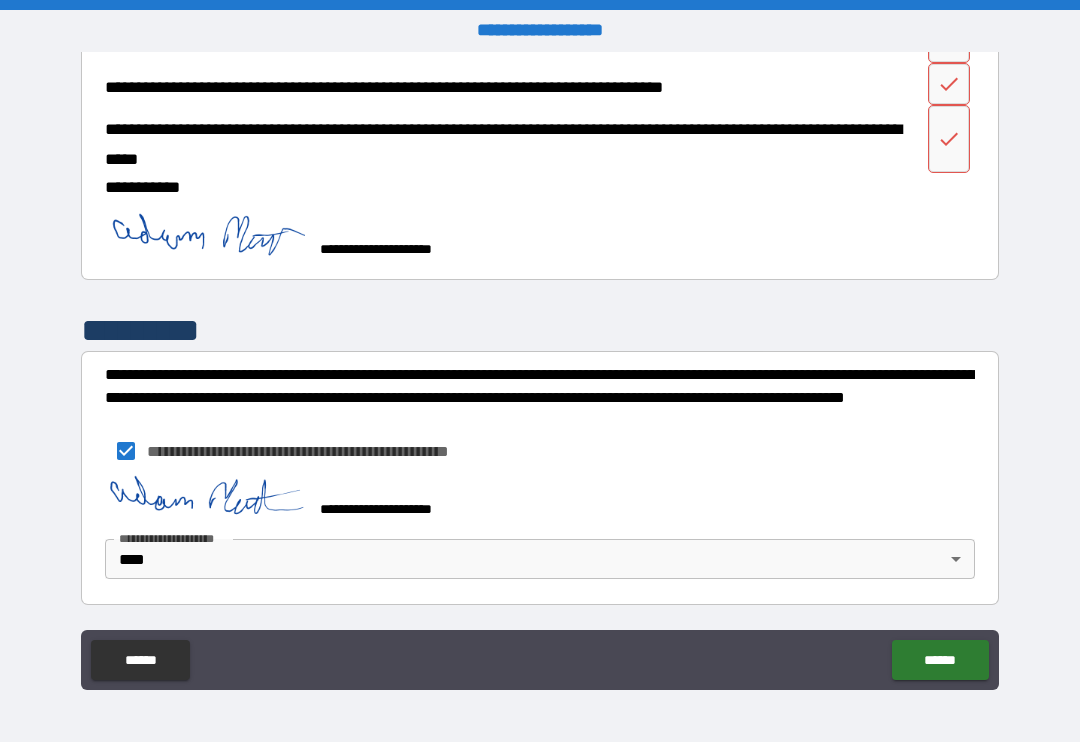 click on "**********" at bounding box center (540, 538) 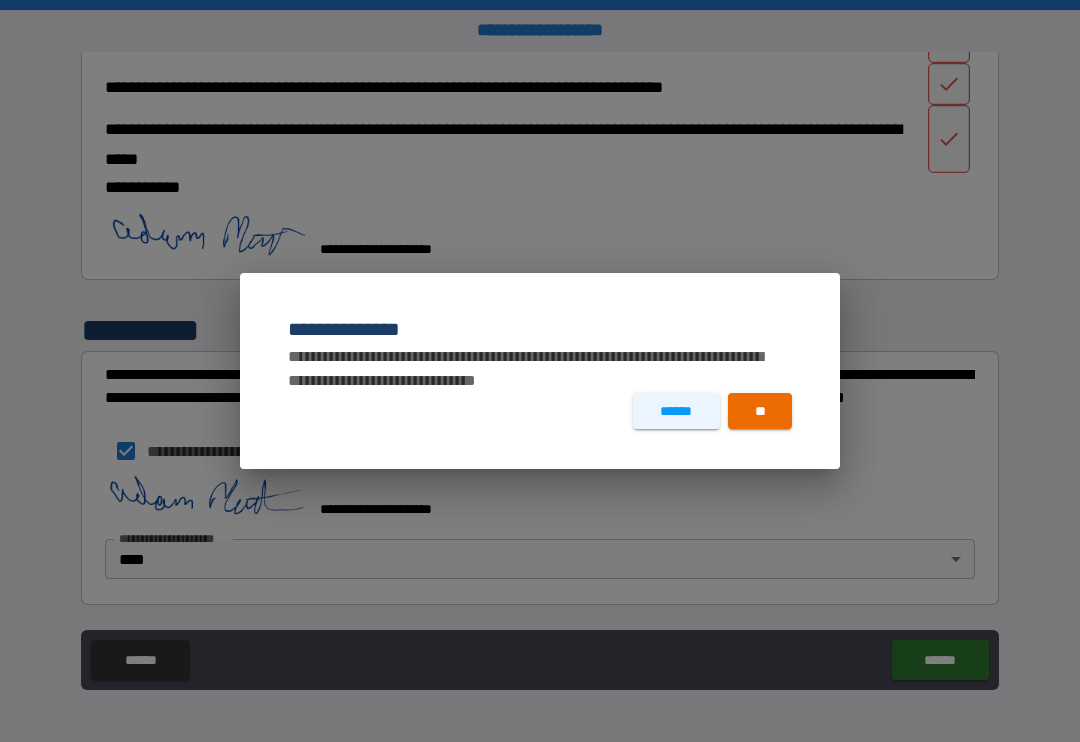 type on "*" 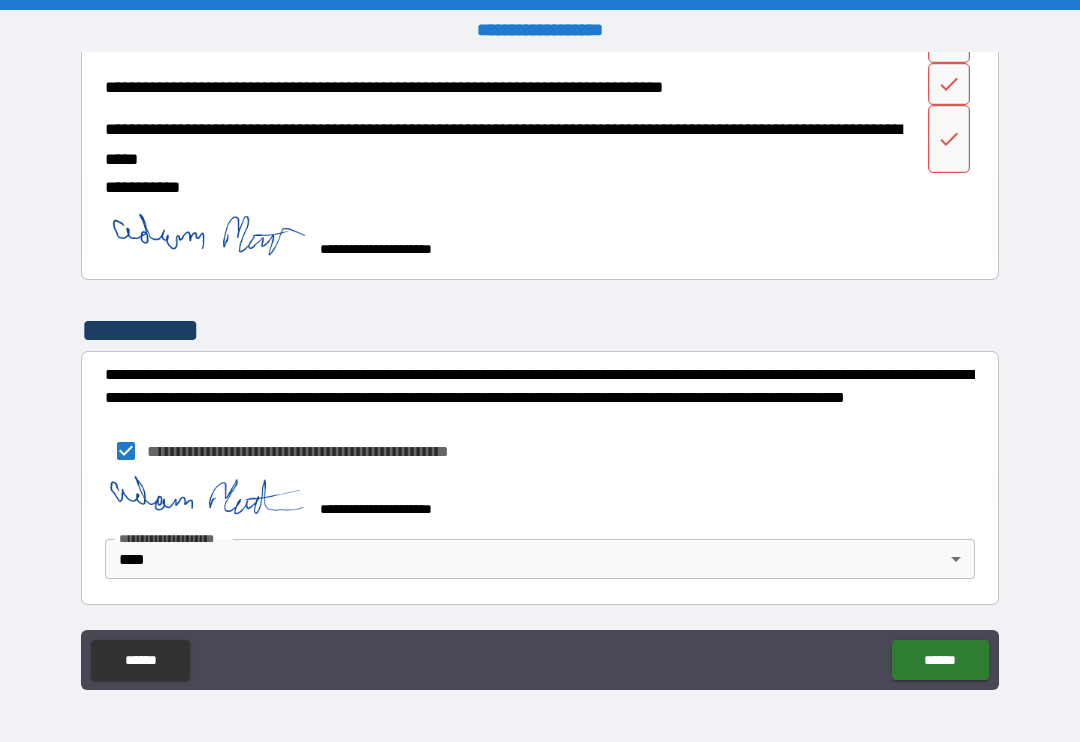 type on "*" 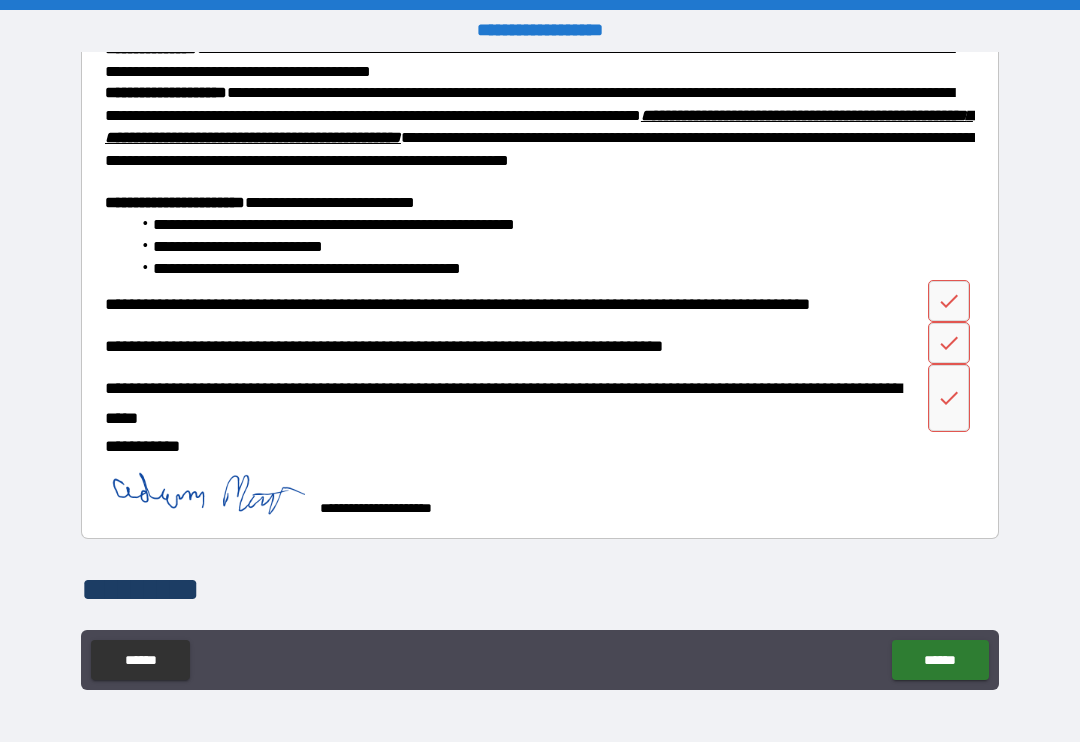 scroll, scrollTop: 1102, scrollLeft: 0, axis: vertical 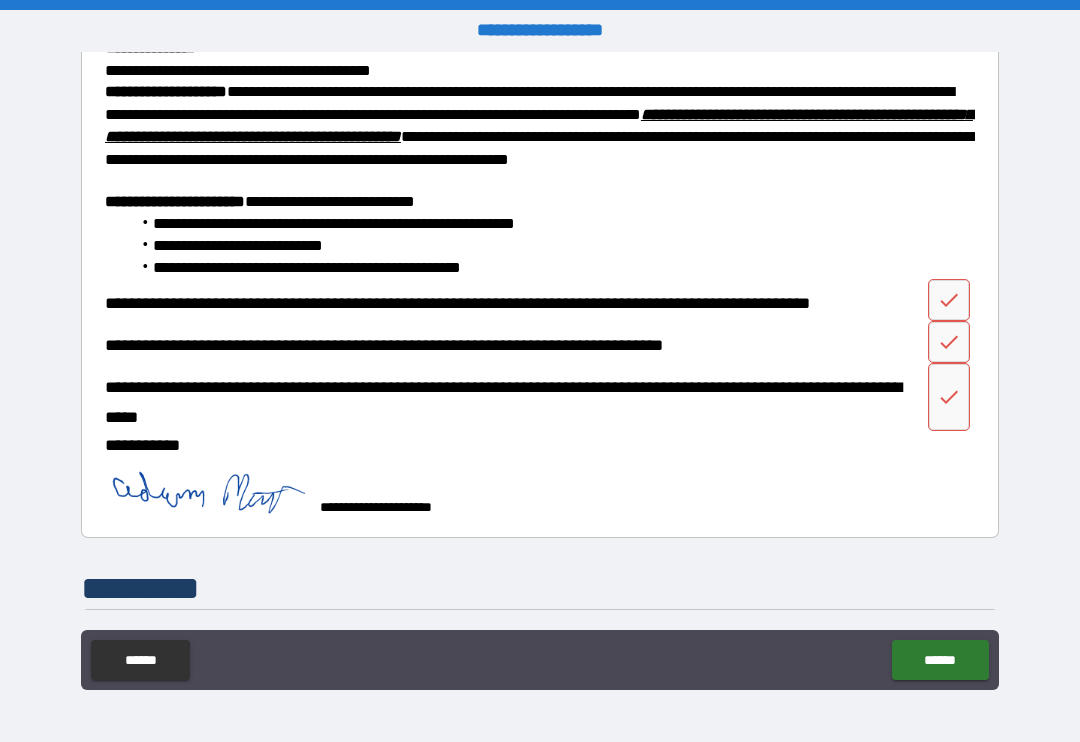 click 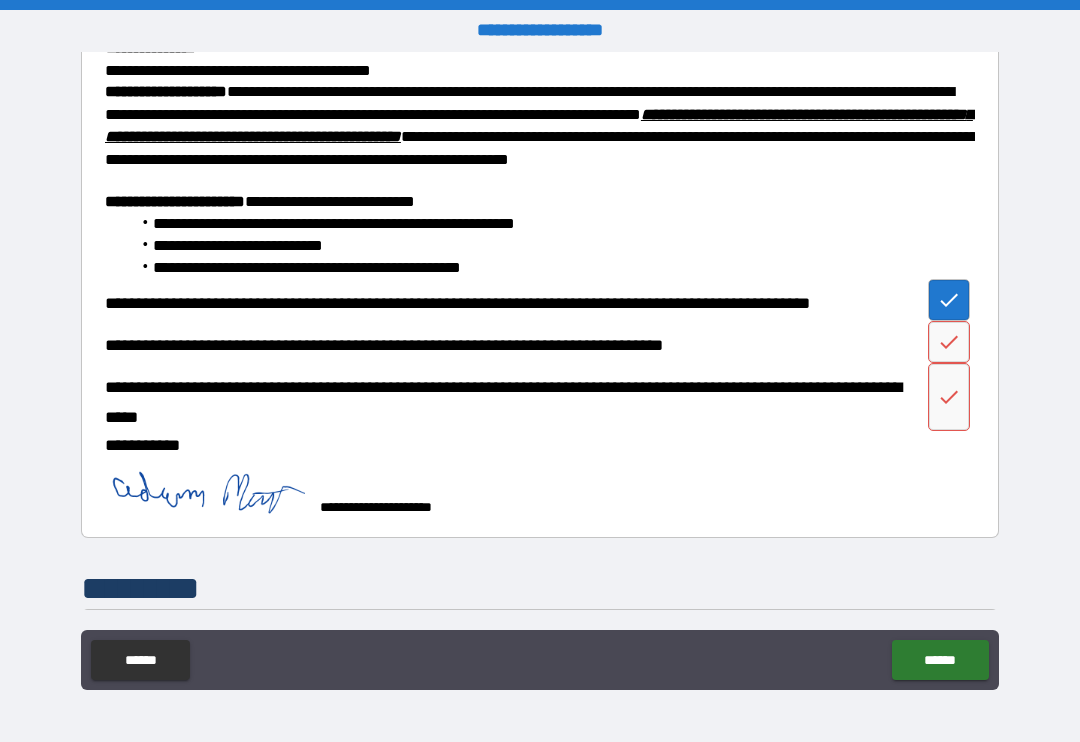 type on "*" 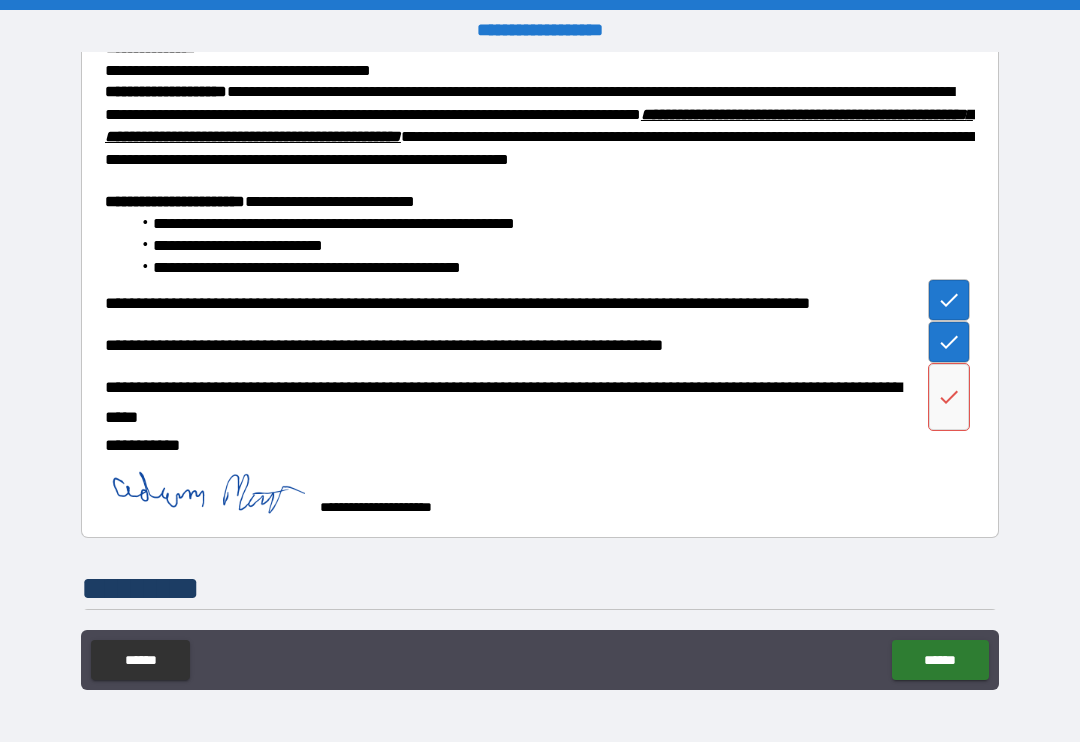 click 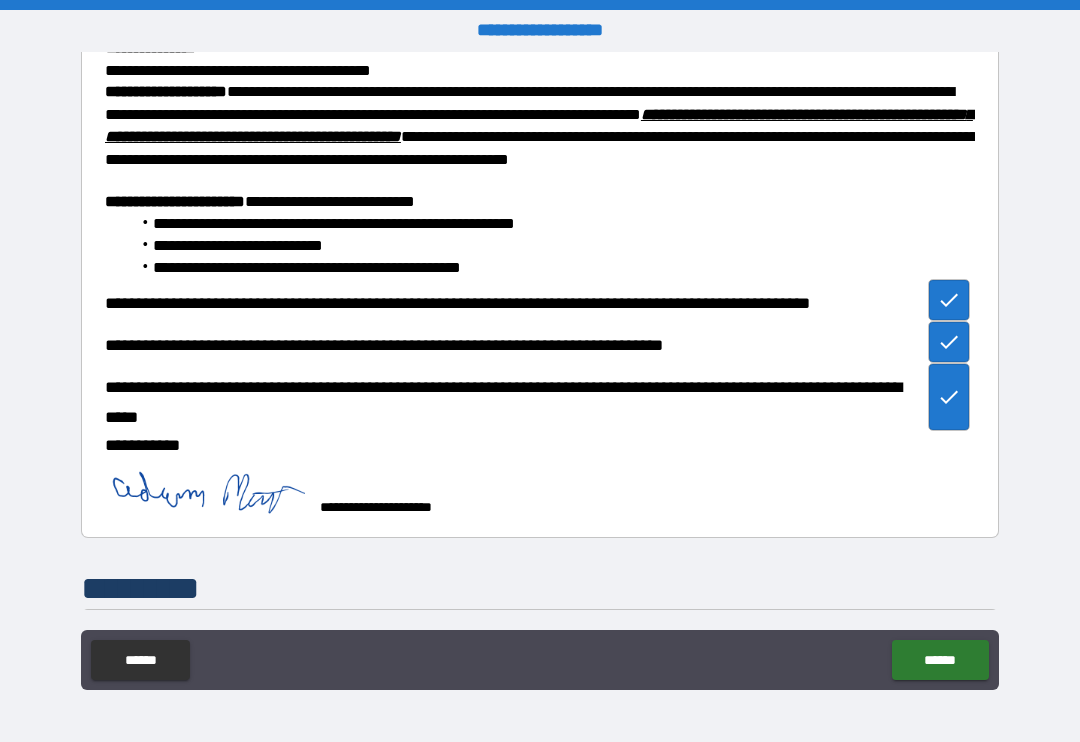 type on "*" 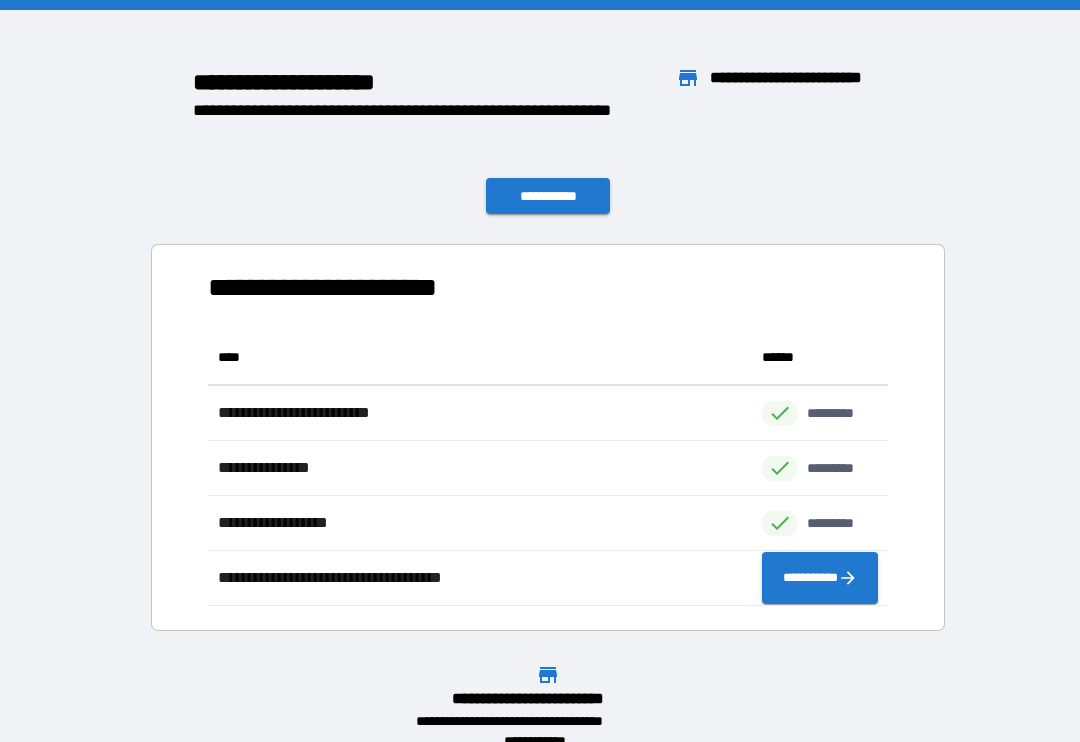 scroll, scrollTop: 1, scrollLeft: 1, axis: both 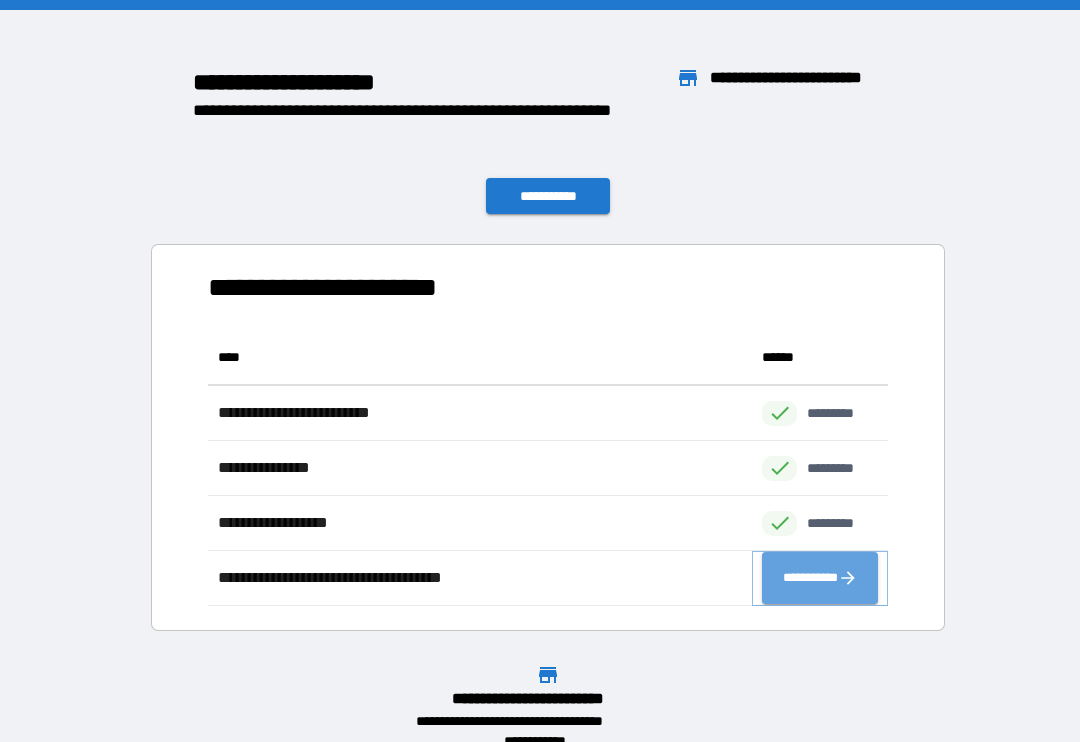 click on "**********" at bounding box center (820, 578) 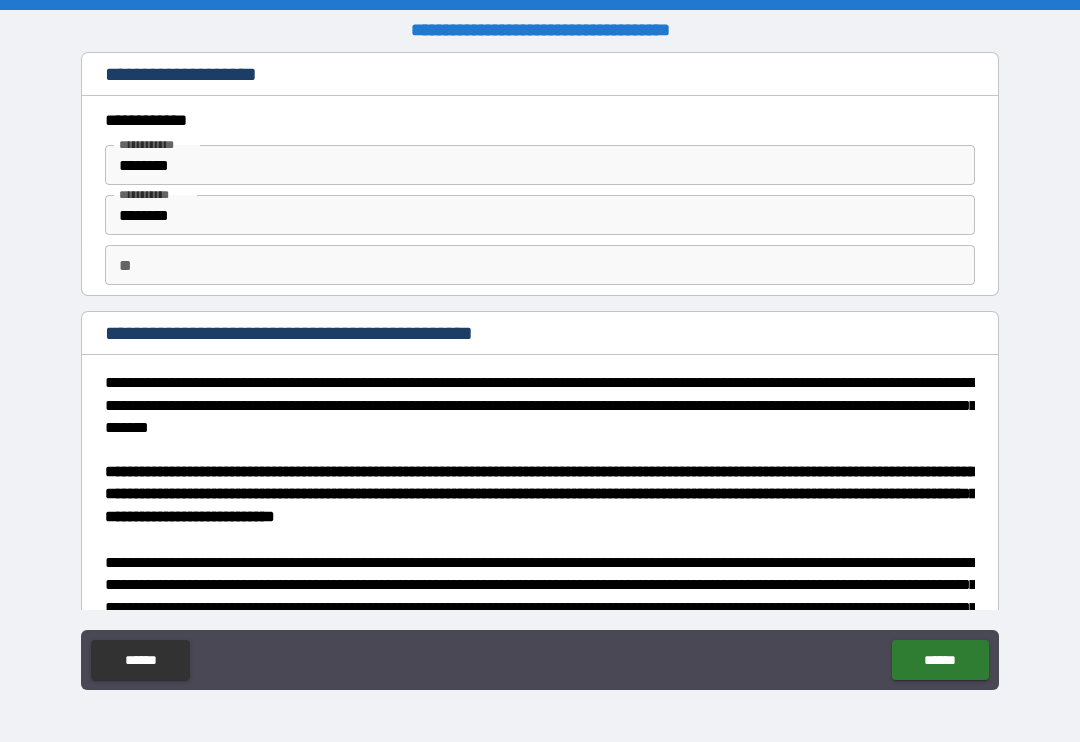 click on "**" at bounding box center (540, 265) 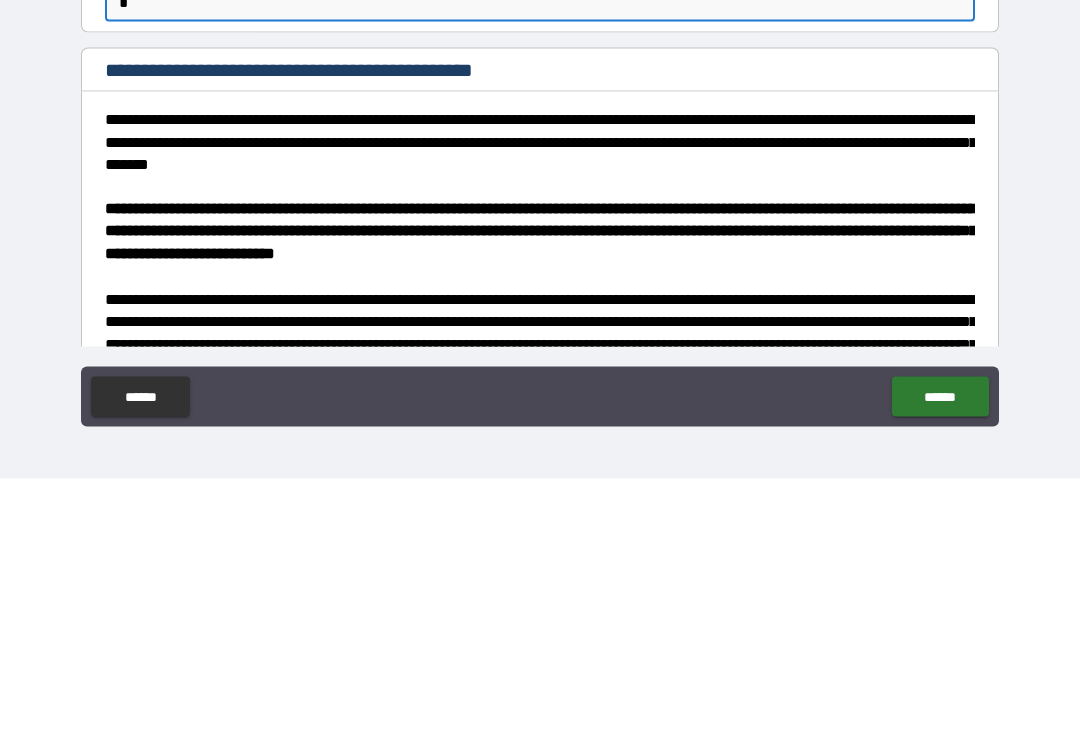 type on "*" 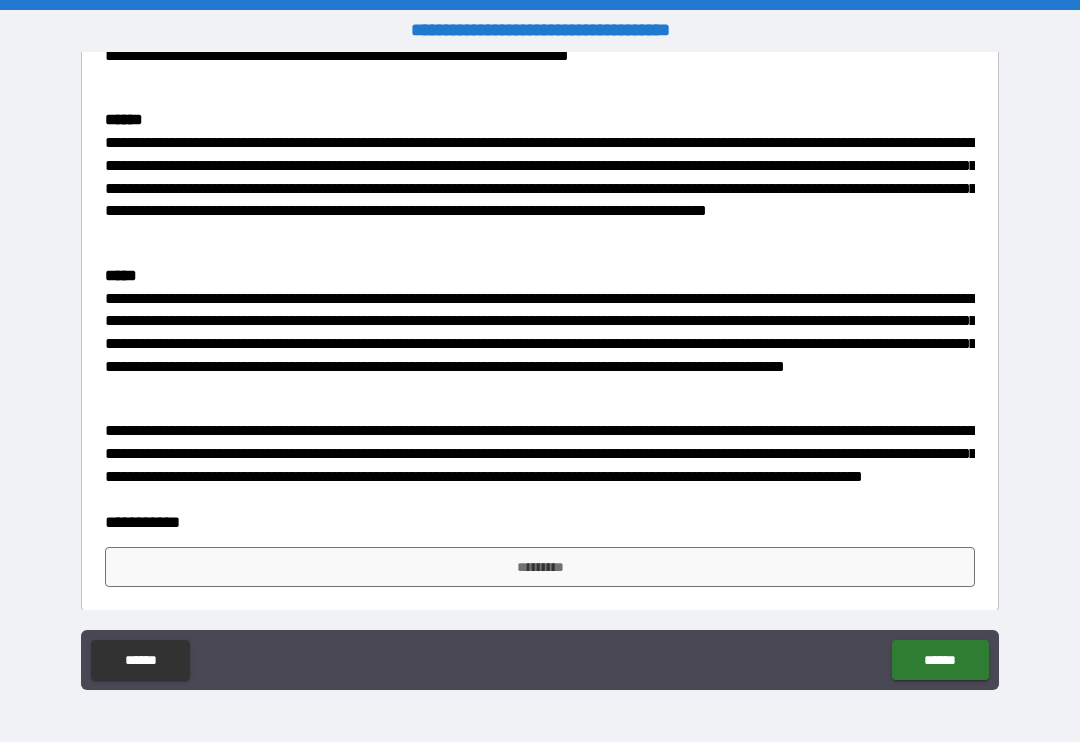 scroll, scrollTop: 1492, scrollLeft: 0, axis: vertical 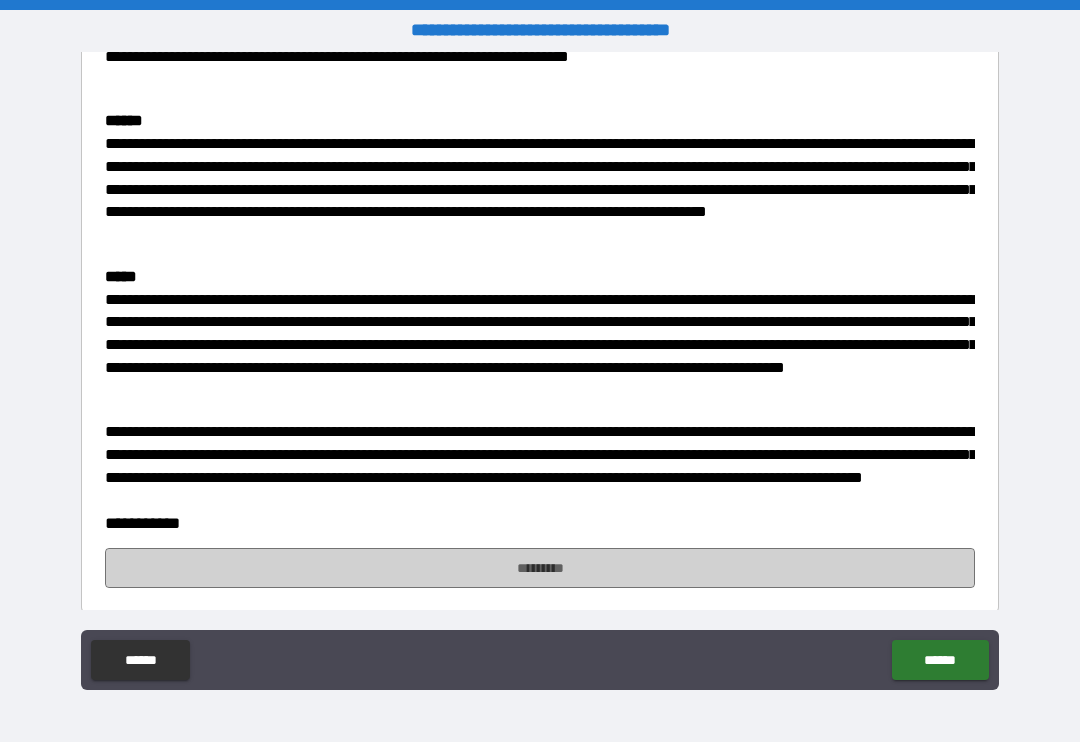 click on "*********" at bounding box center [540, 568] 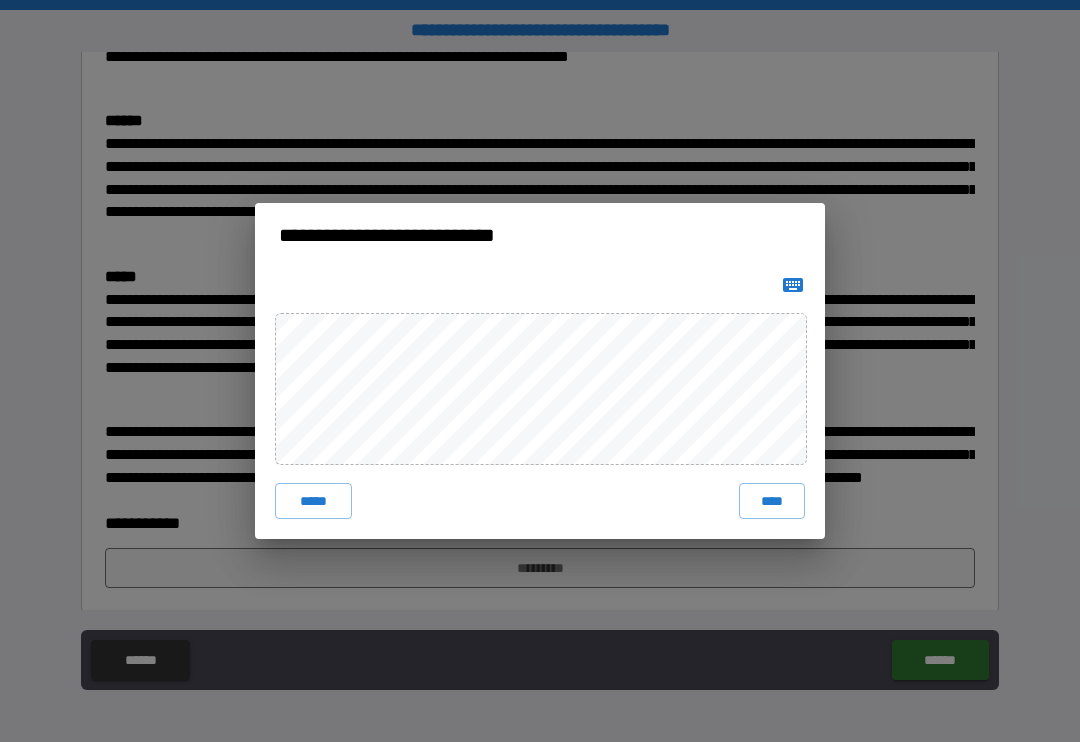click on "****" at bounding box center (772, 501) 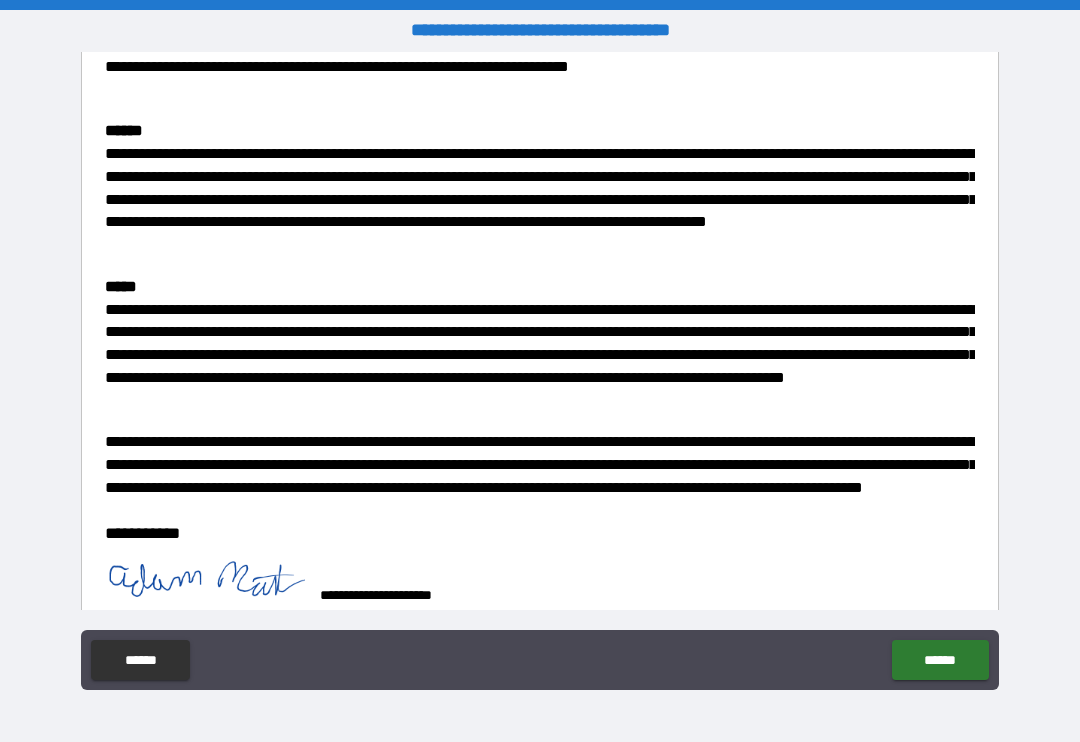 click on "******" at bounding box center (940, 660) 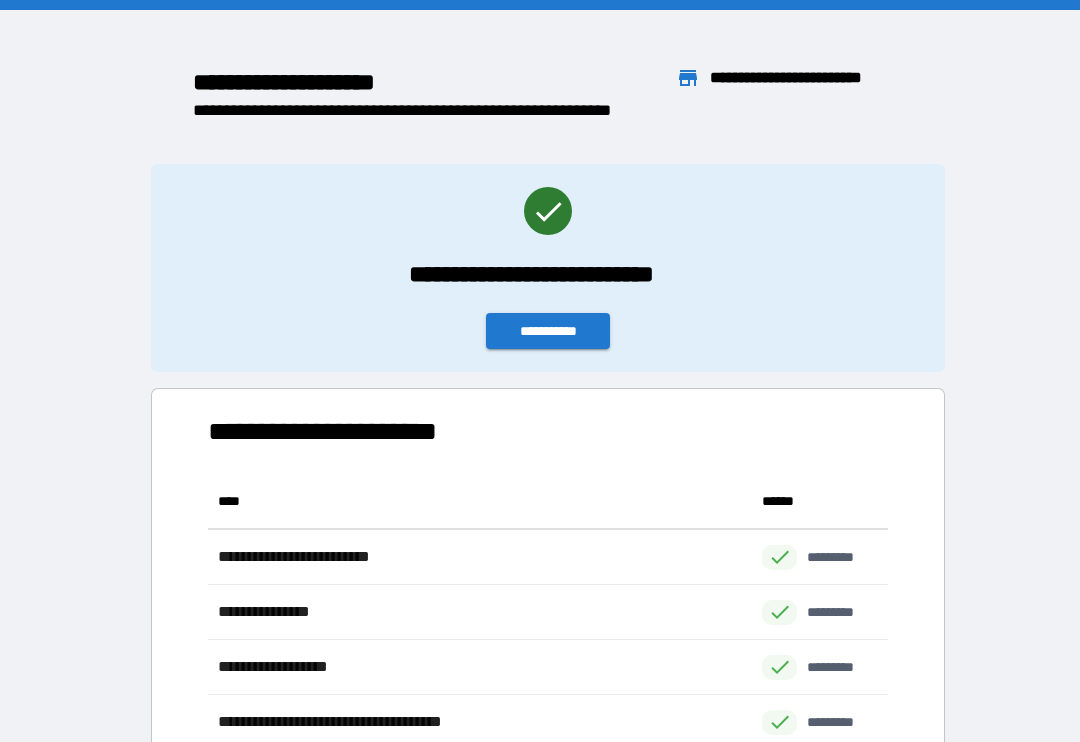 scroll, scrollTop: 1, scrollLeft: 1, axis: both 